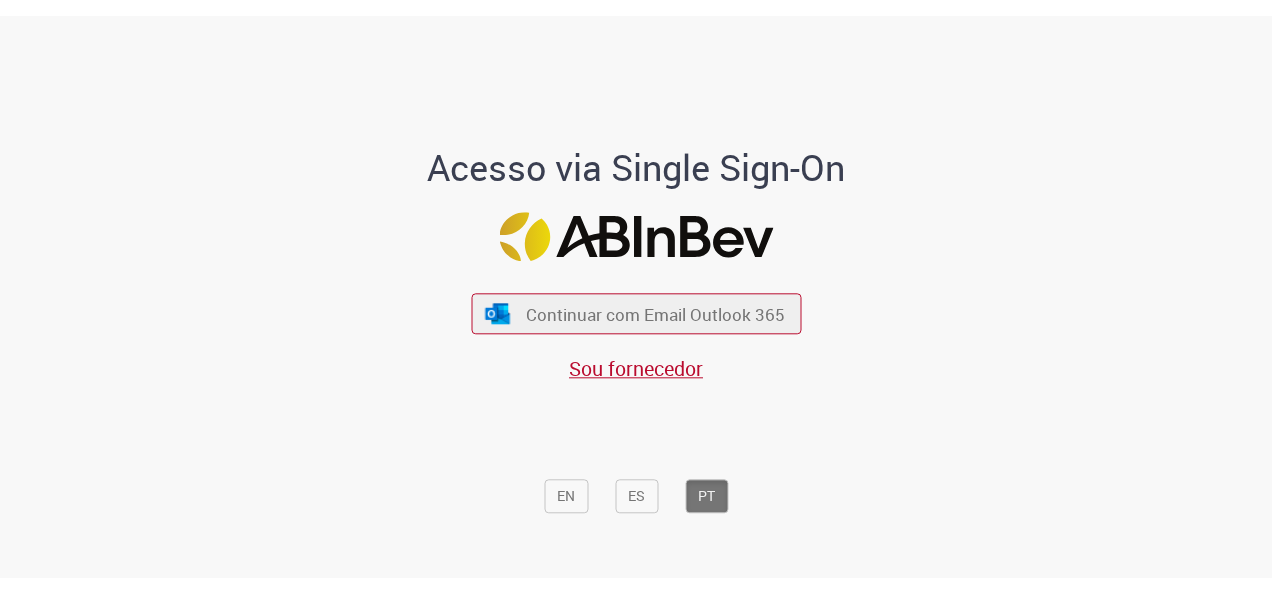 scroll, scrollTop: 0, scrollLeft: 0, axis: both 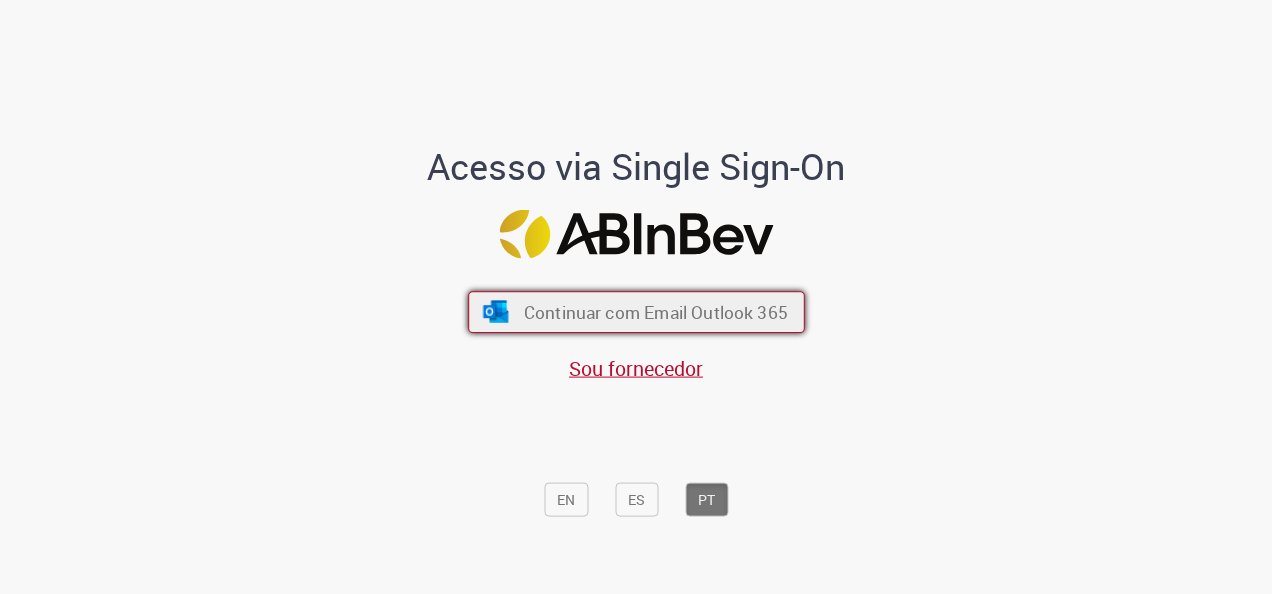 click on "Continuar com Email Outlook 365" at bounding box center (655, 312) 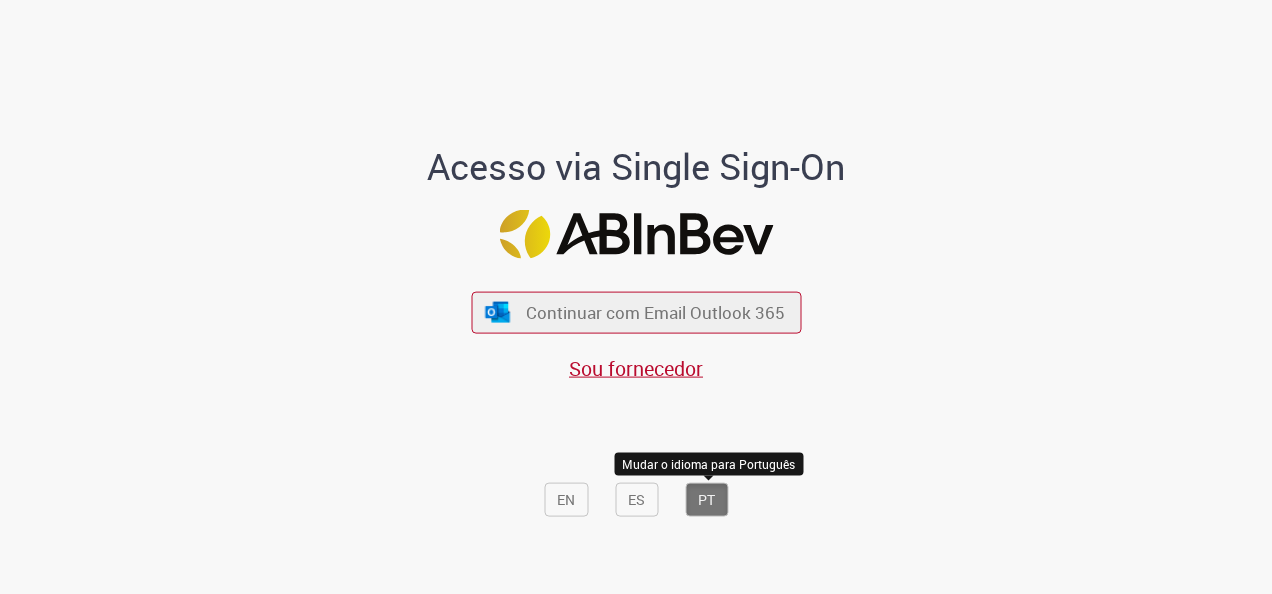 click on "PT" at bounding box center (706, 499) 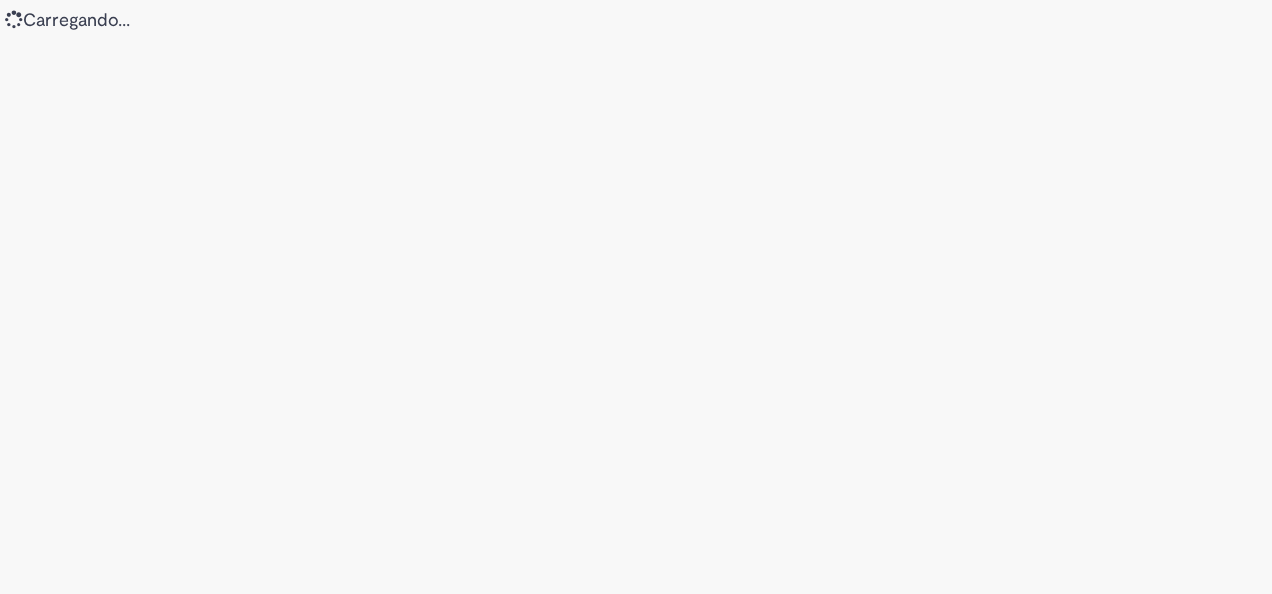 scroll, scrollTop: 0, scrollLeft: 0, axis: both 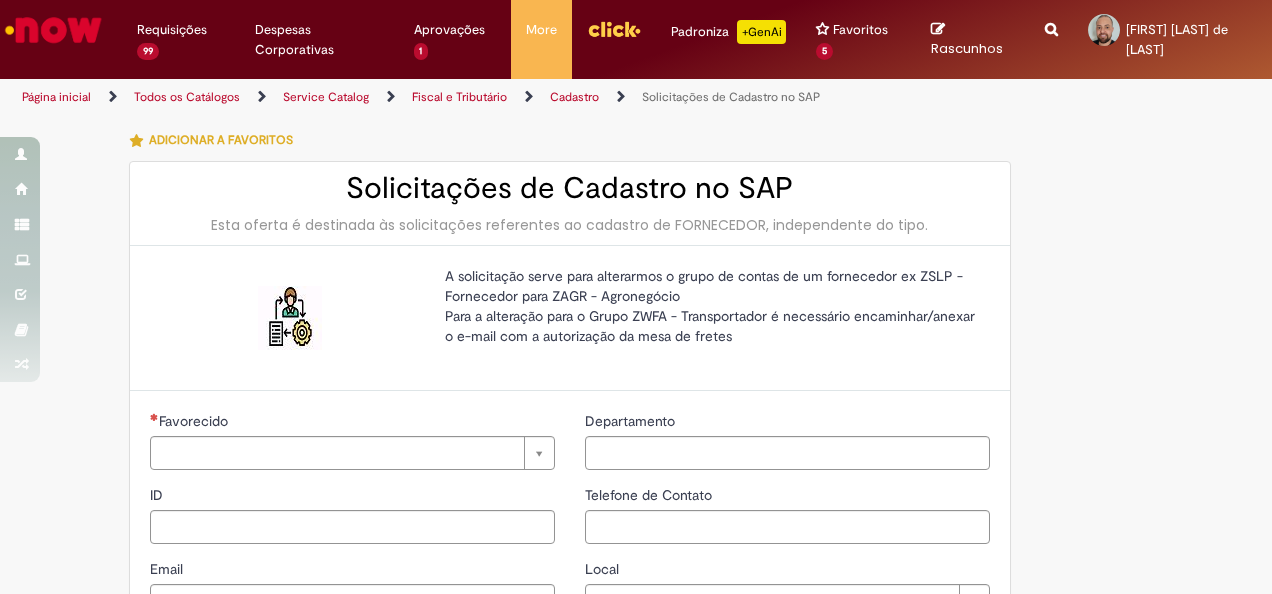 type on "********" 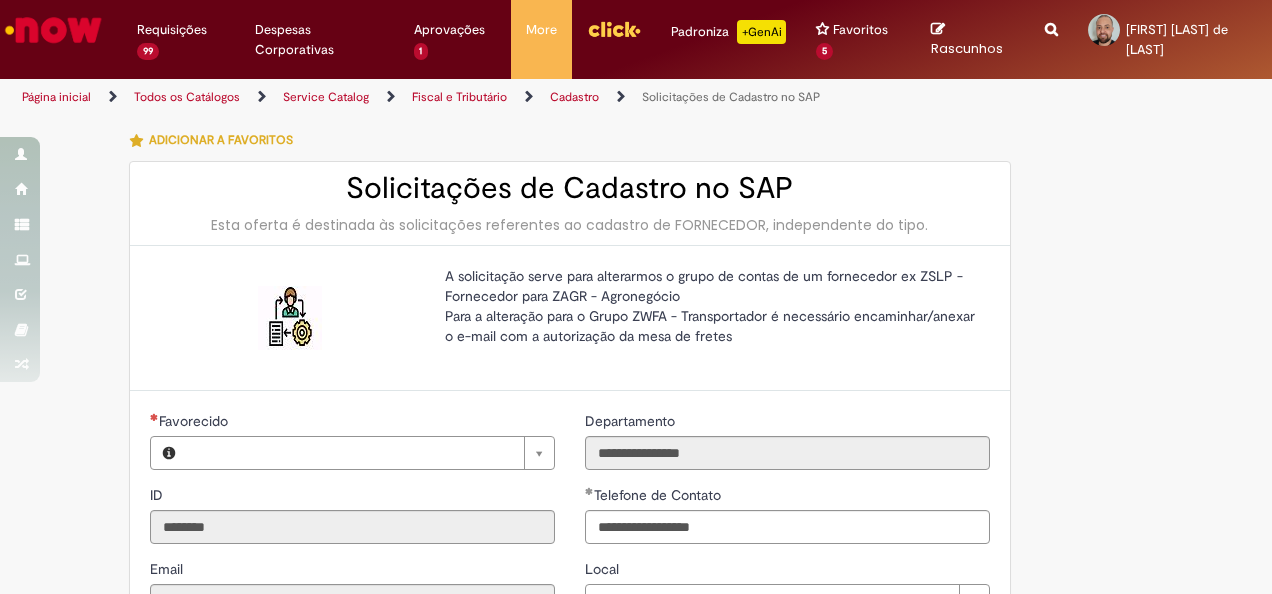 type on "**********" 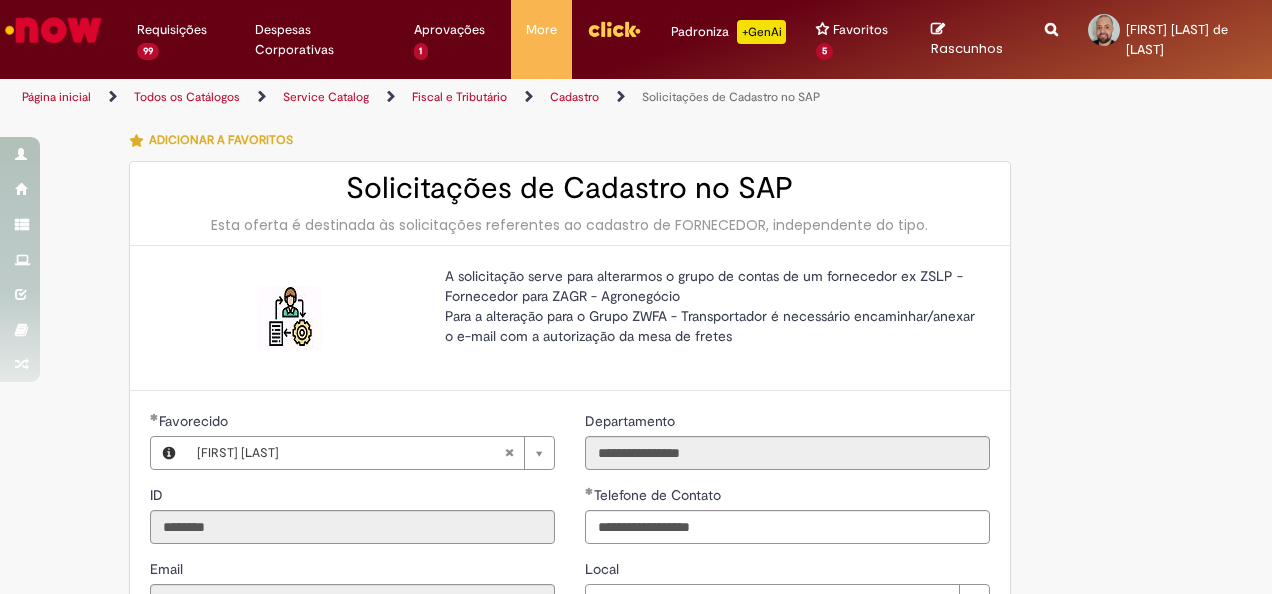type on "**********" 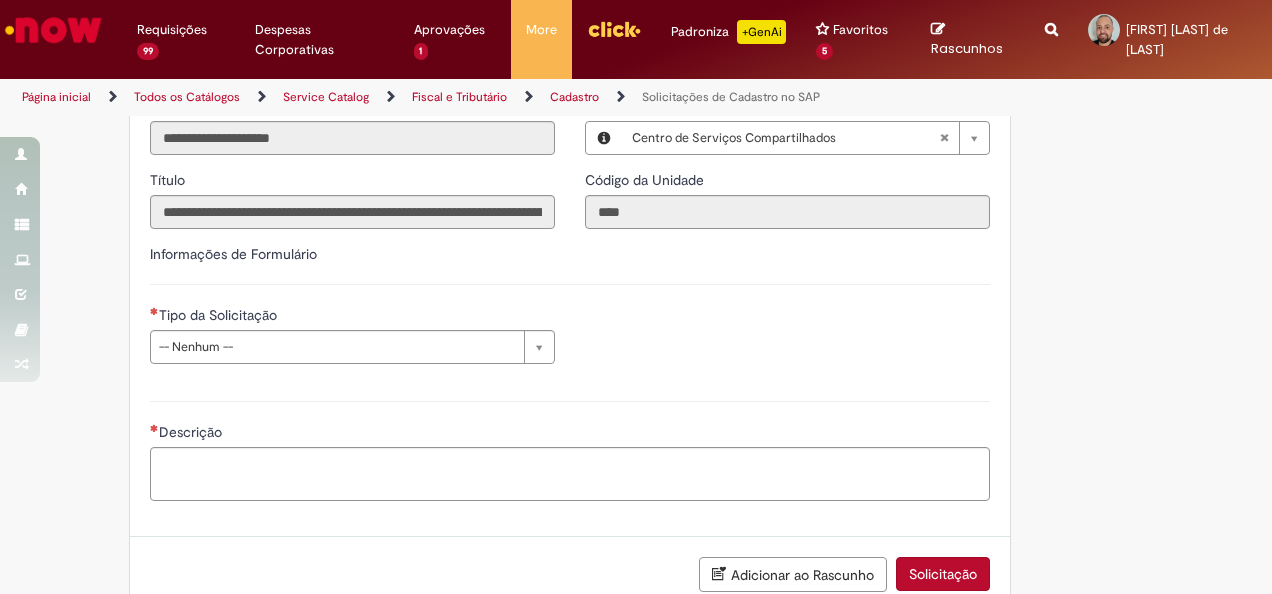 scroll, scrollTop: 586, scrollLeft: 0, axis: vertical 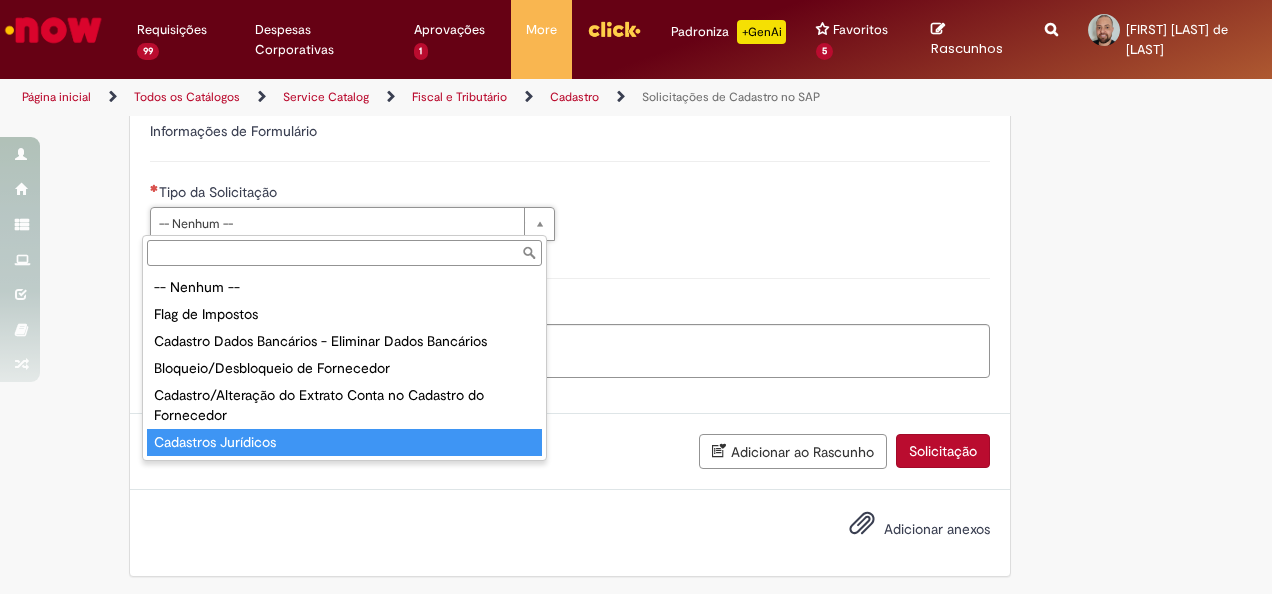 type on "**********" 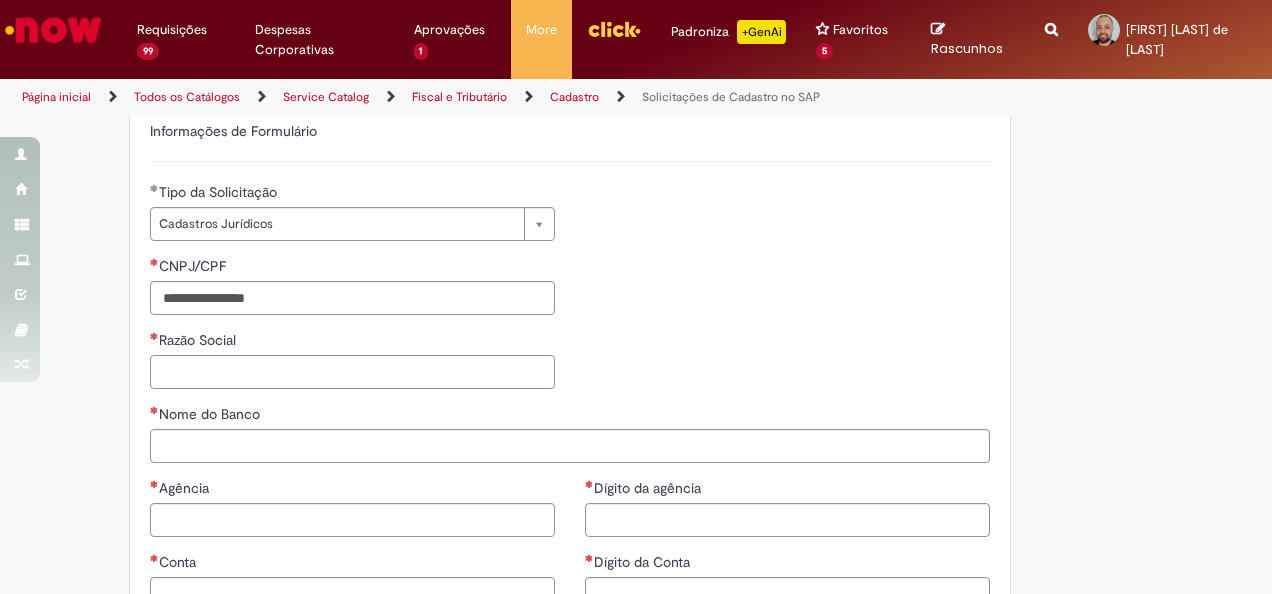 click on "Razão Social" at bounding box center [352, 372] 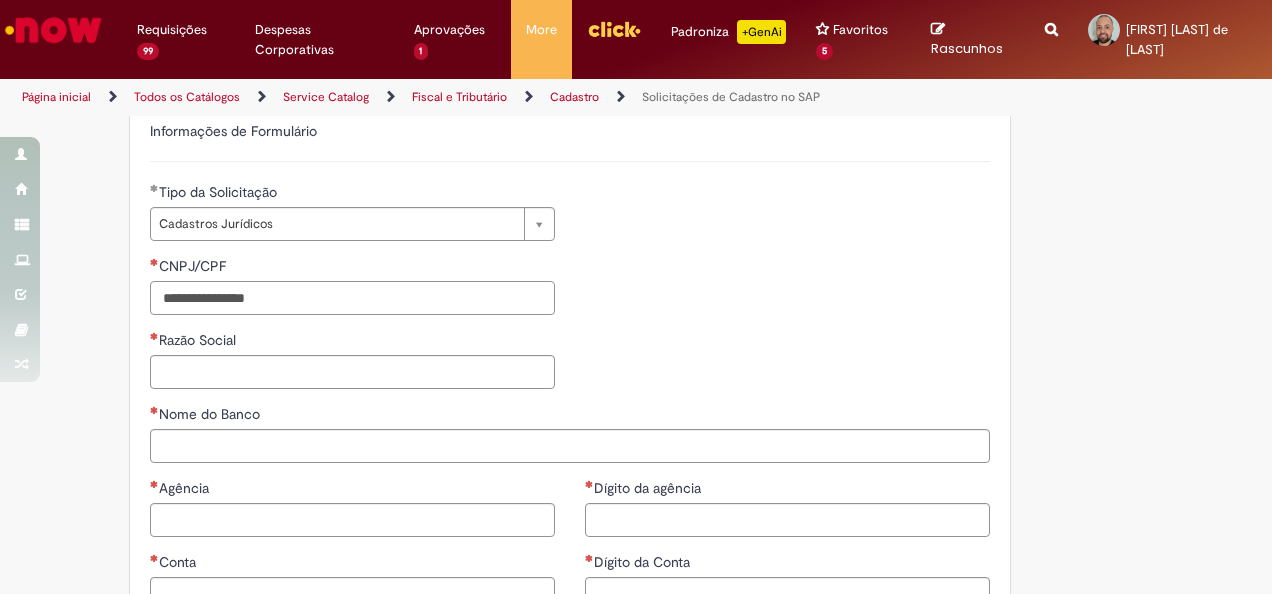 click on "CNPJ/CPF" at bounding box center [352, 298] 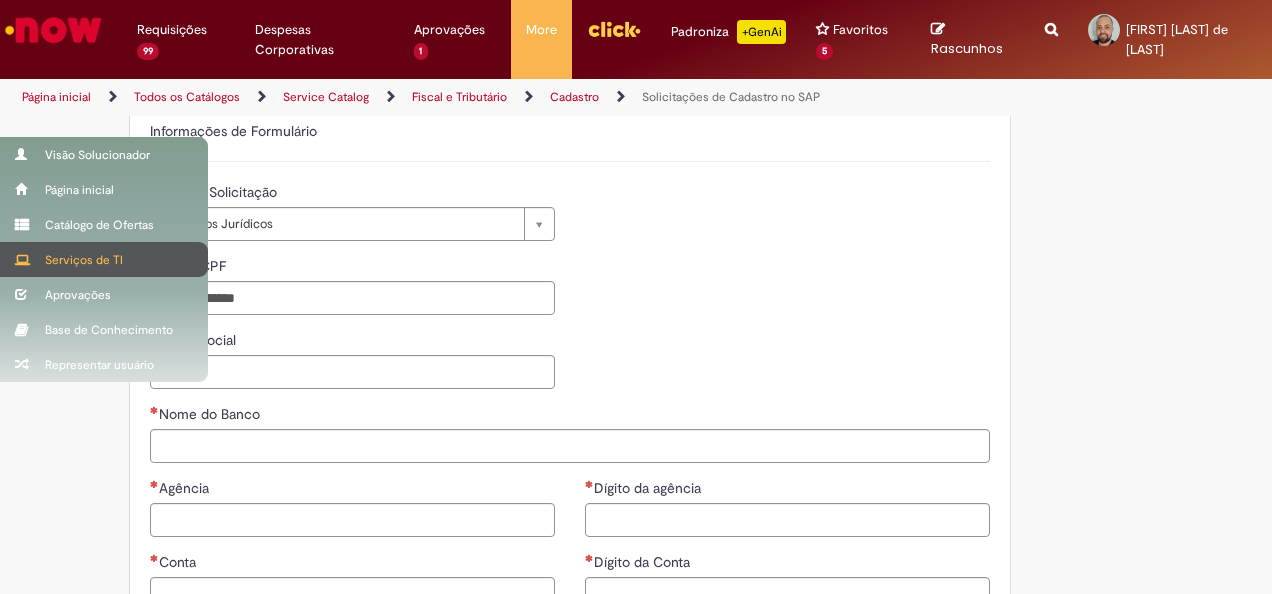 type on "**********" 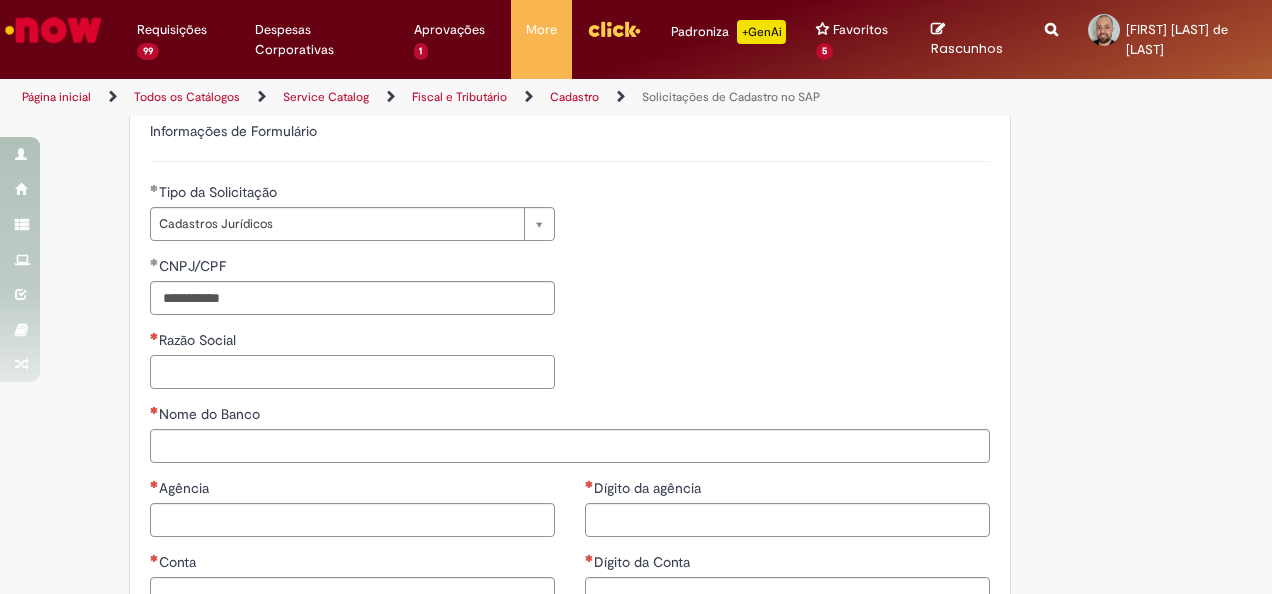 click on "Razão Social" at bounding box center (352, 372) 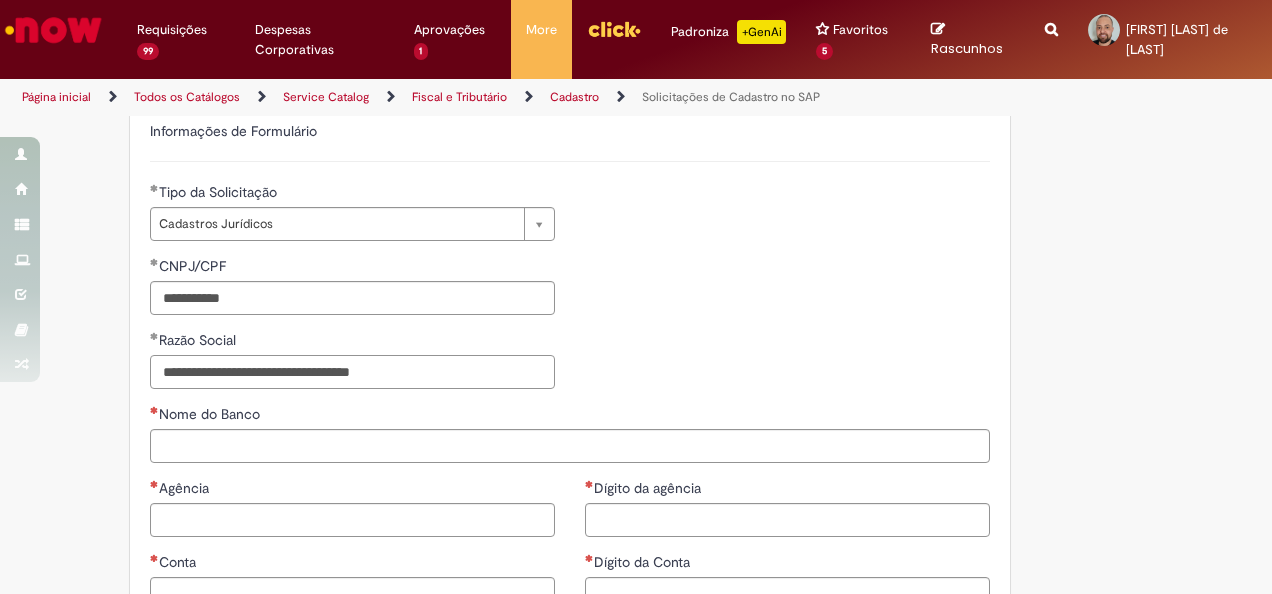 type on "**********" 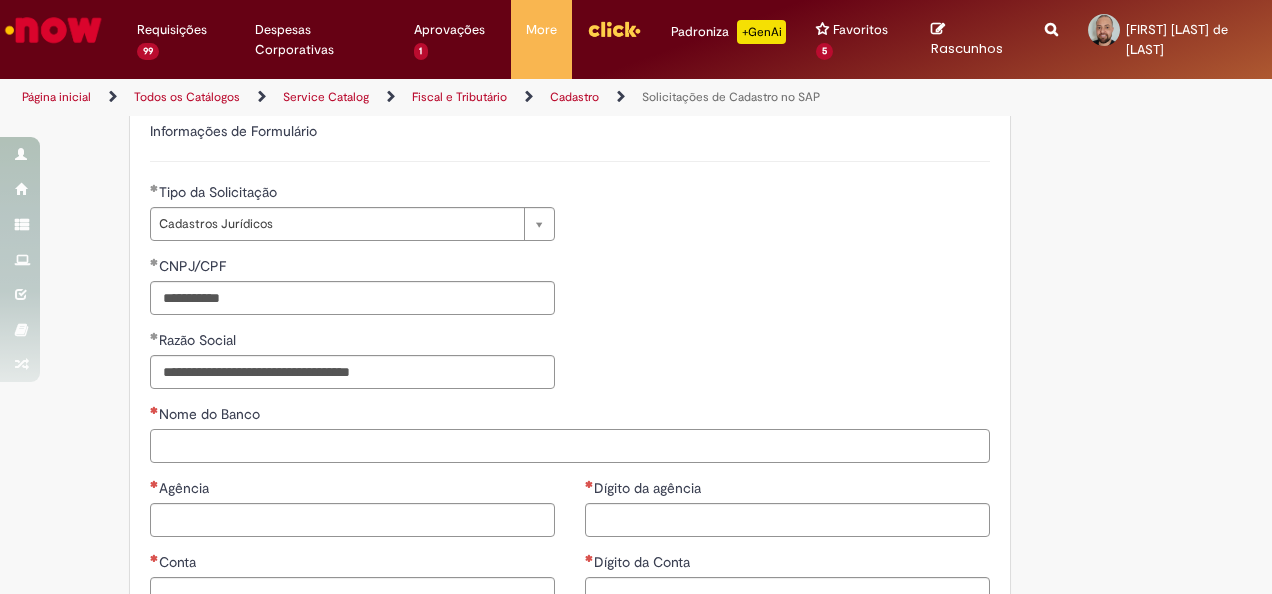 click on "Nome do Banco" at bounding box center [570, 446] 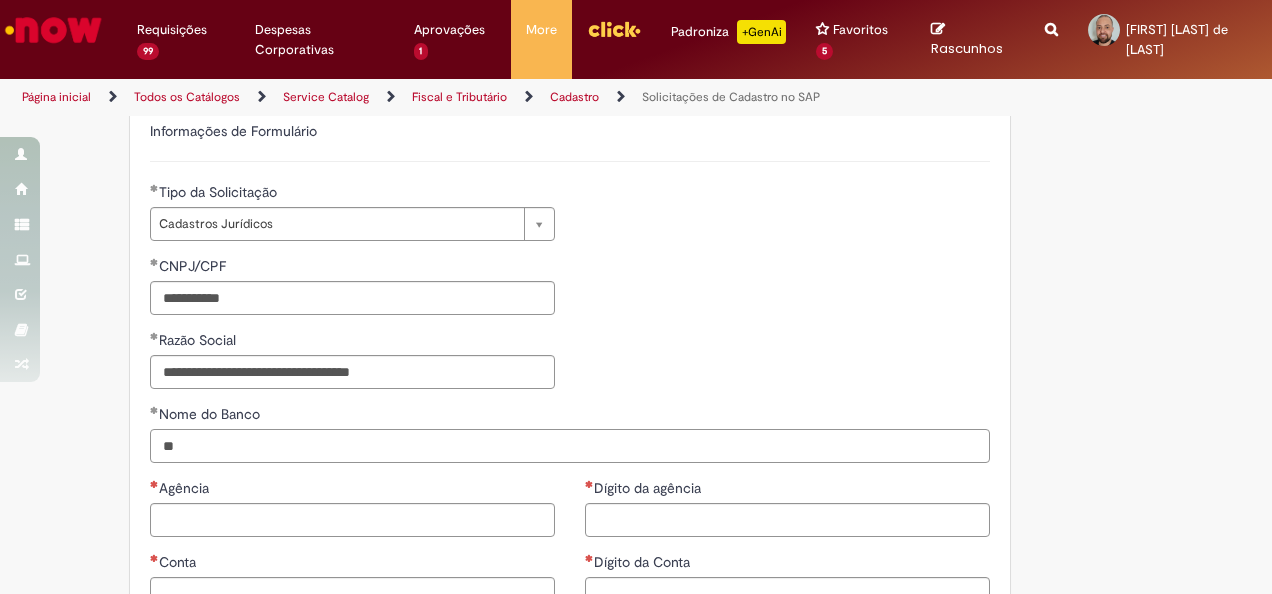 type on "*" 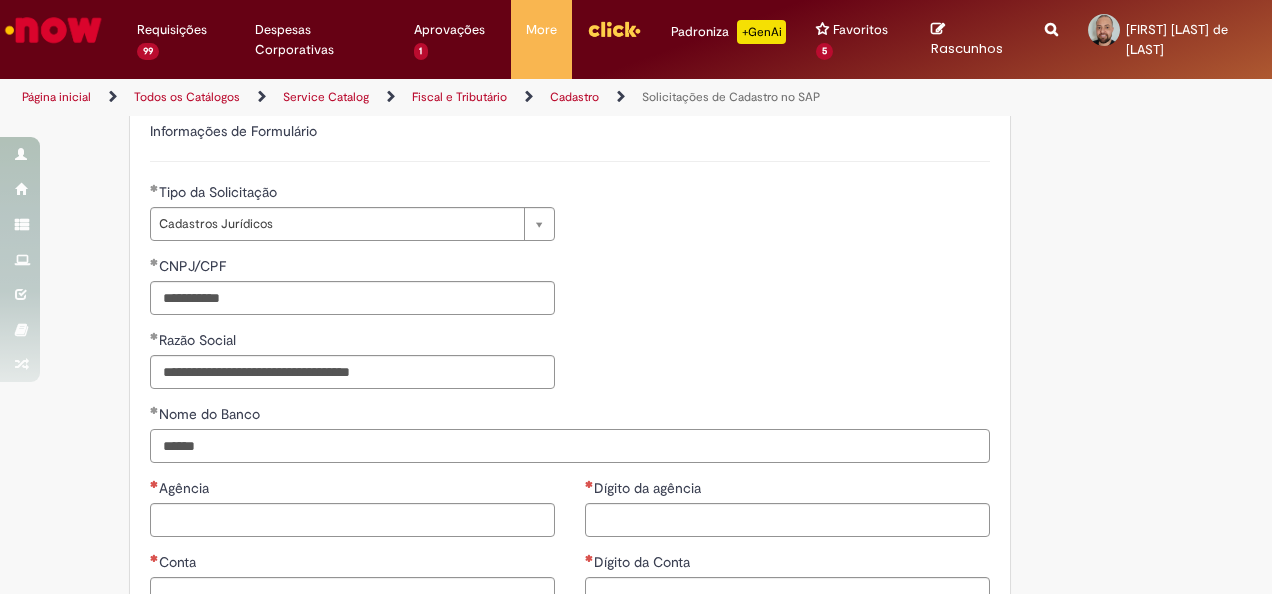 type on "******" 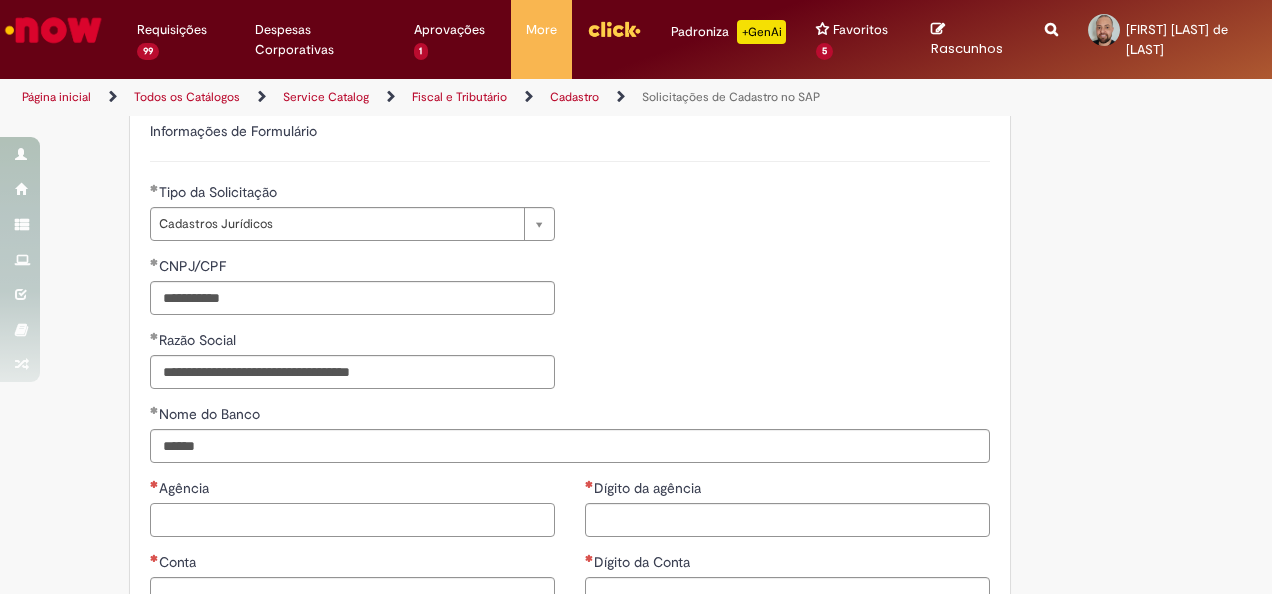 click on "Agência" at bounding box center [352, 520] 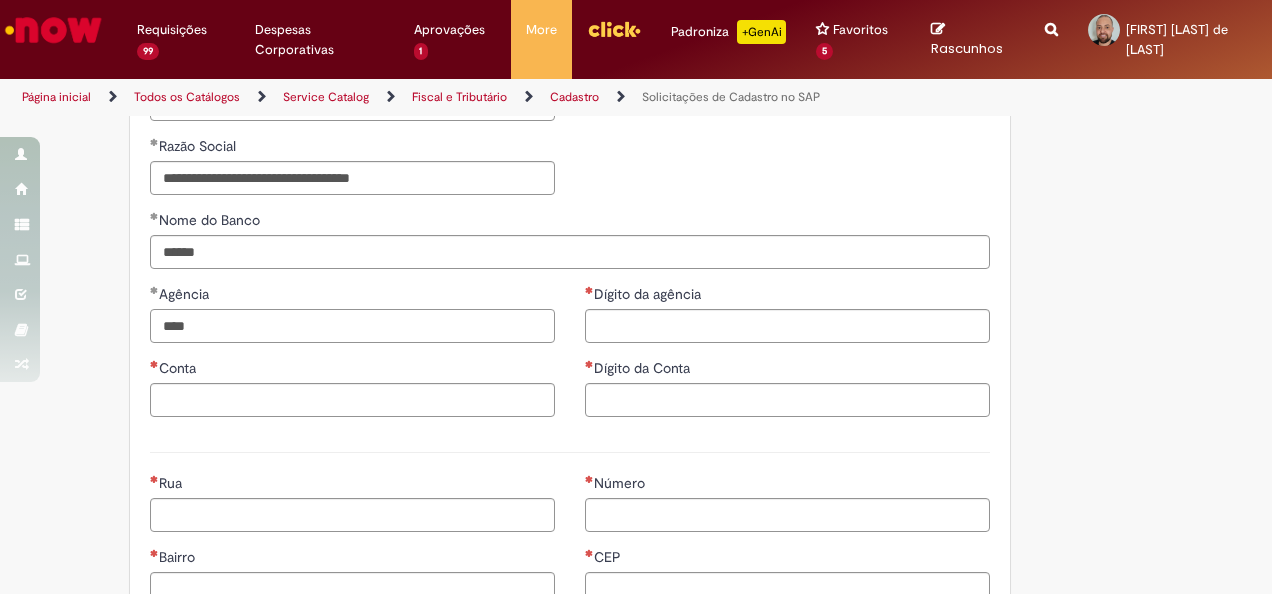 scroll, scrollTop: 786, scrollLeft: 0, axis: vertical 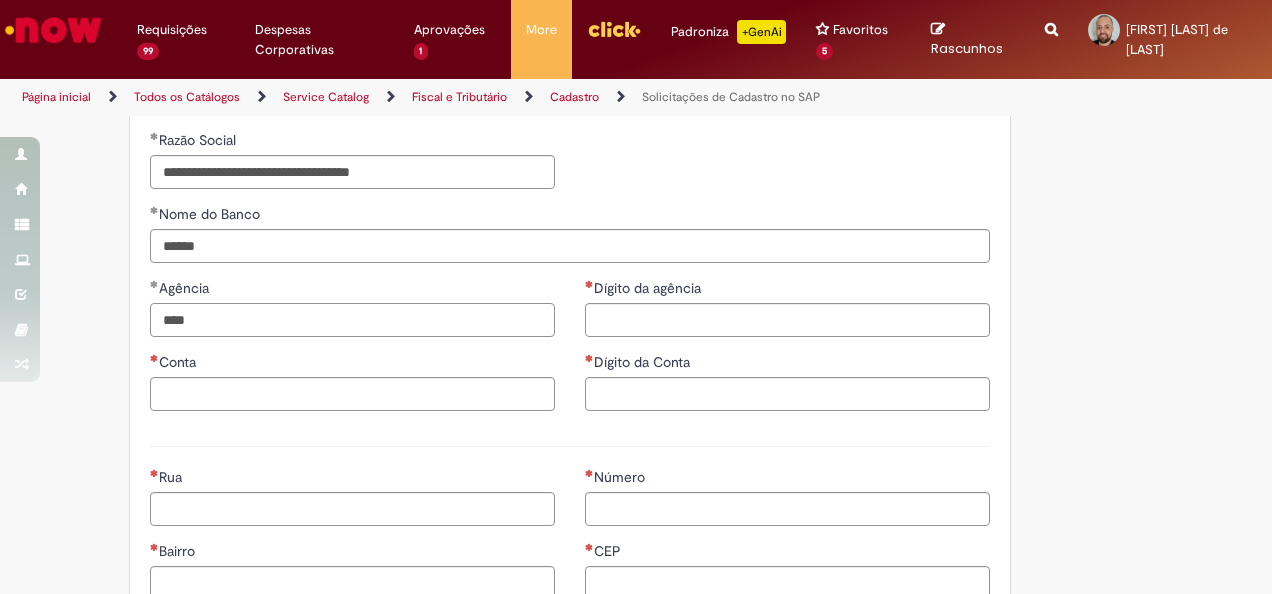 type on "****" 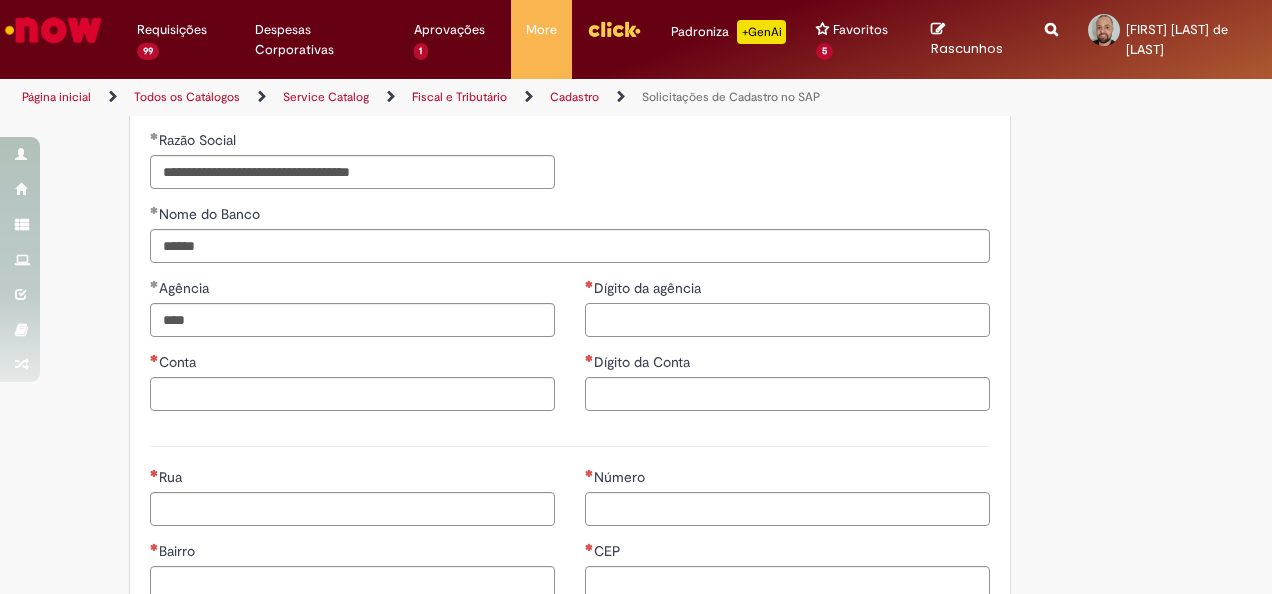click on "Dígito da agência" at bounding box center (787, 320) 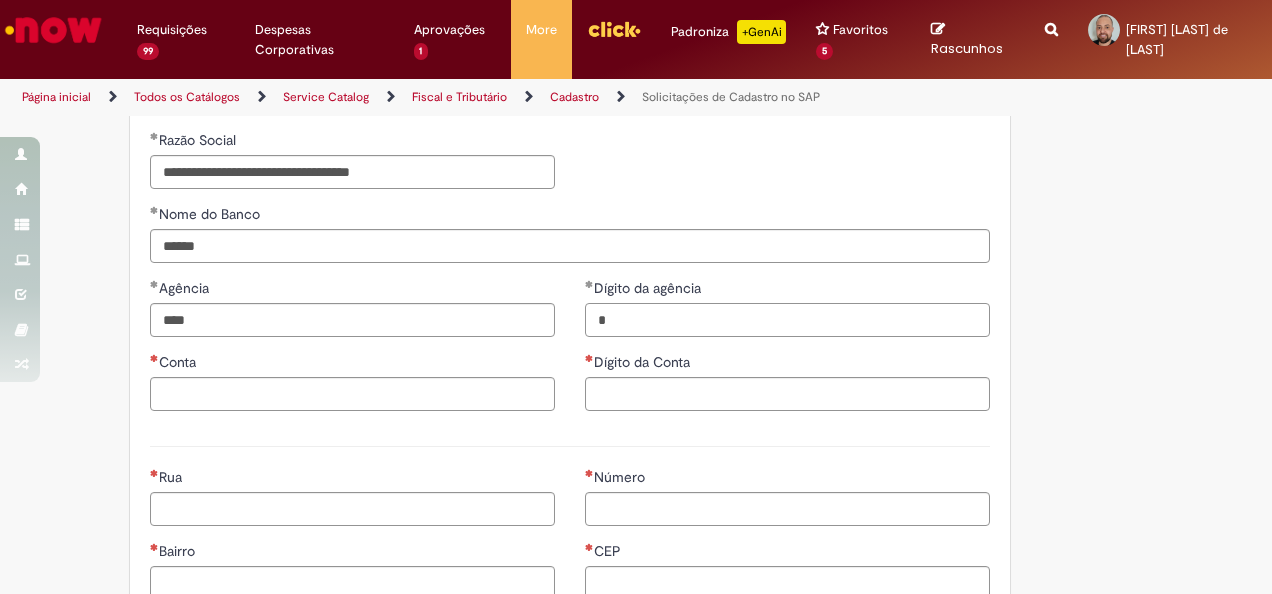 type on "*" 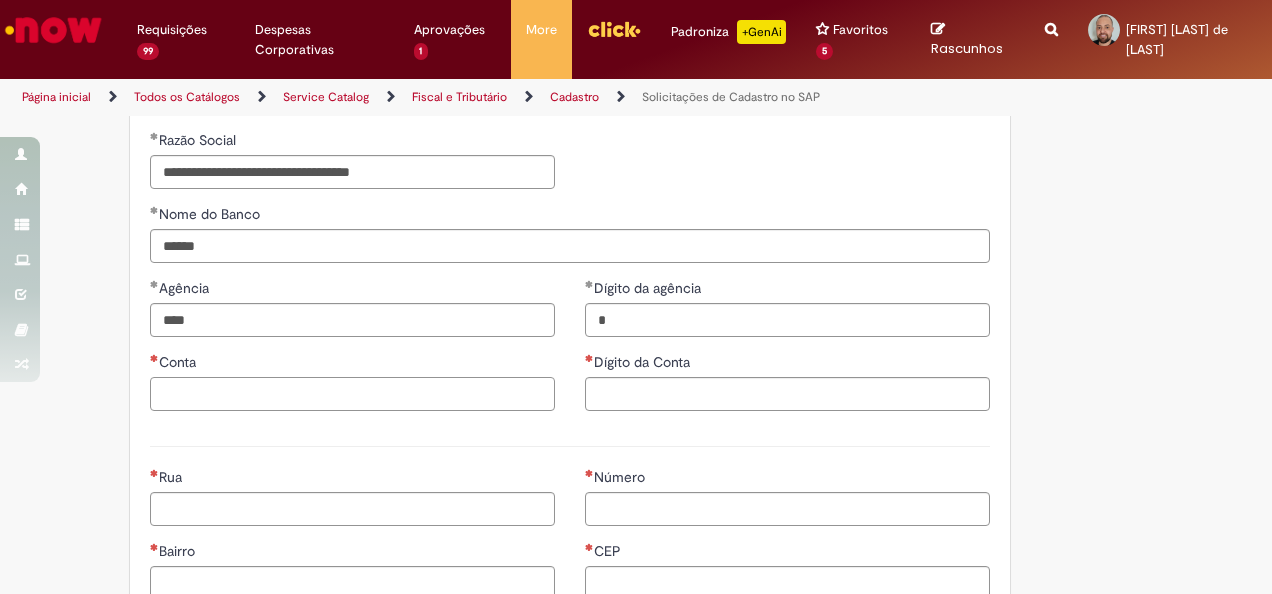 click on "Conta" at bounding box center (352, 394) 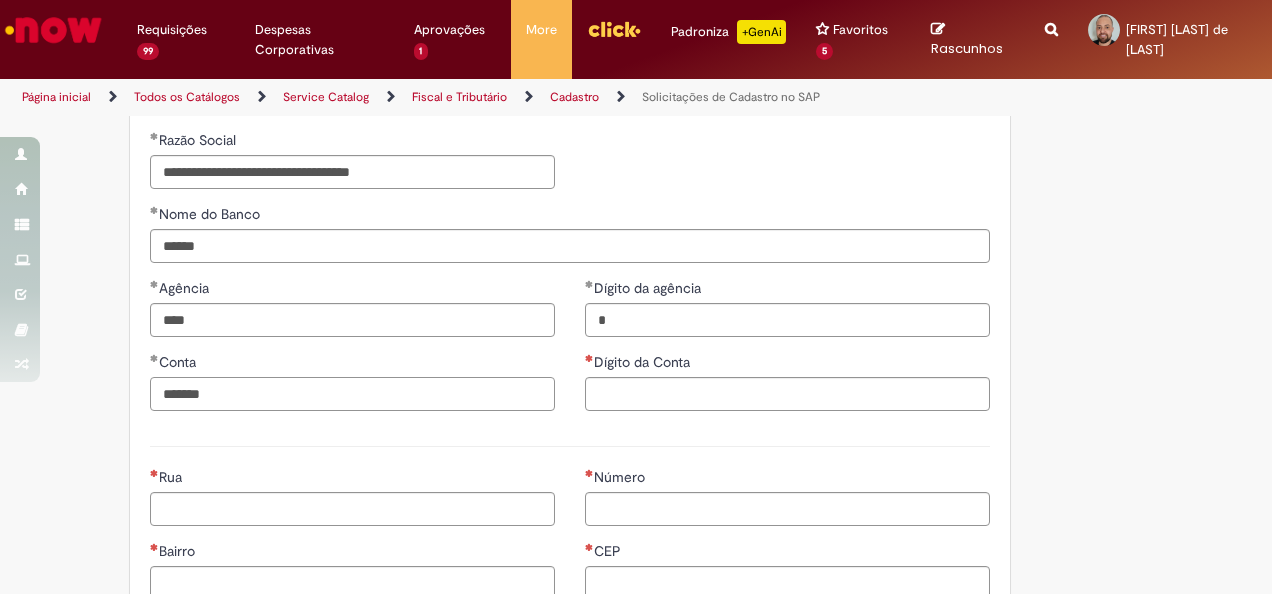 type on "*******" 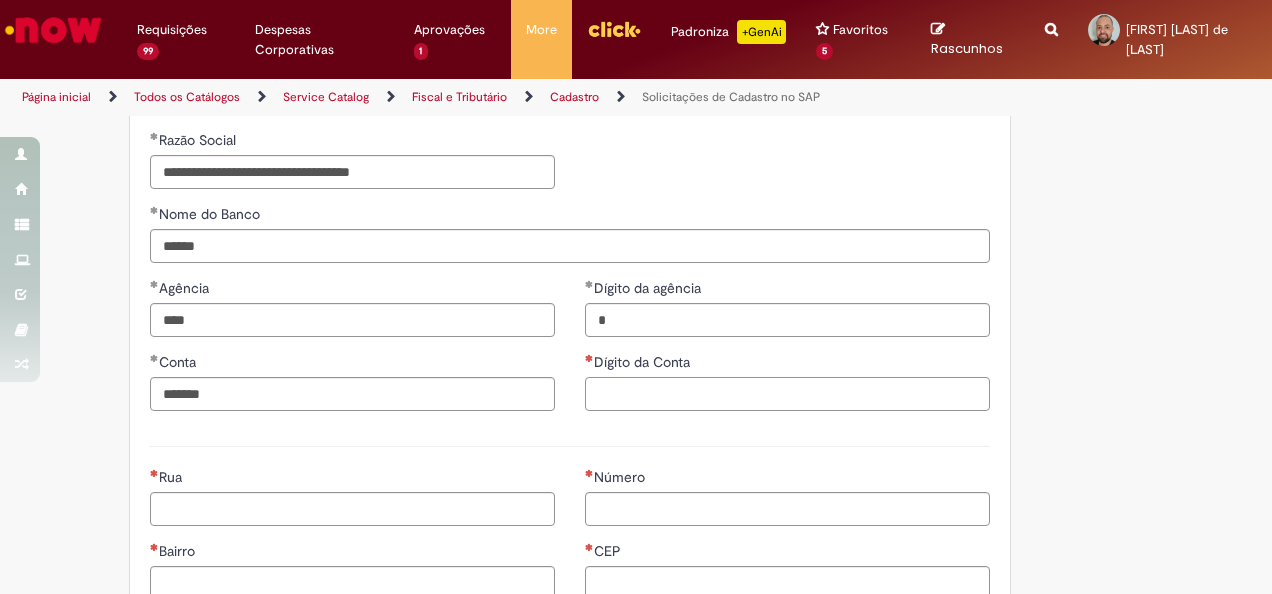 click on "Dígito da Conta" at bounding box center (787, 394) 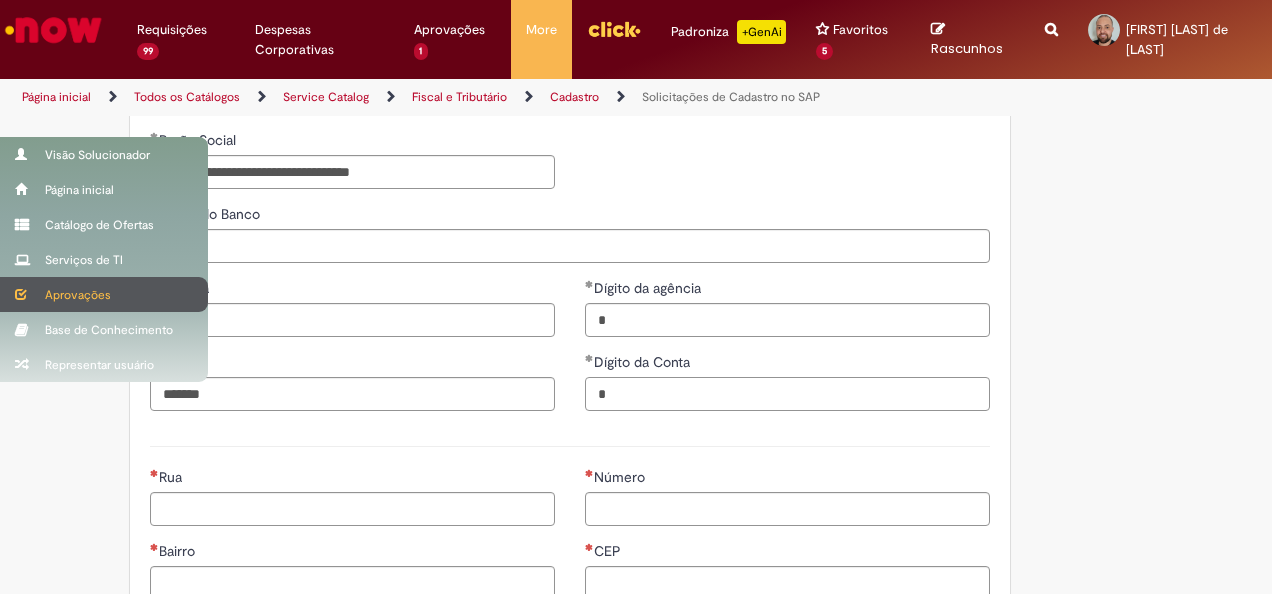 type on "*" 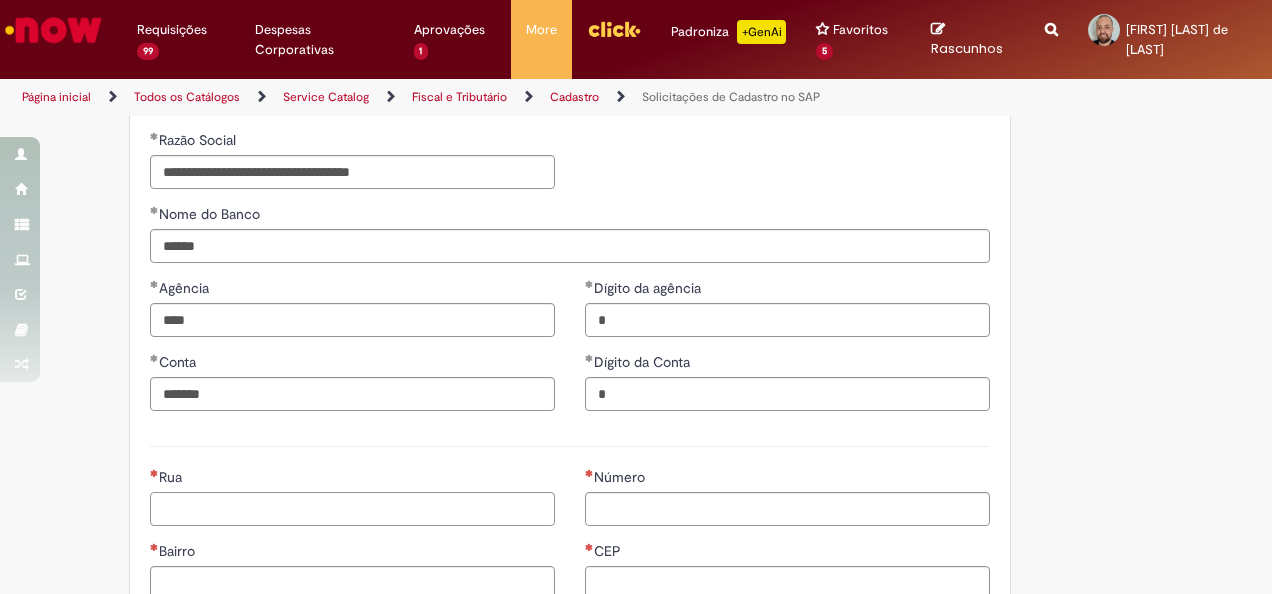 drag, startPoint x: 305, startPoint y: 504, endPoint x: 349, endPoint y: 496, distance: 44.72136 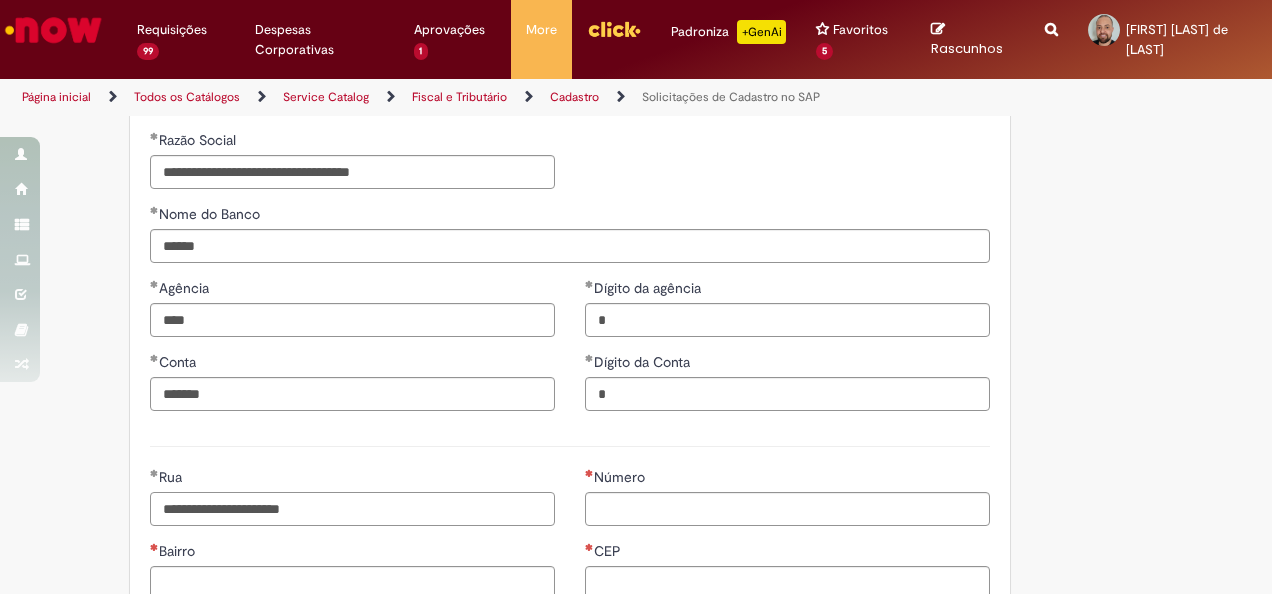 type on "**********" 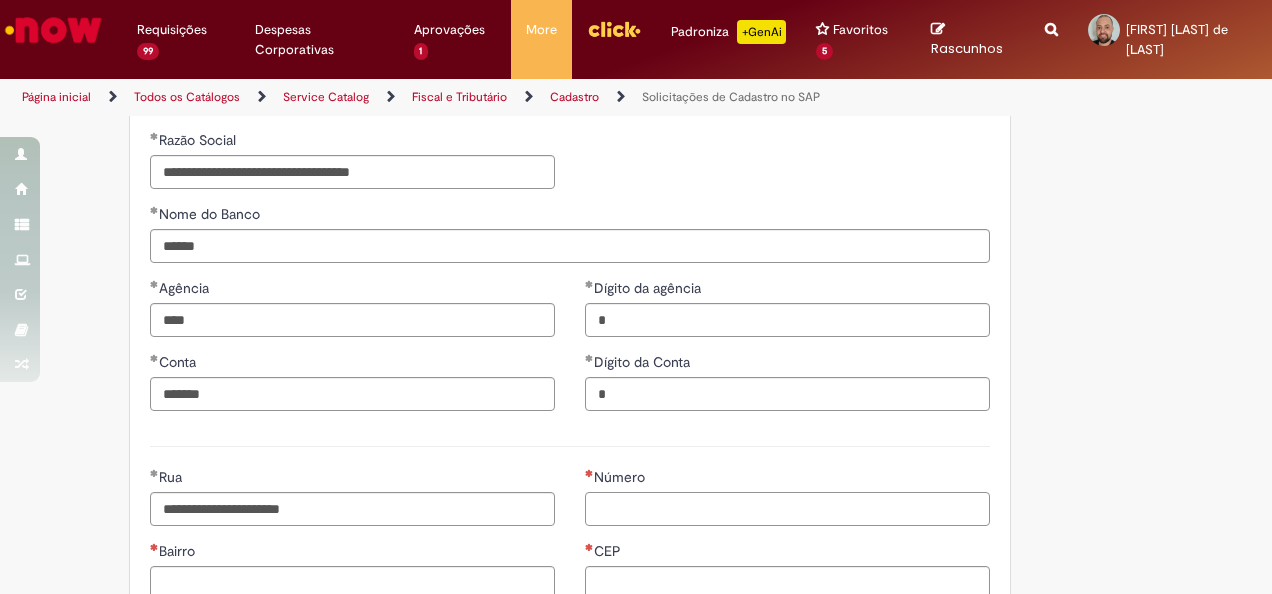 click on "Número" at bounding box center [787, 509] 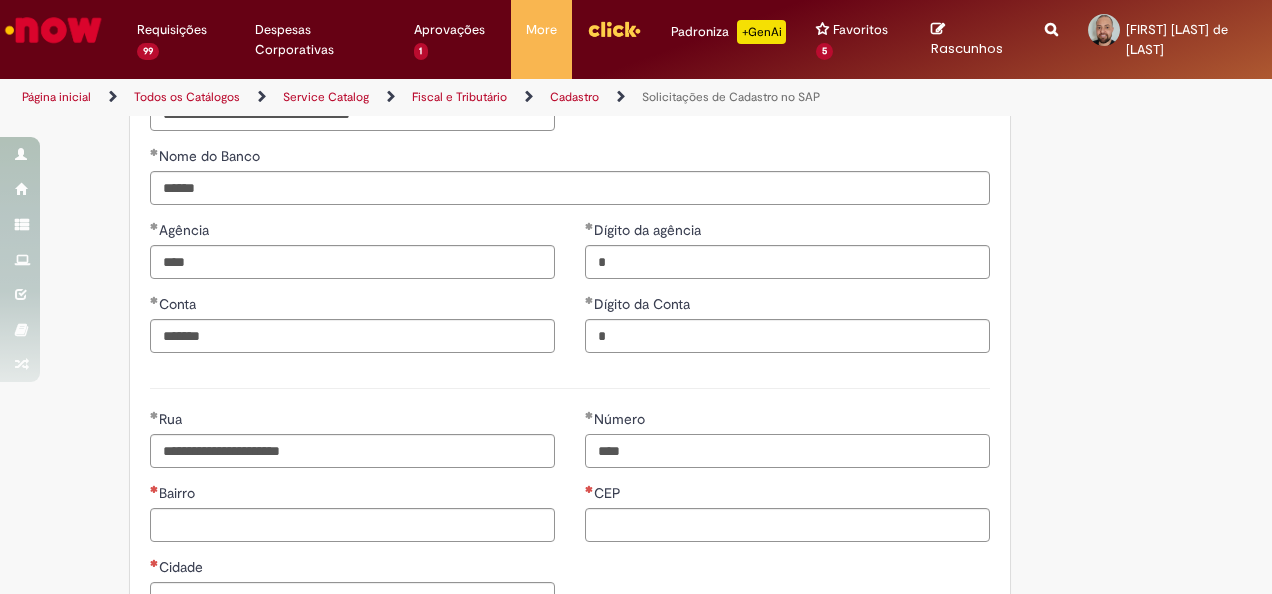 scroll, scrollTop: 886, scrollLeft: 0, axis: vertical 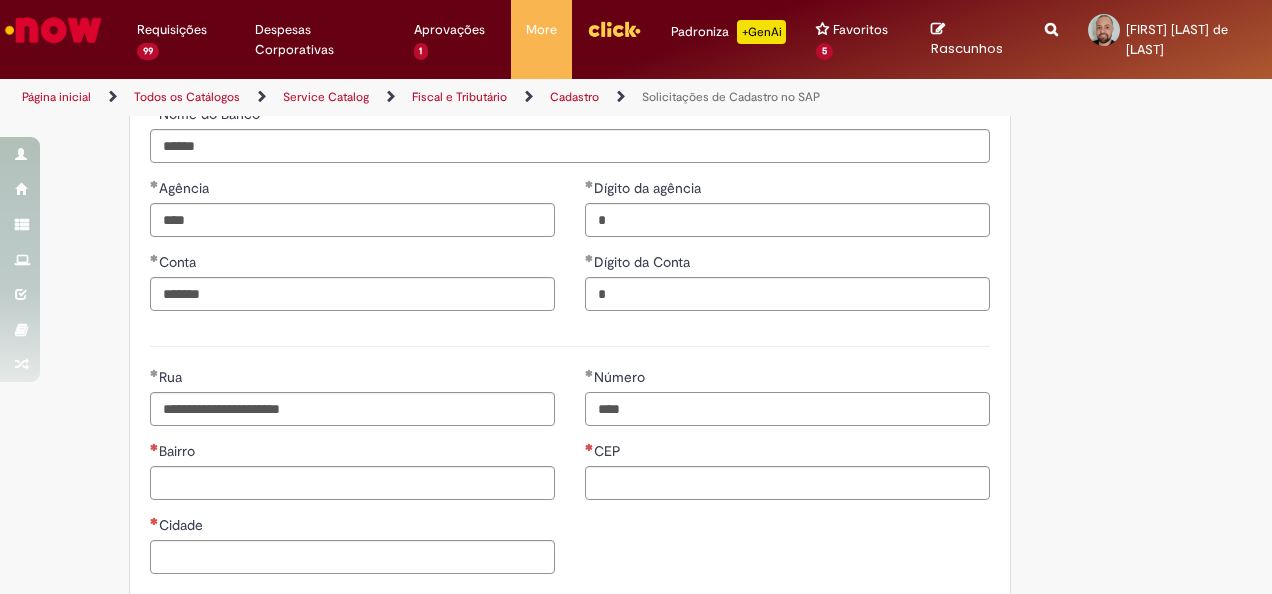 type on "****" 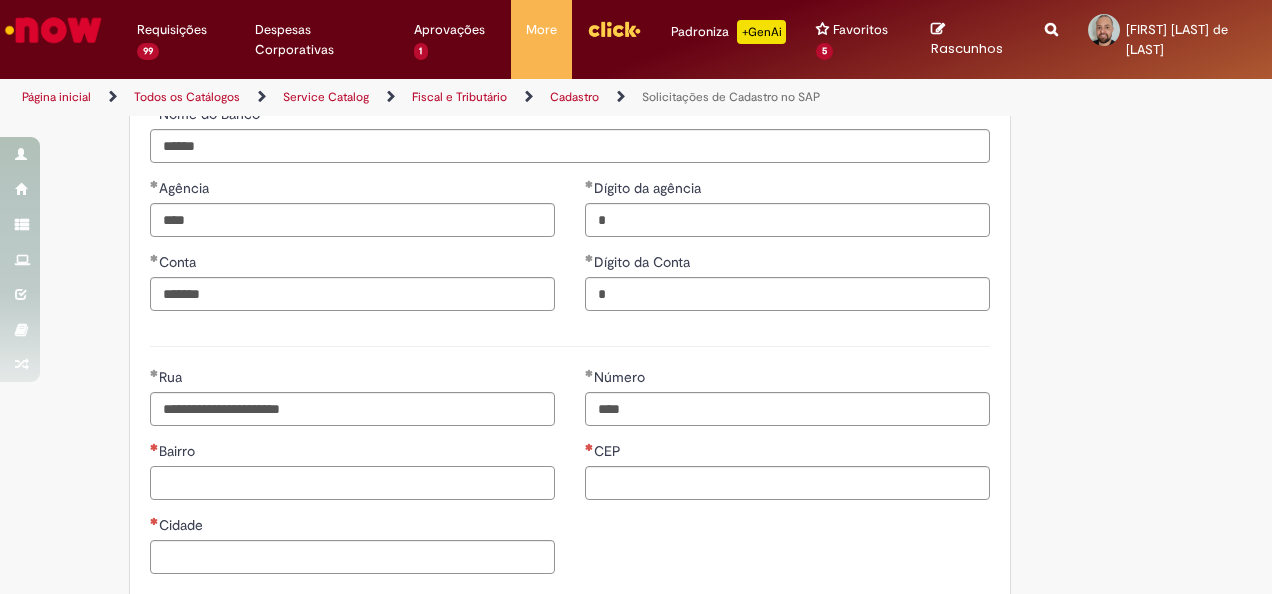 click on "Bairro" at bounding box center [352, 483] 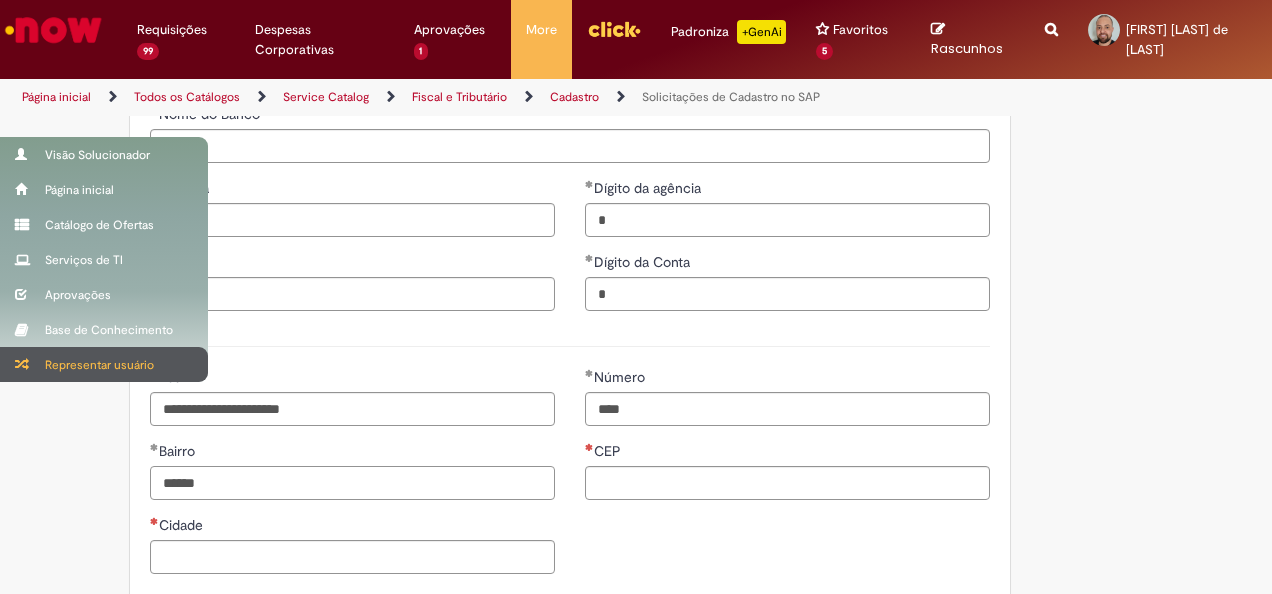 type on "******" 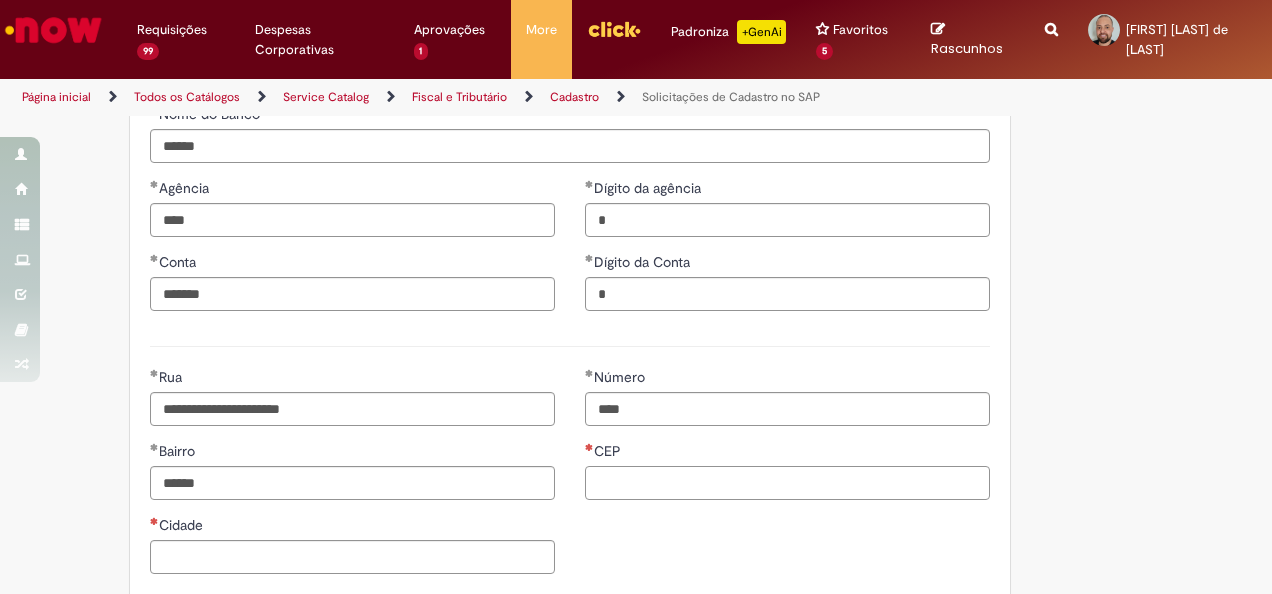 click on "CEP" at bounding box center (787, 483) 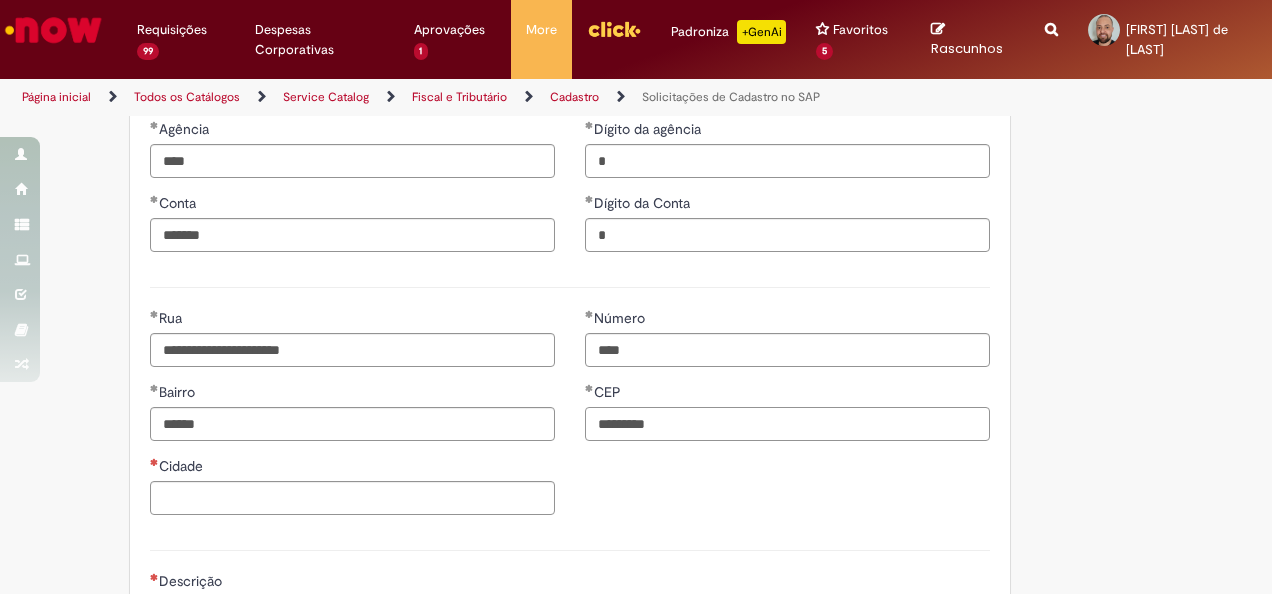 scroll, scrollTop: 986, scrollLeft: 0, axis: vertical 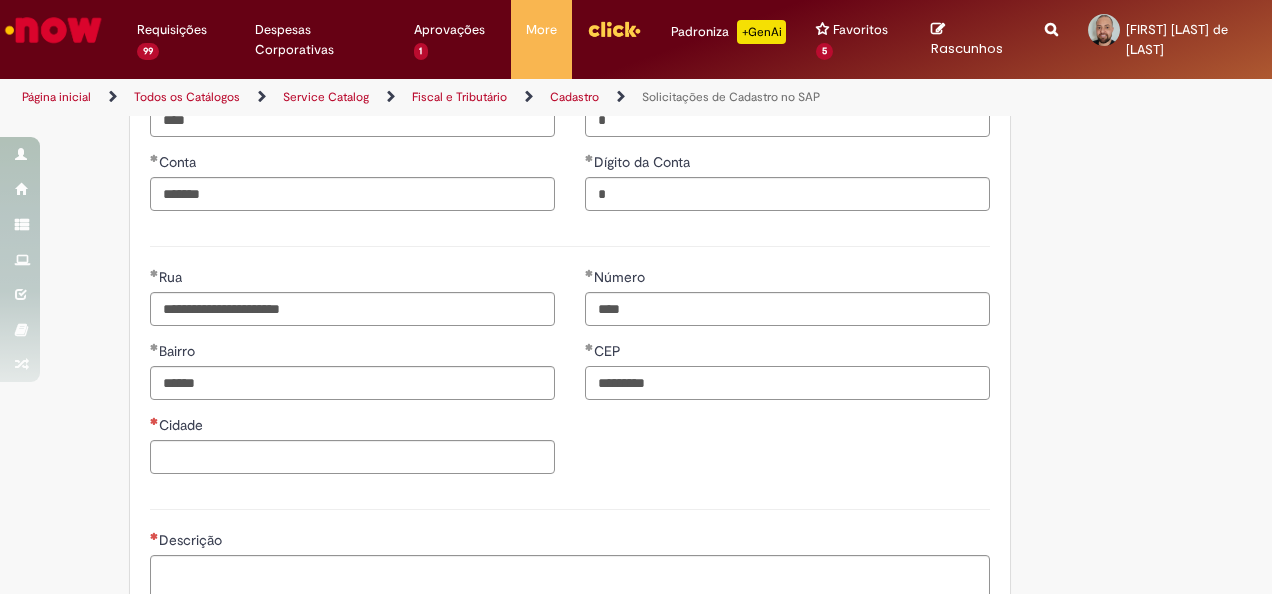 type on "*********" 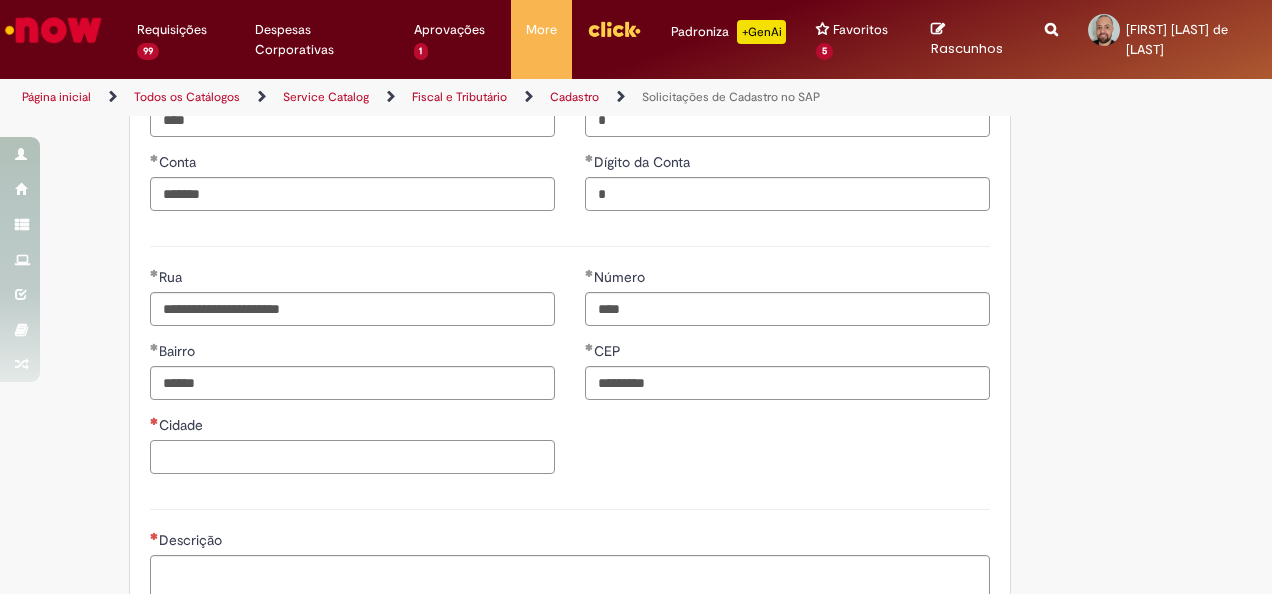 click on "Cidade" at bounding box center [352, 457] 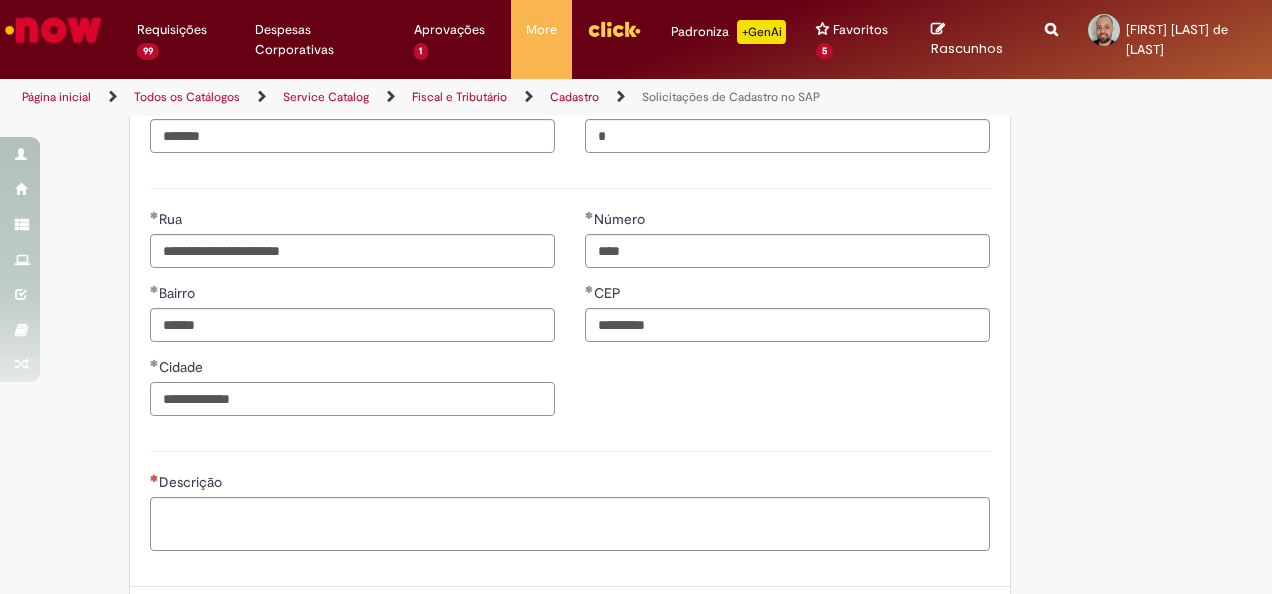 scroll, scrollTop: 1086, scrollLeft: 0, axis: vertical 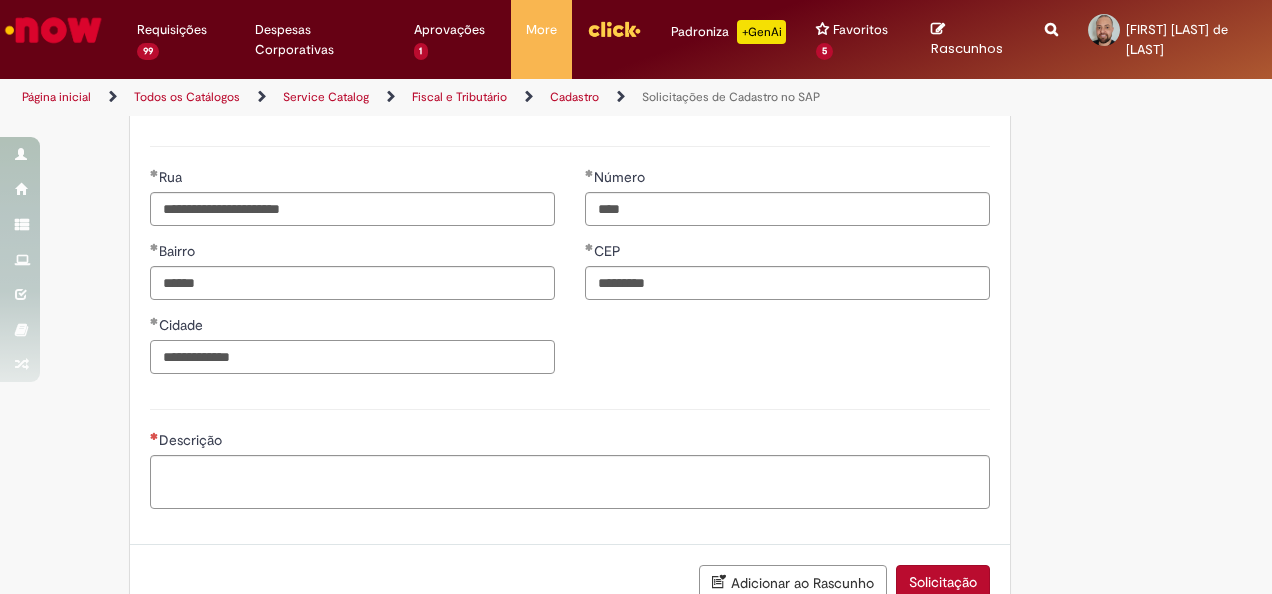 type on "**********" 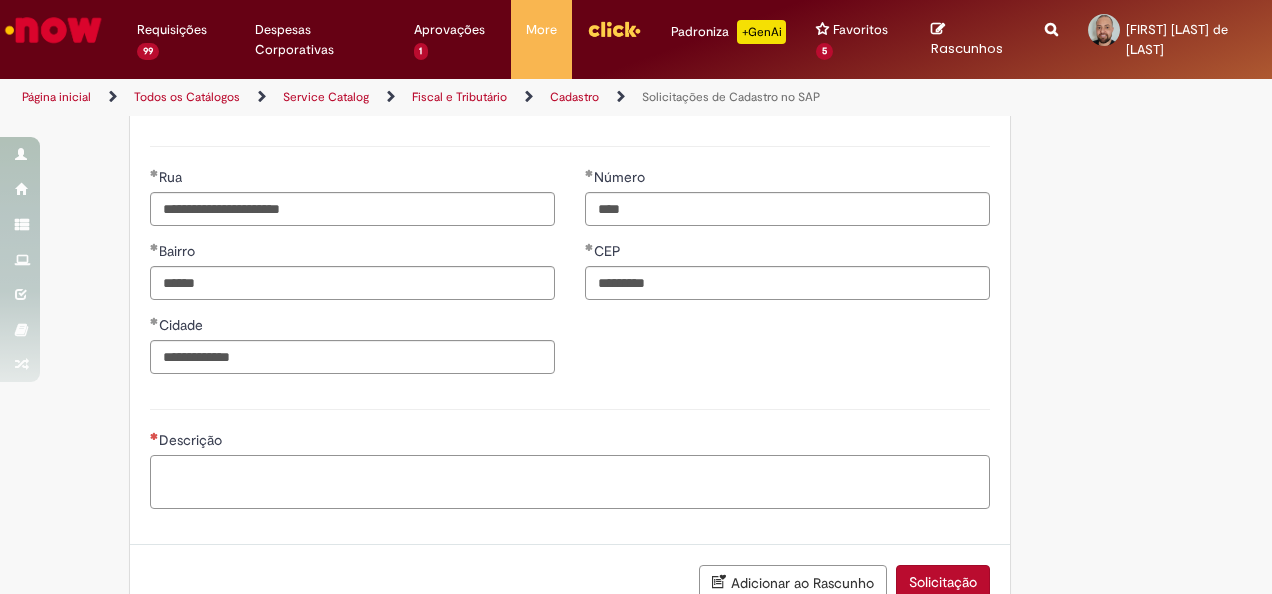 click on "Descrição" at bounding box center [570, 481] 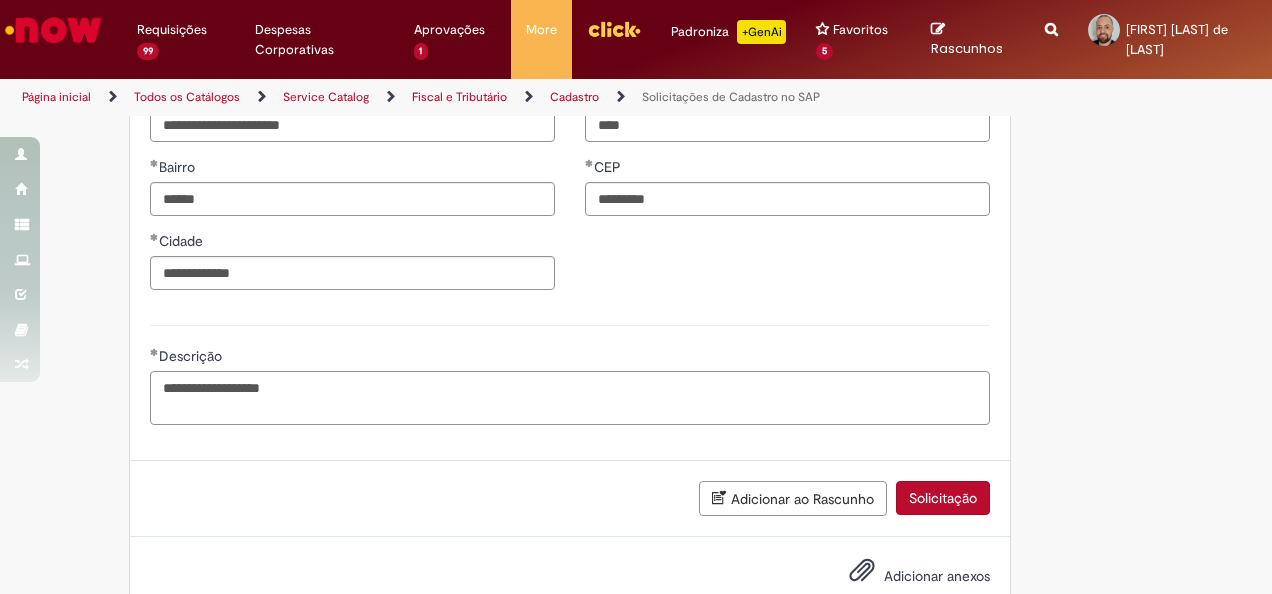 scroll, scrollTop: 1216, scrollLeft: 0, axis: vertical 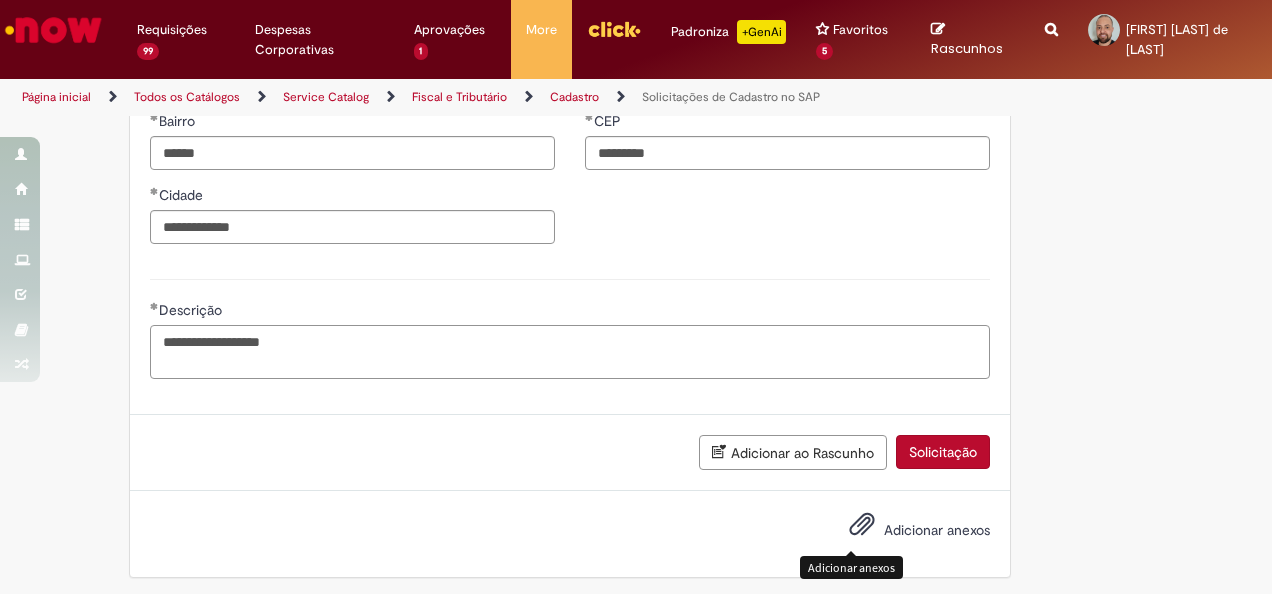 type on "**********" 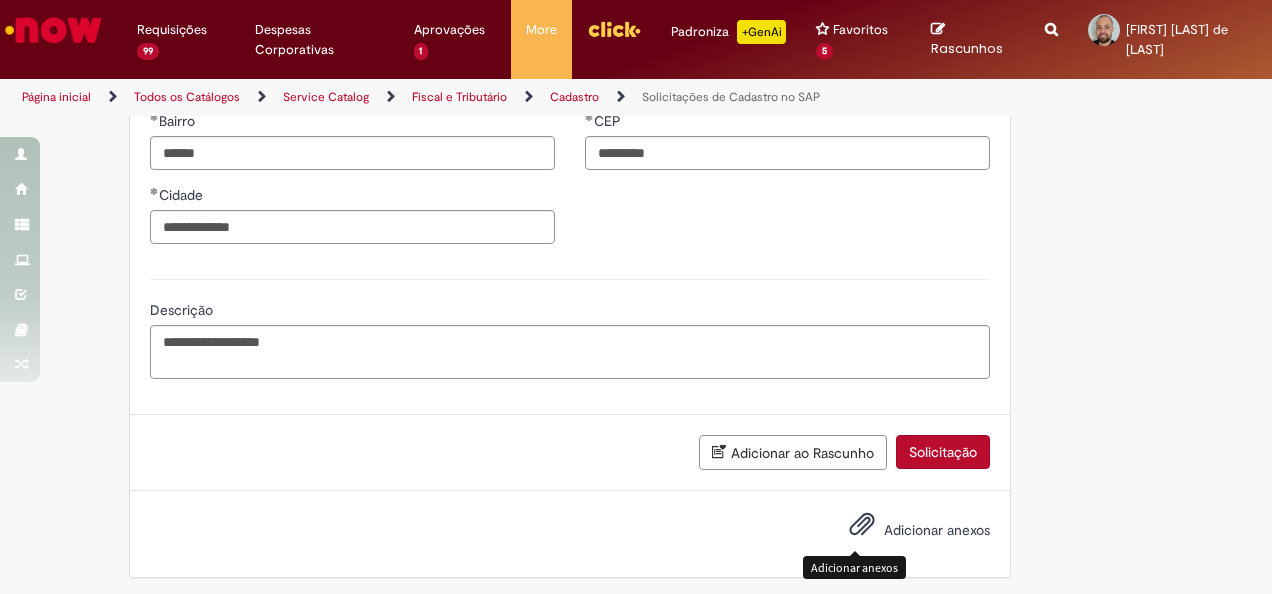 click at bounding box center [862, 525] 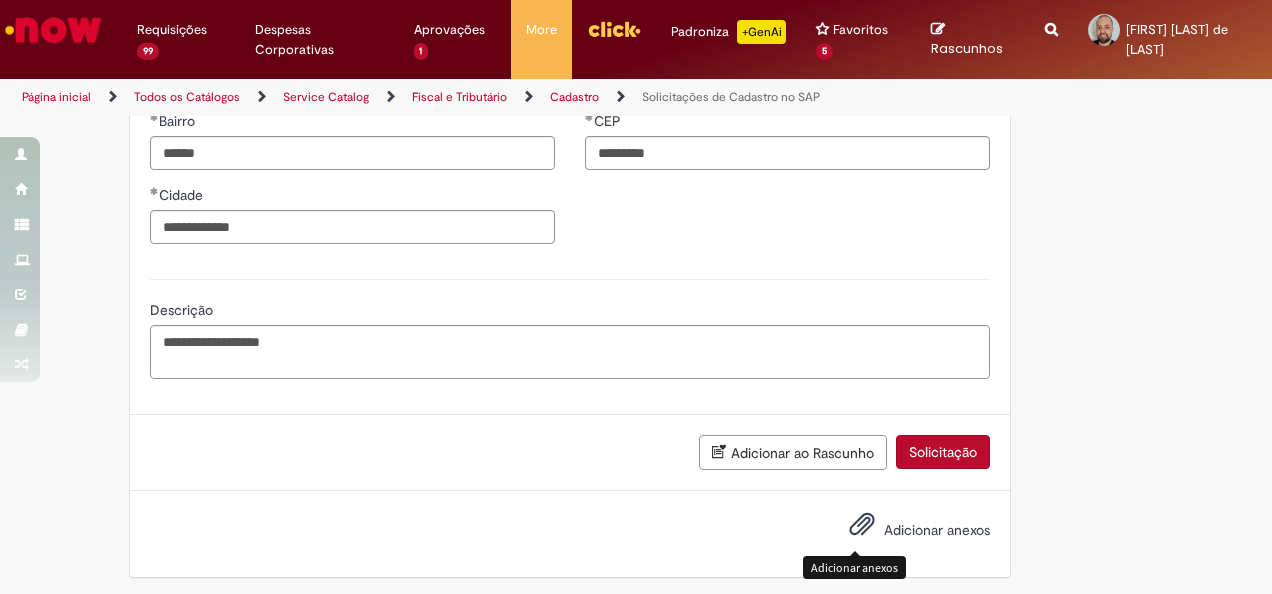 type 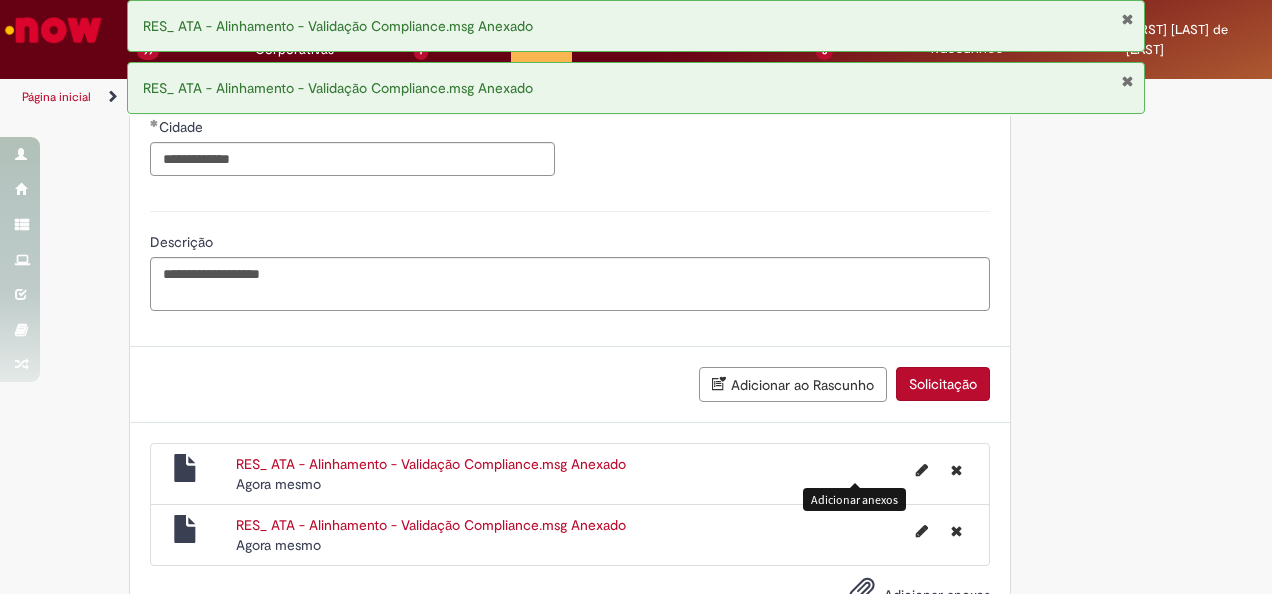 scroll, scrollTop: 1348, scrollLeft: 0, axis: vertical 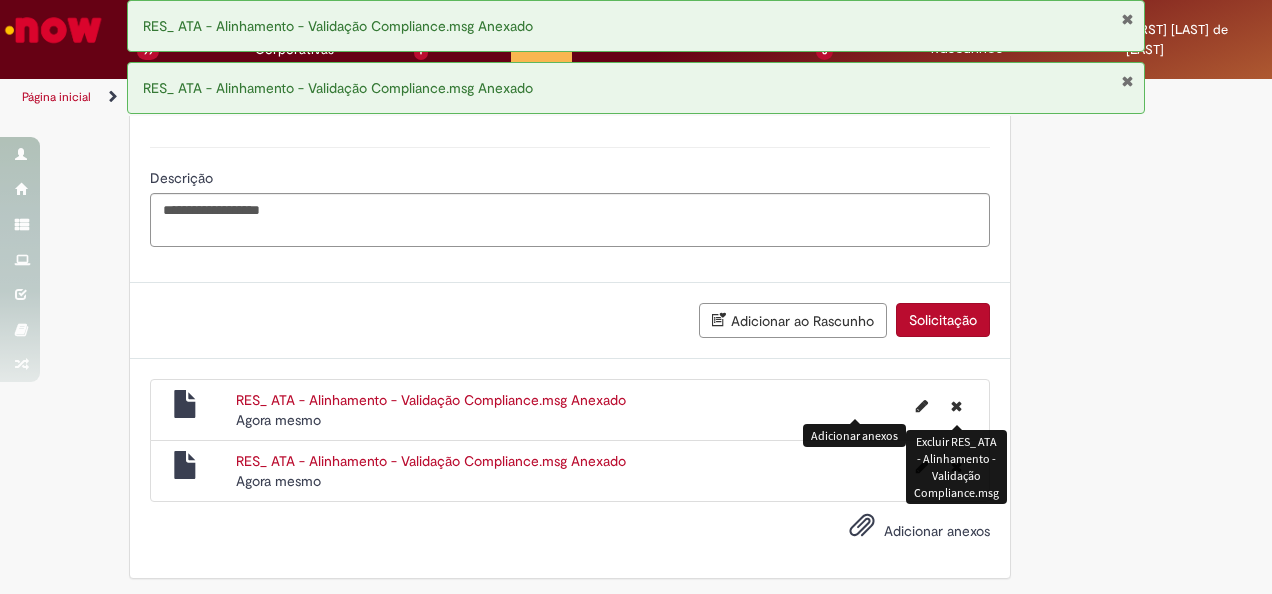 click at bounding box center [956, 406] 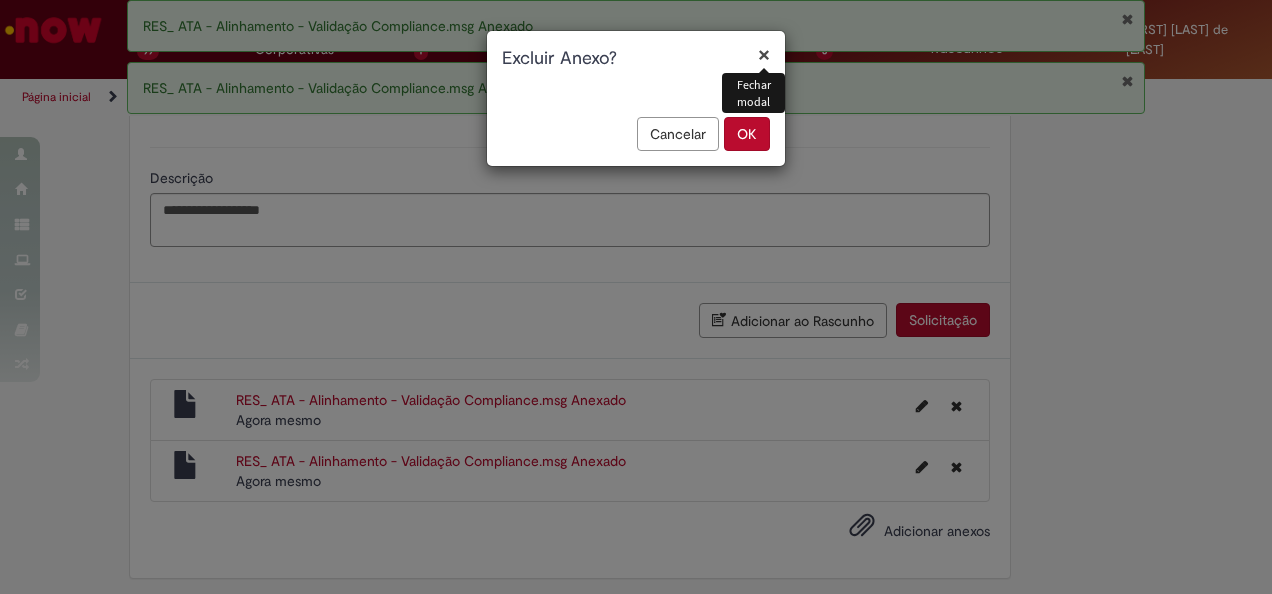 click on "OK" at bounding box center [747, 134] 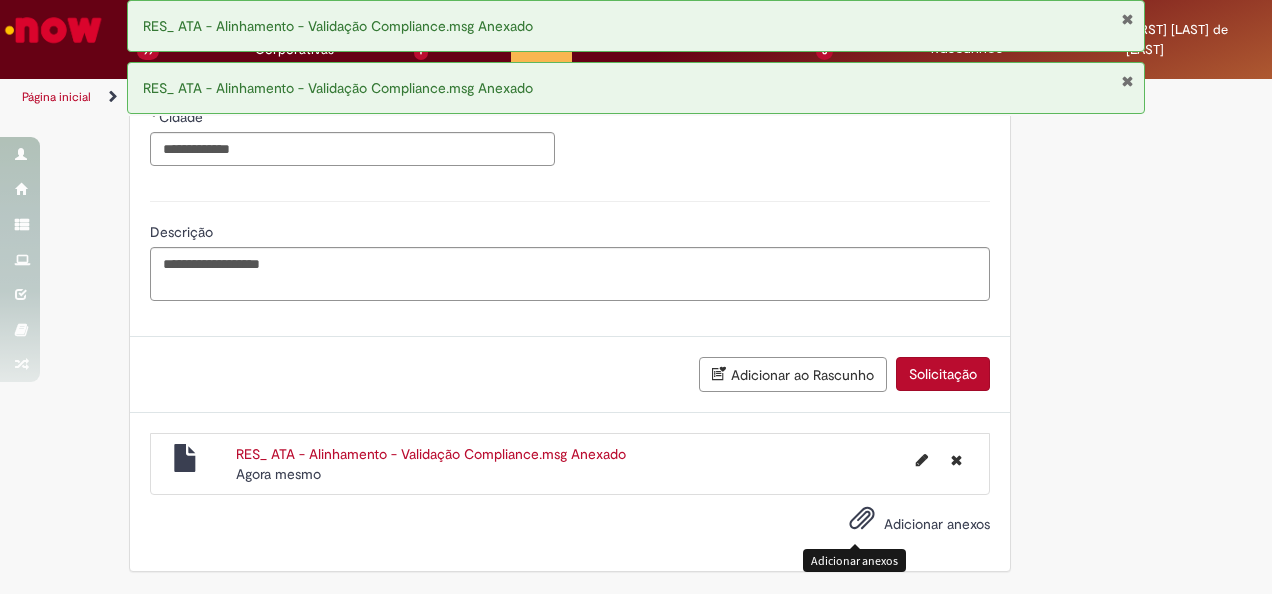 scroll, scrollTop: 1288, scrollLeft: 0, axis: vertical 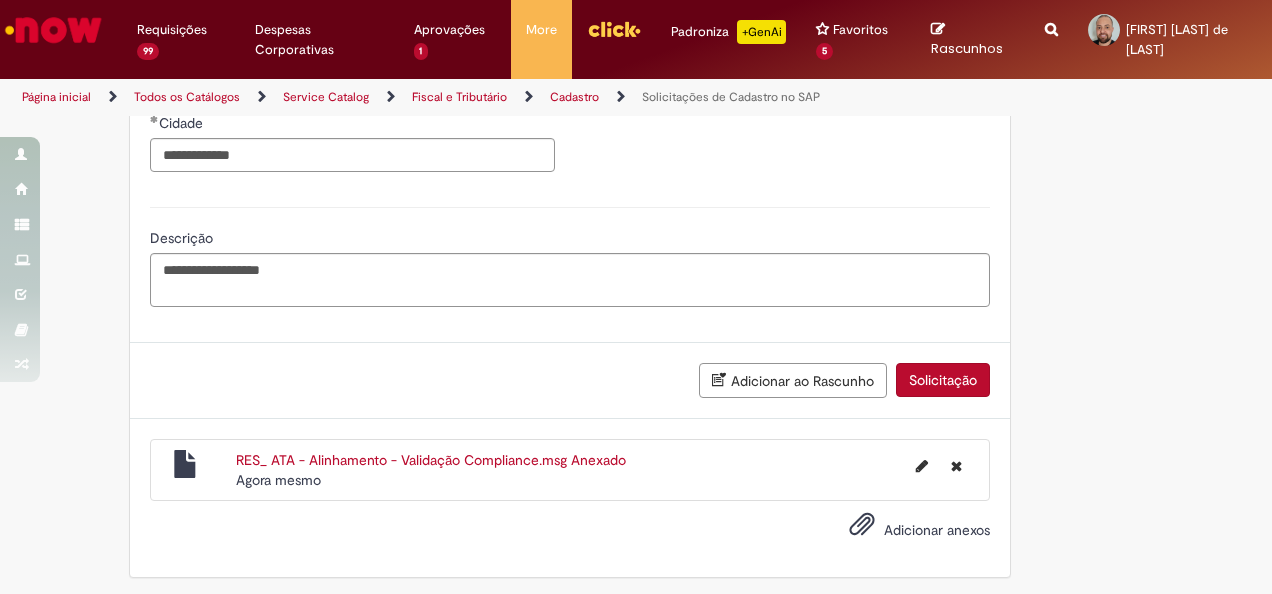 click on "Solicitação" at bounding box center (943, 380) 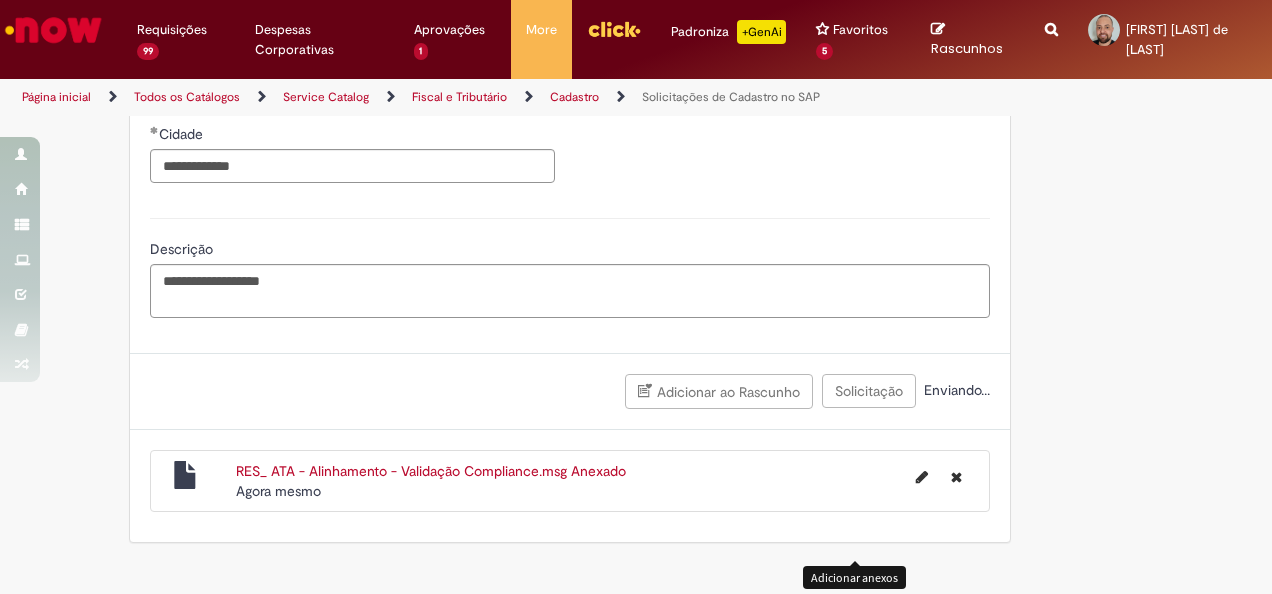 scroll, scrollTop: 1242, scrollLeft: 0, axis: vertical 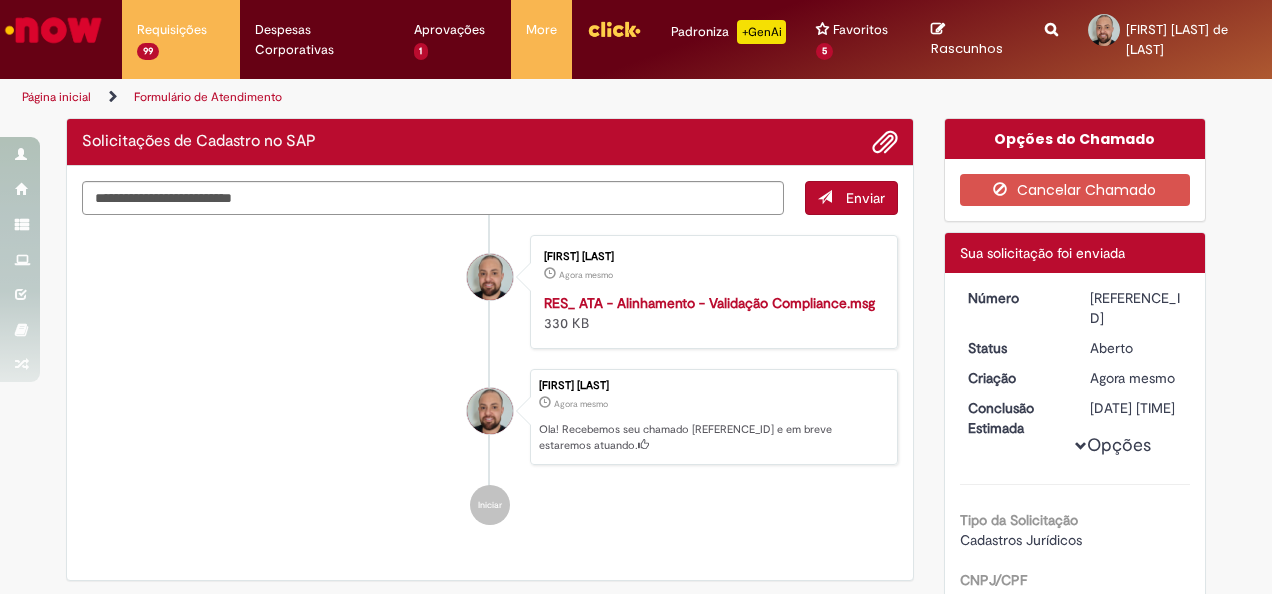 click on "[REFERENCE_ID]" at bounding box center [1136, 308] 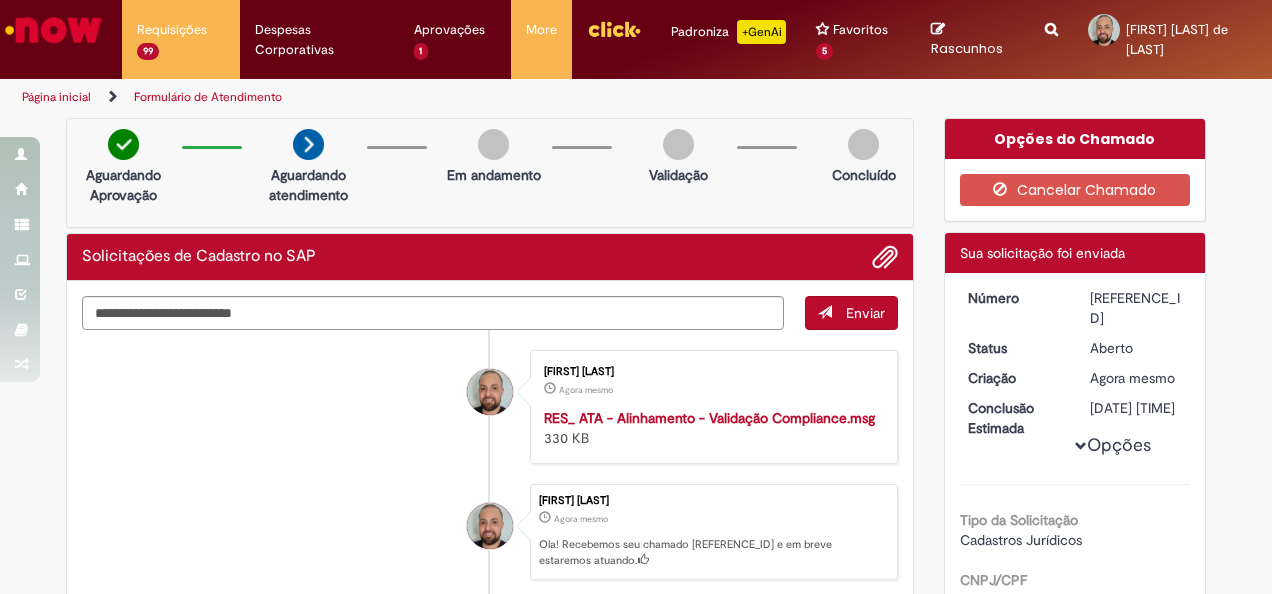 copy on "[REFERENCE_ID]" 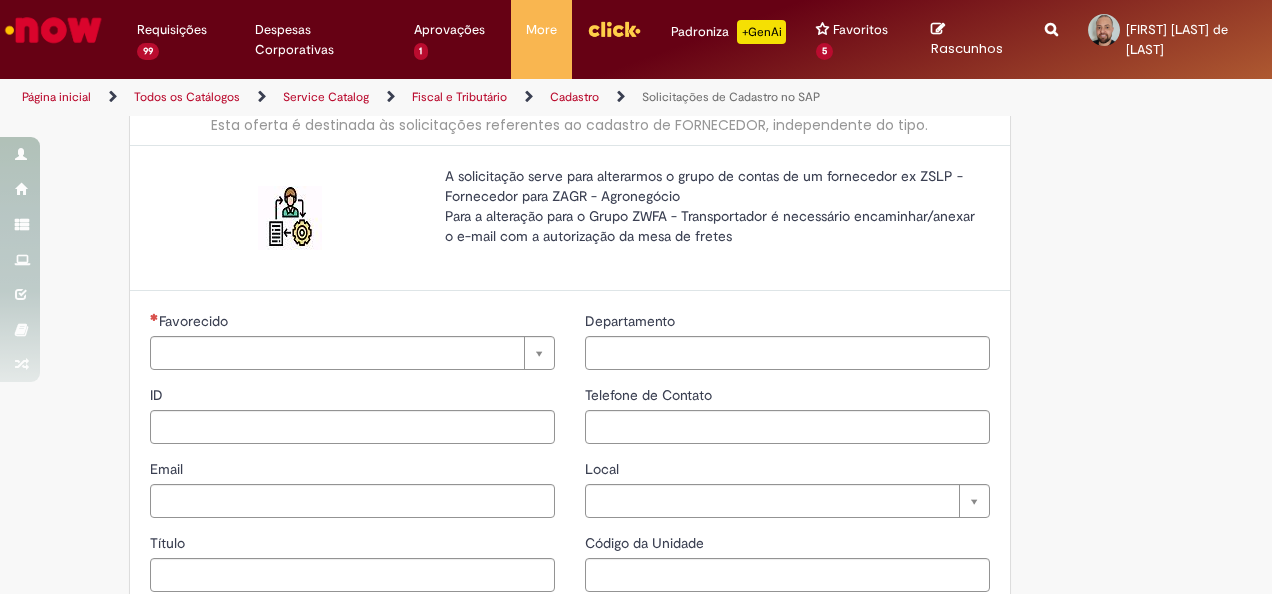scroll, scrollTop: 0, scrollLeft: 0, axis: both 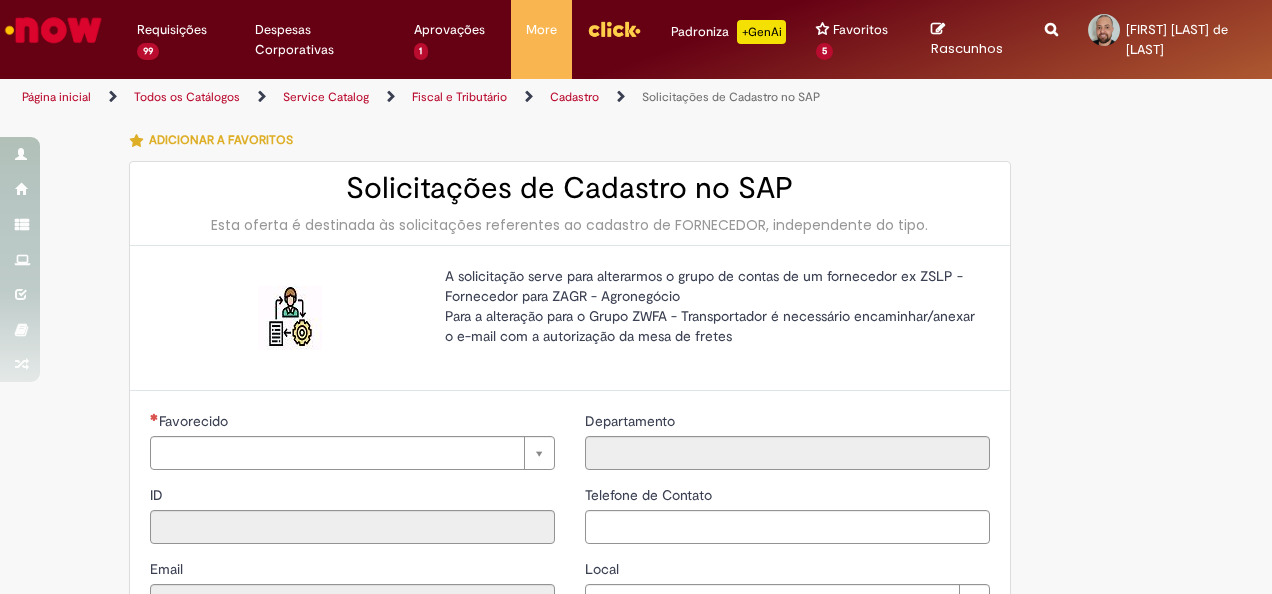 type on "********" 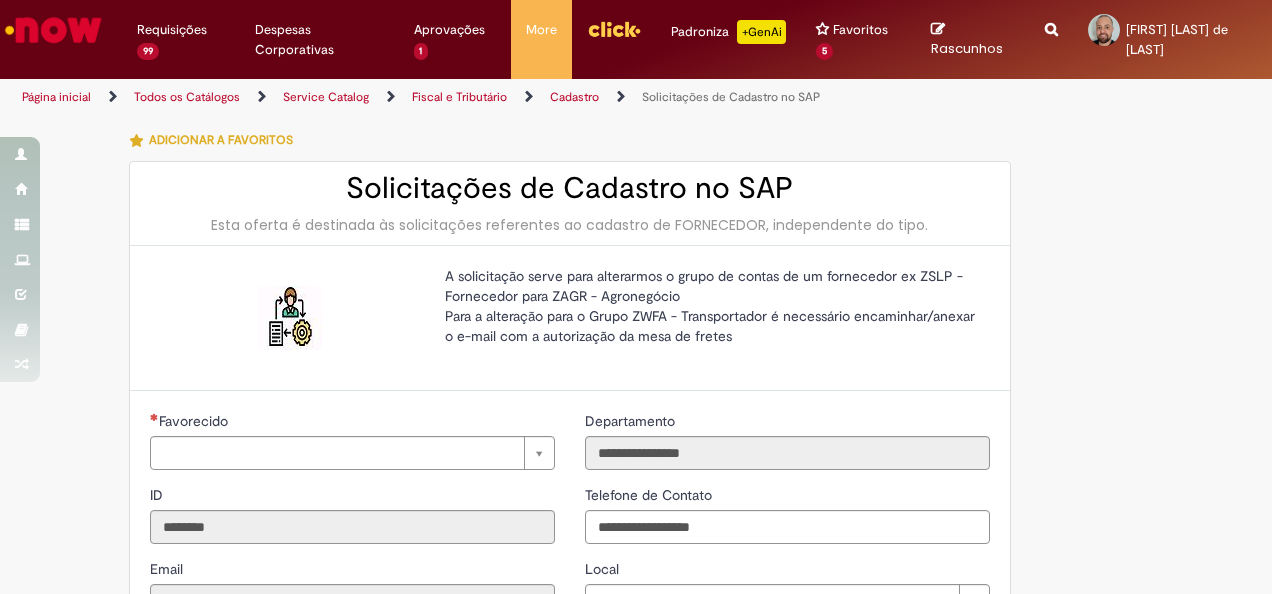 type on "**********" 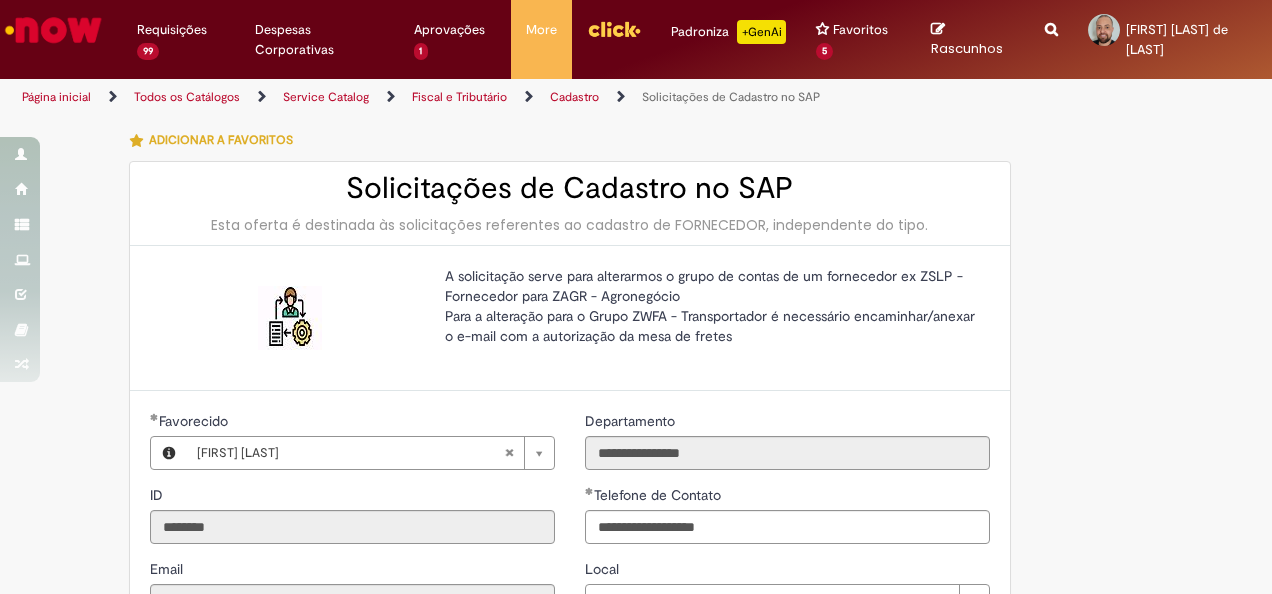type on "**********" 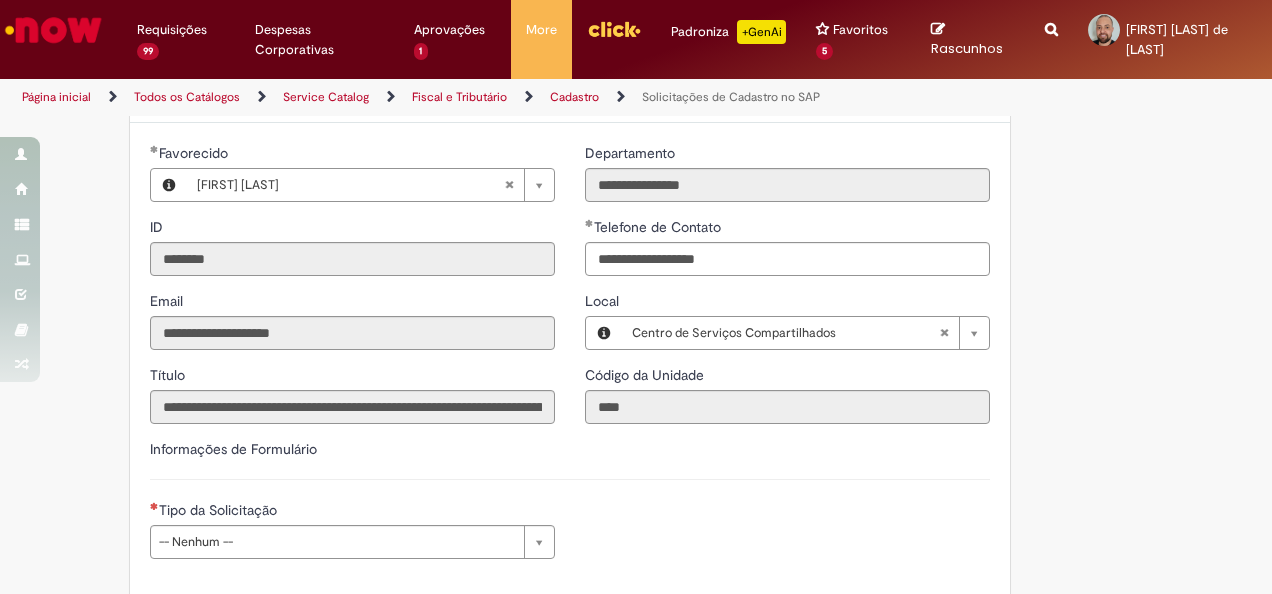 scroll, scrollTop: 400, scrollLeft: 0, axis: vertical 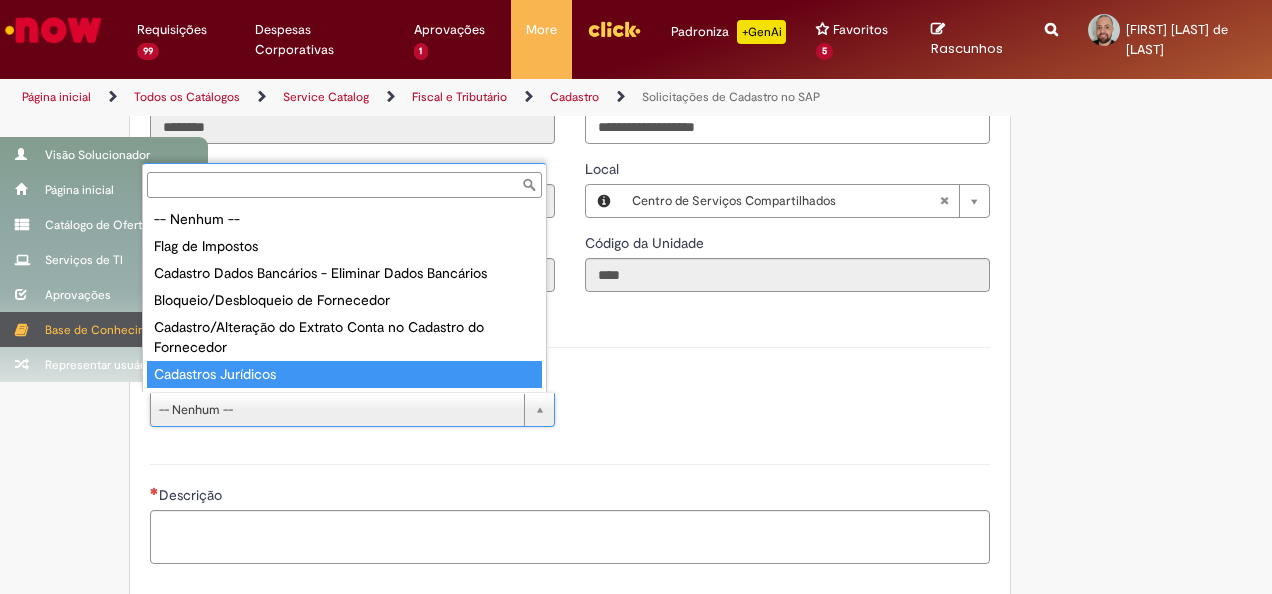 type on "**********" 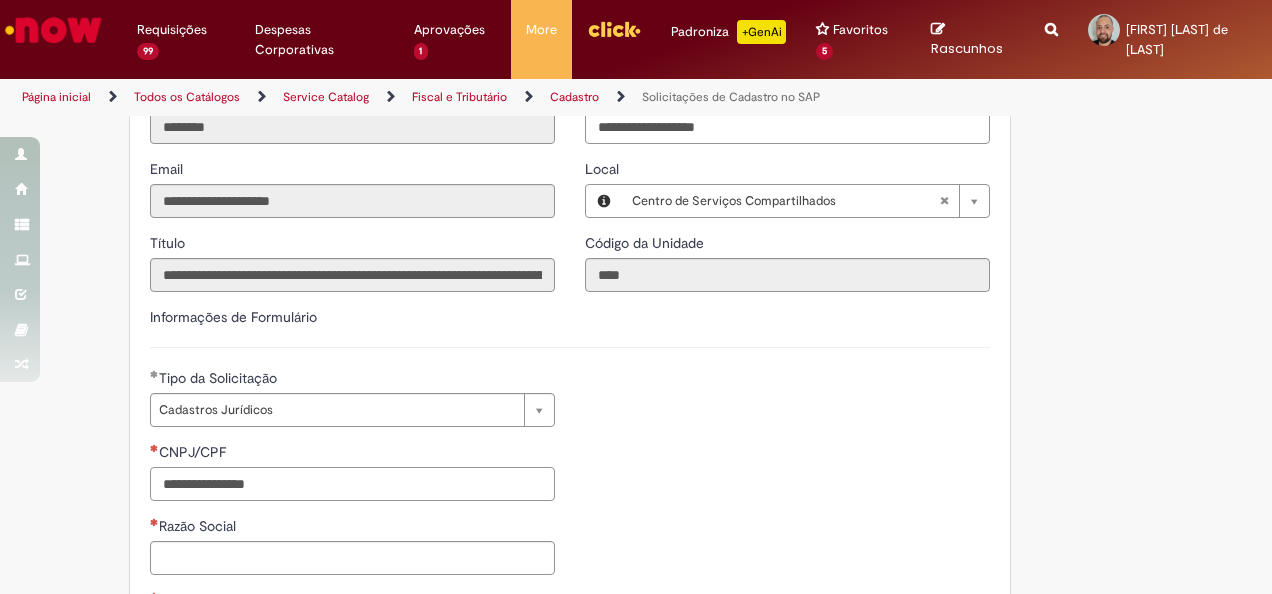 click on "CNPJ/CPF" at bounding box center (352, 484) 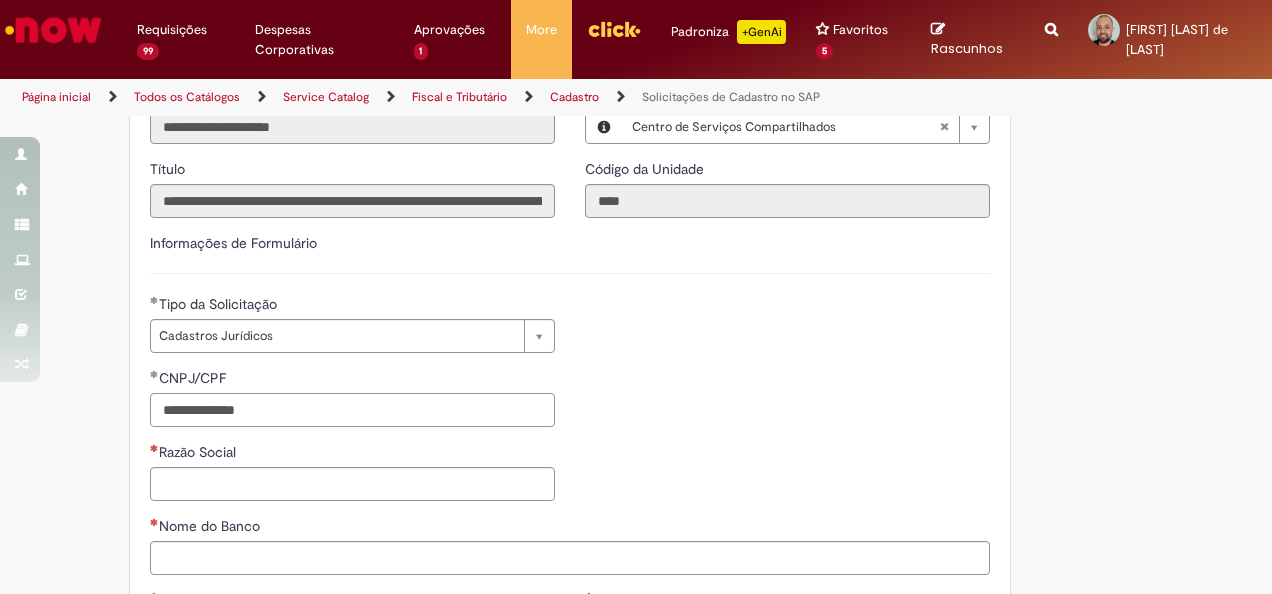scroll, scrollTop: 500, scrollLeft: 0, axis: vertical 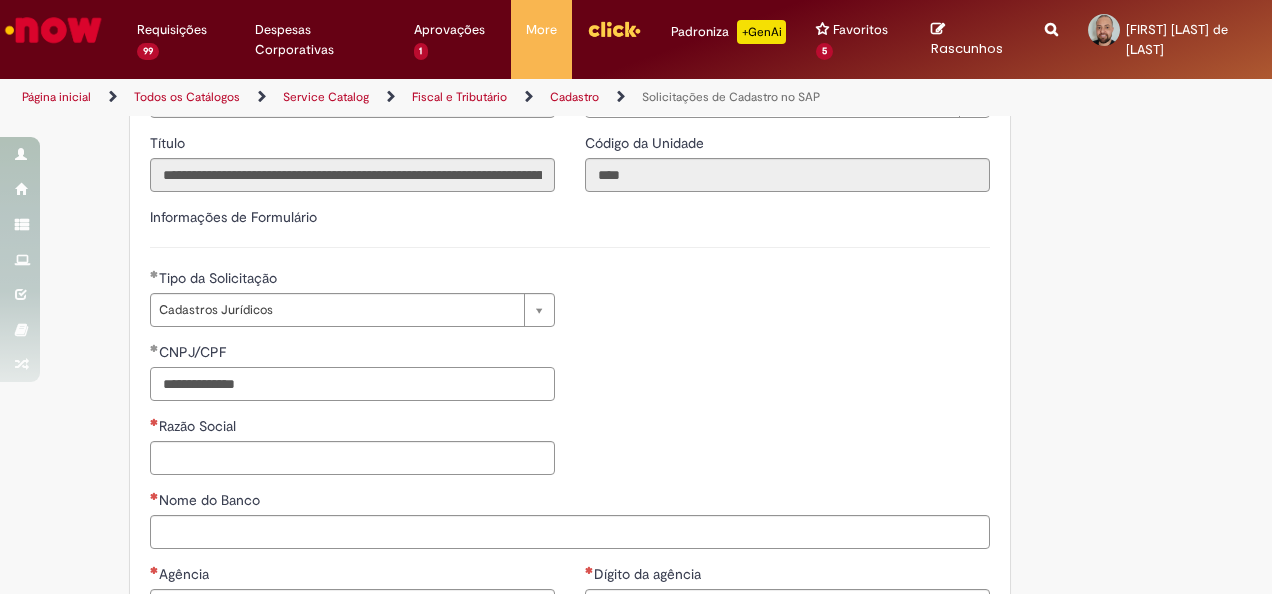 type on "**********" 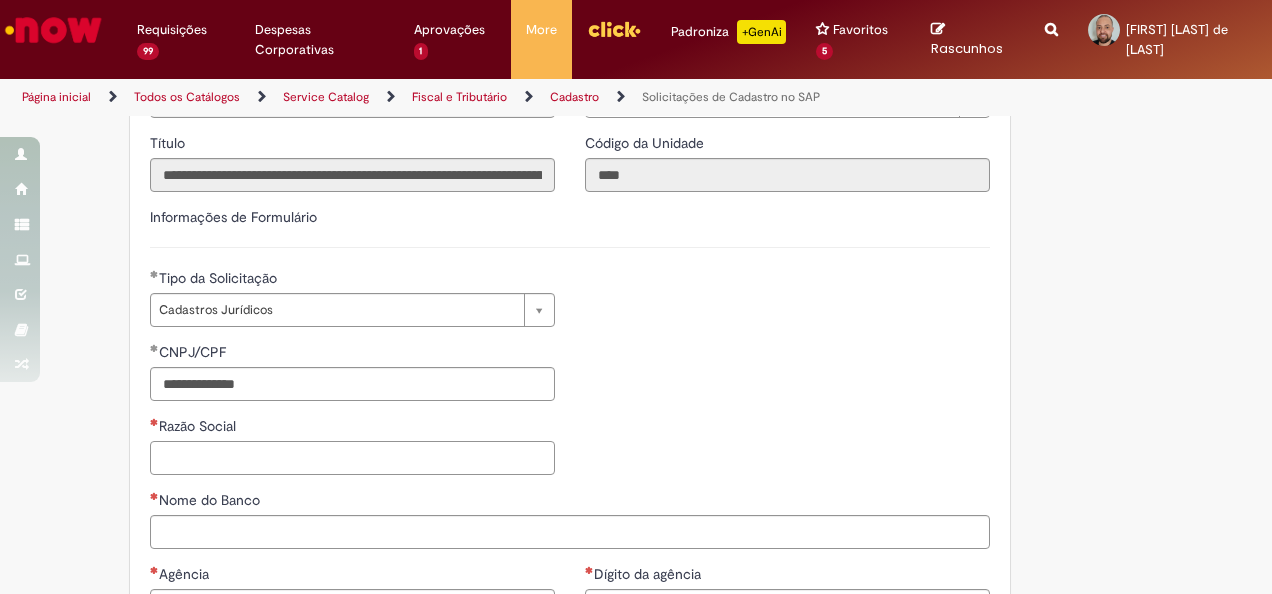 click on "Razão Social" at bounding box center [352, 458] 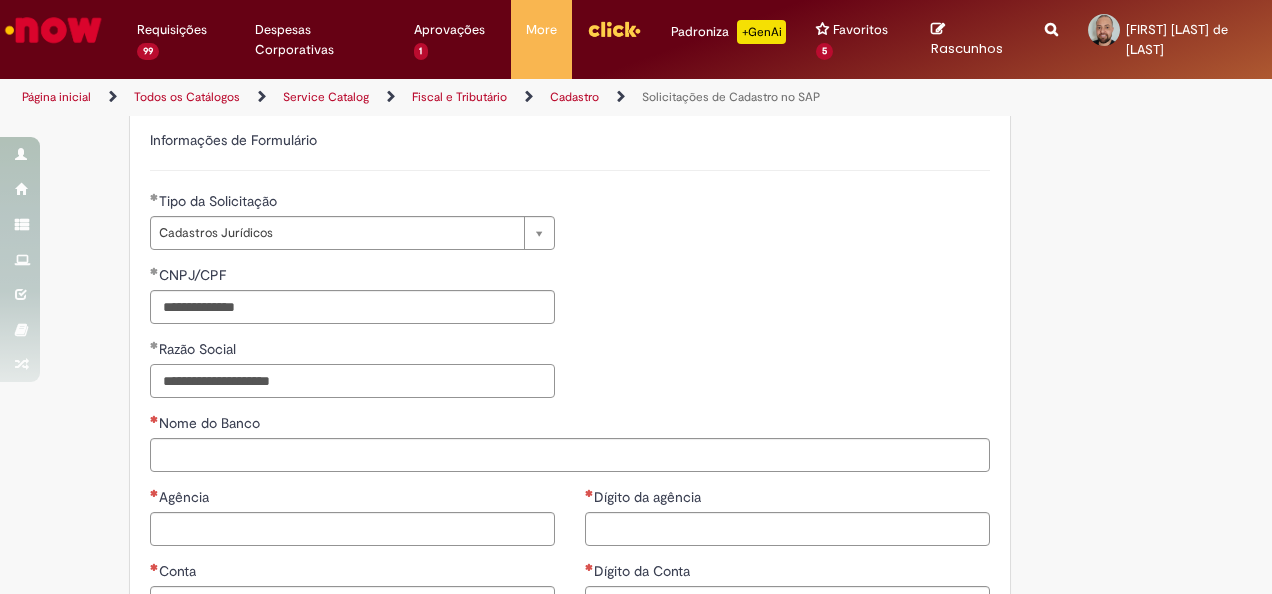 scroll, scrollTop: 700, scrollLeft: 0, axis: vertical 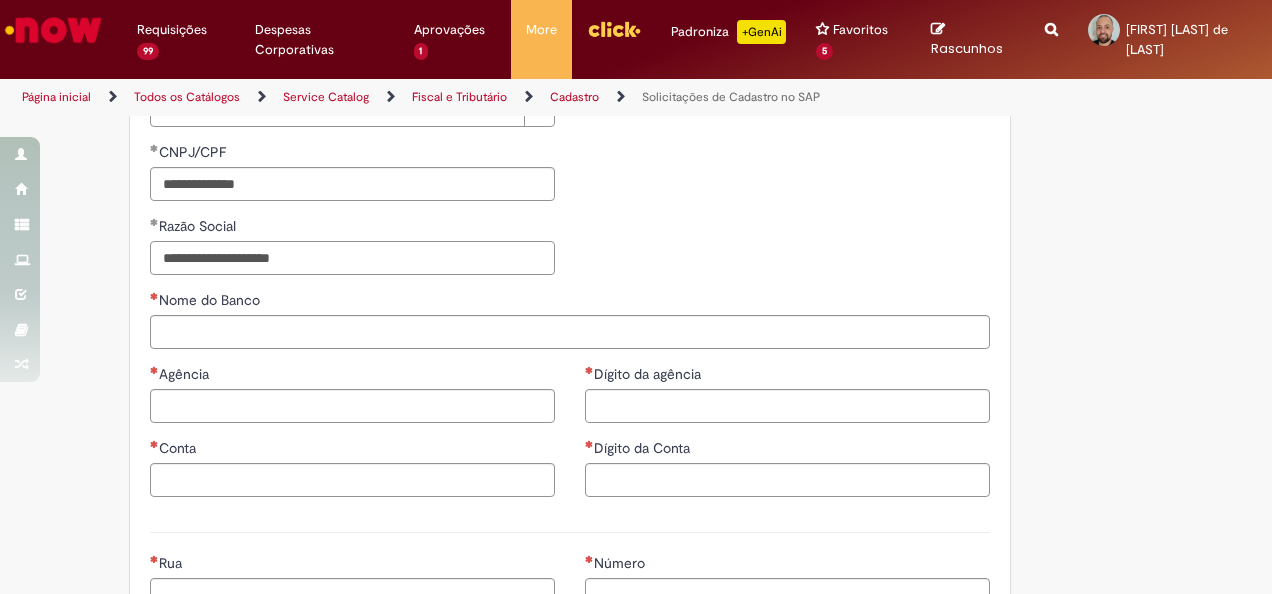 type on "**********" 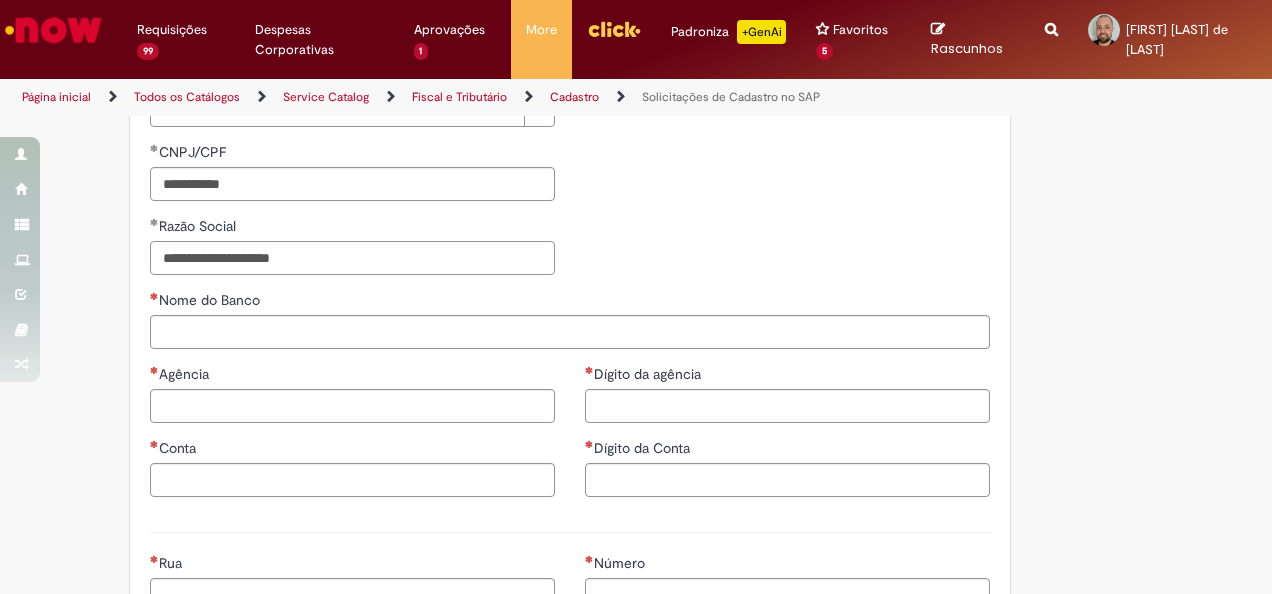 type on "**********" 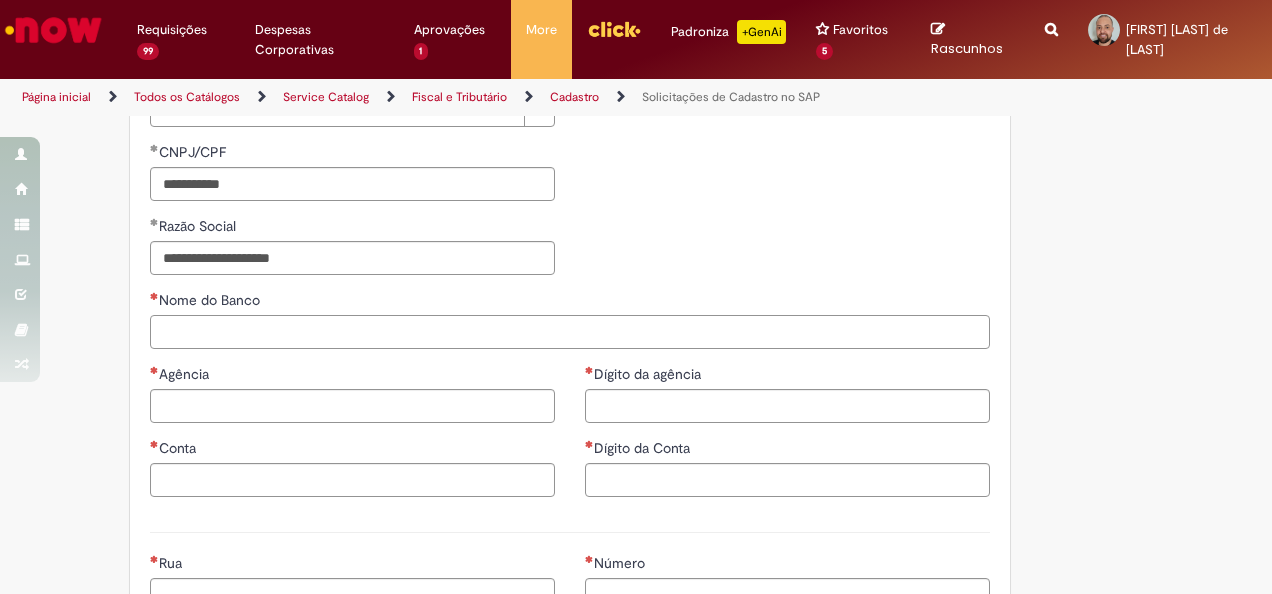 click on "Nome do Banco" at bounding box center [570, 332] 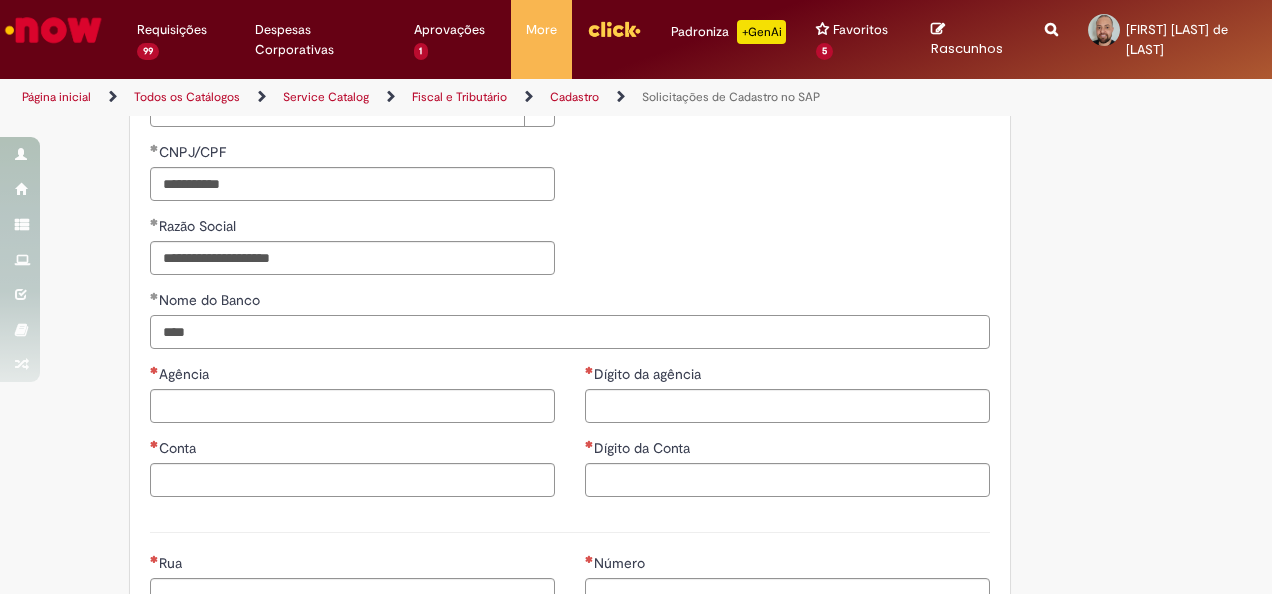 type on "****" 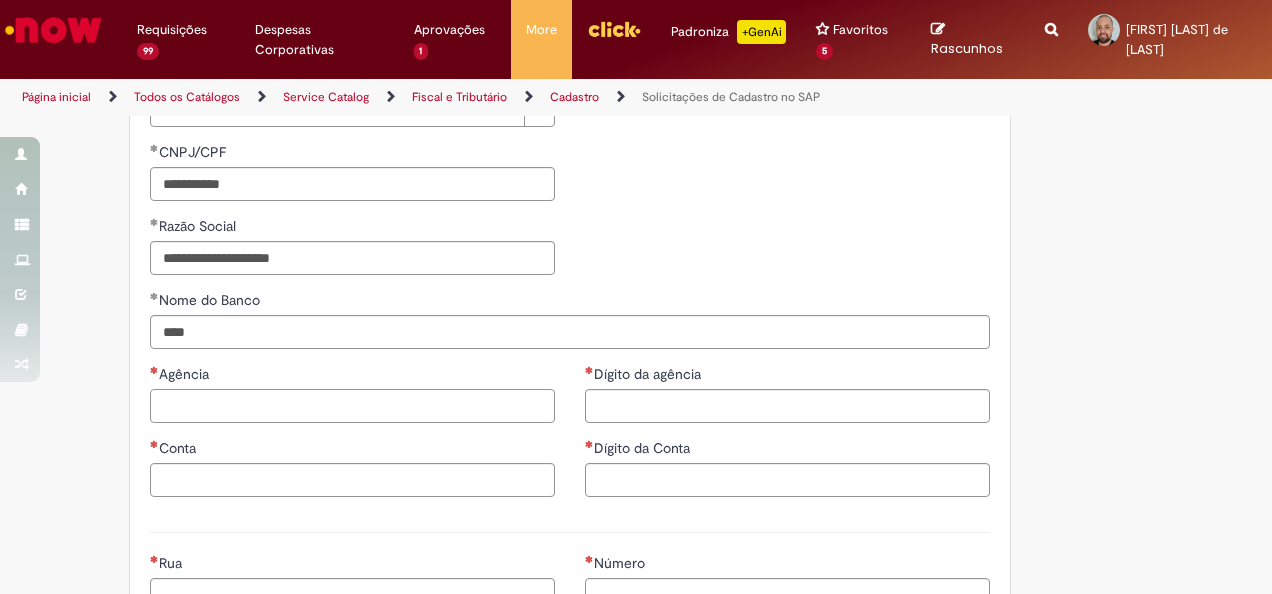 drag, startPoint x: 265, startPoint y: 397, endPoint x: 546, endPoint y: 410, distance: 281.30054 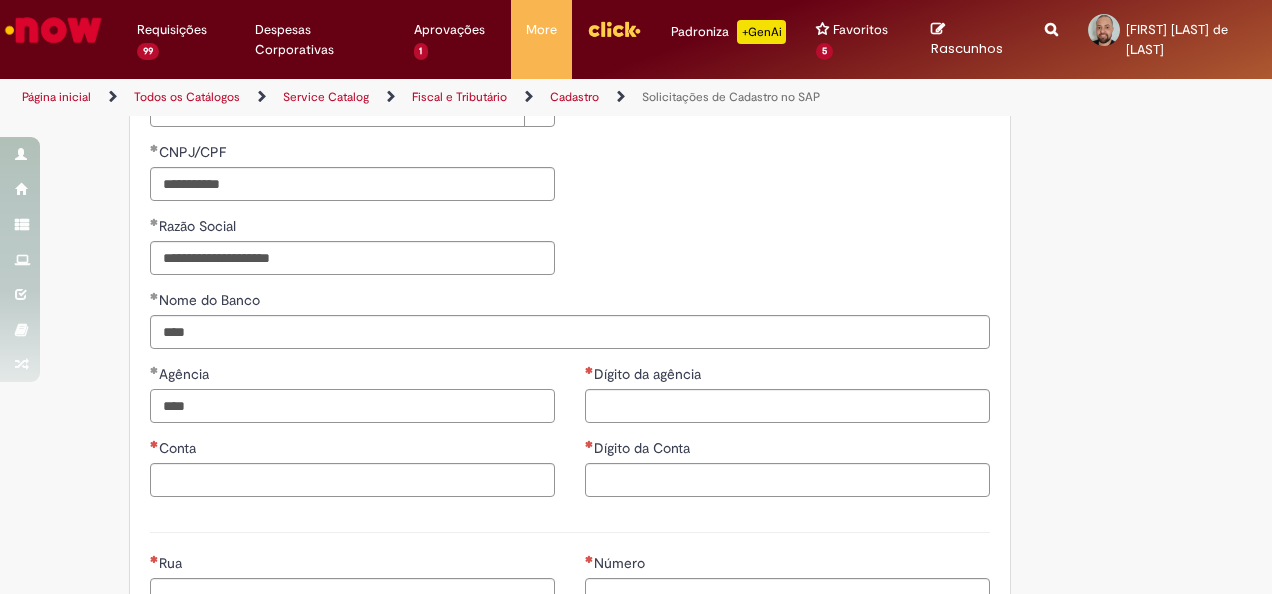 type on "****" 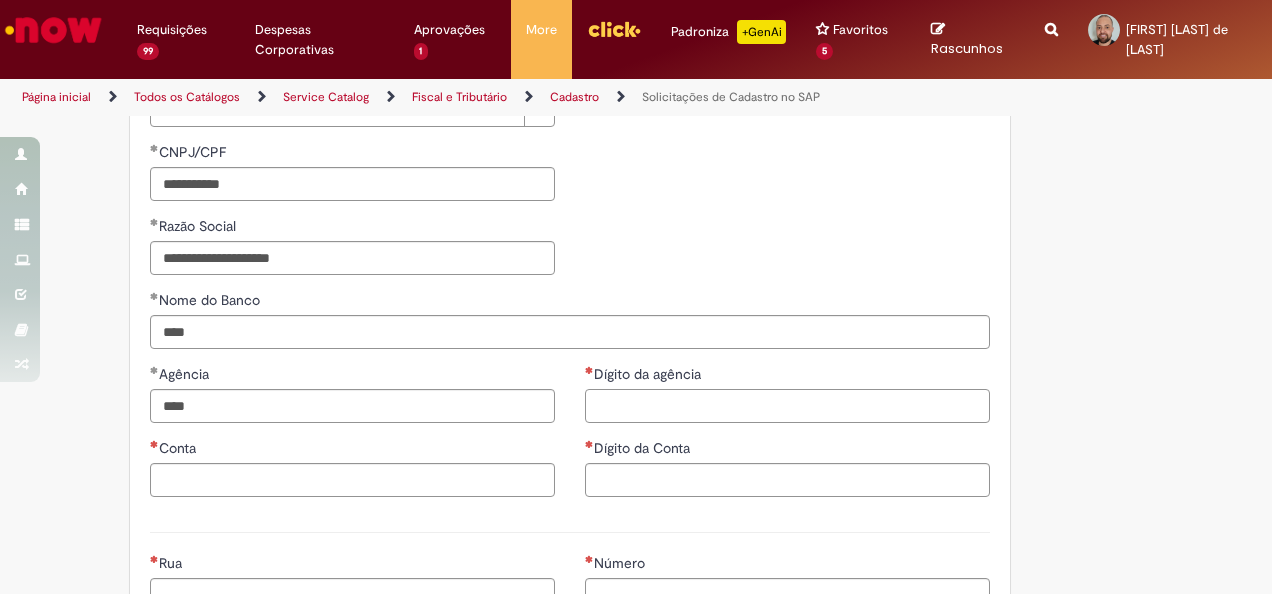 click on "Dígito da agência" at bounding box center [787, 406] 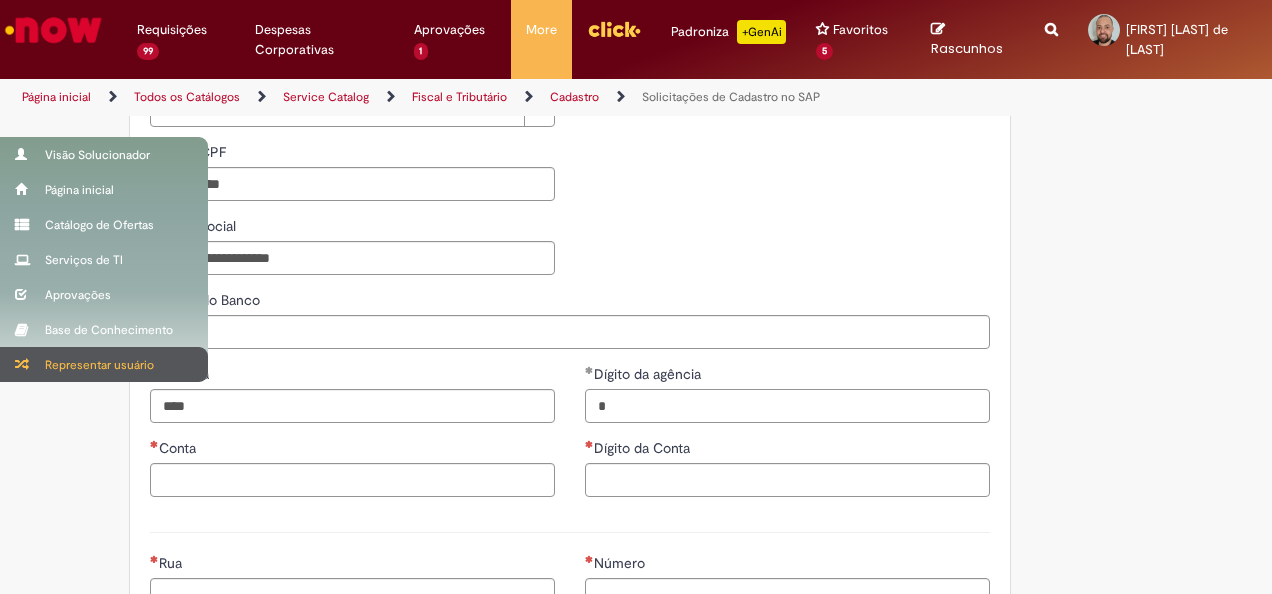 type on "*" 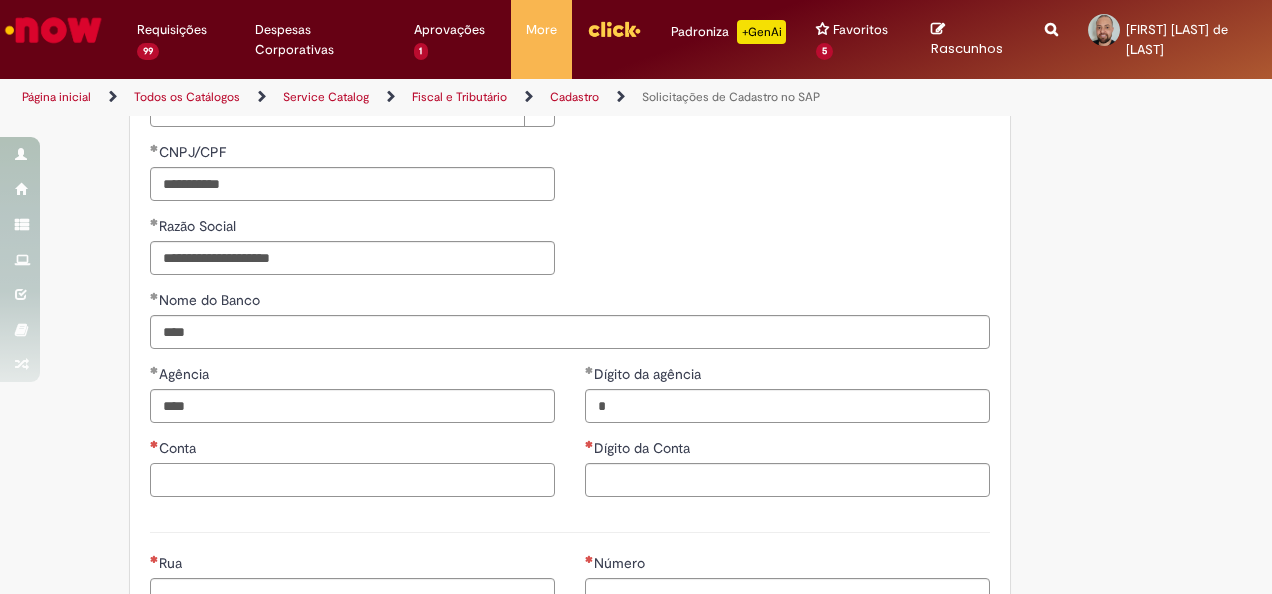 click on "Conta" at bounding box center [352, 480] 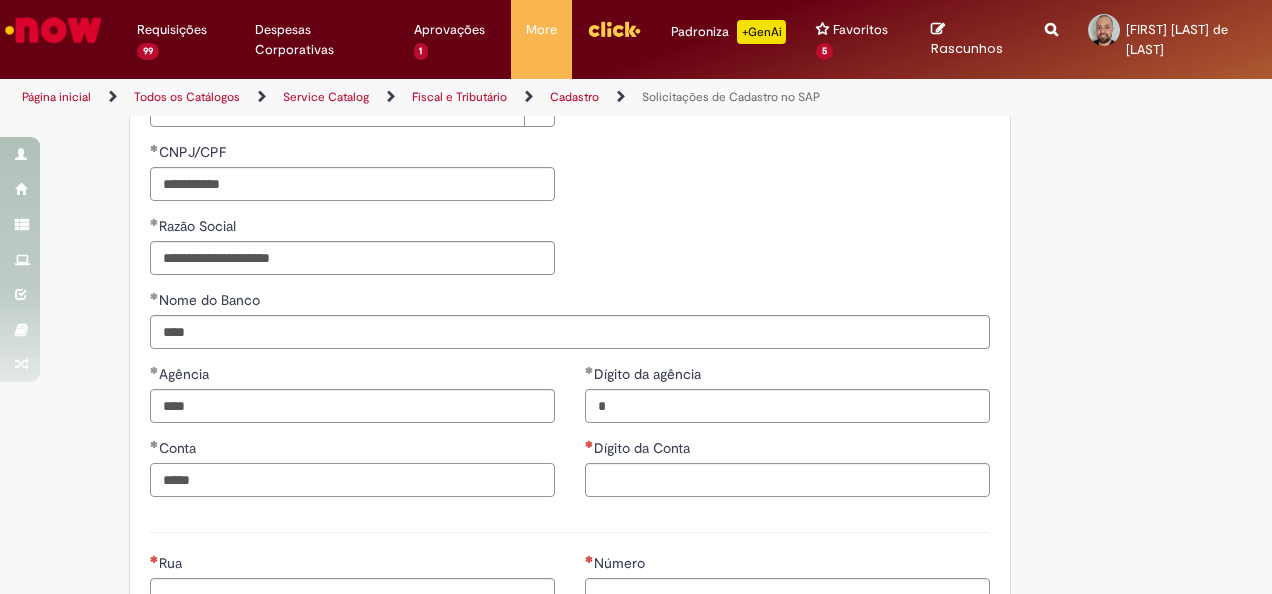 type on "*****" 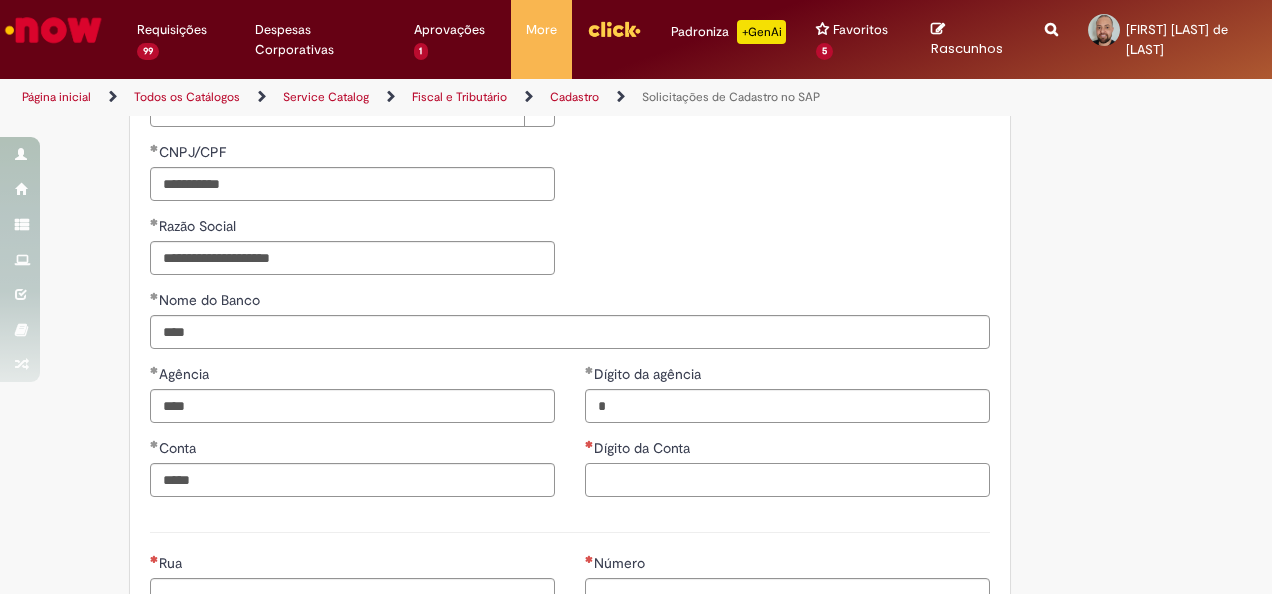 click on "Dígito da Conta" at bounding box center [787, 480] 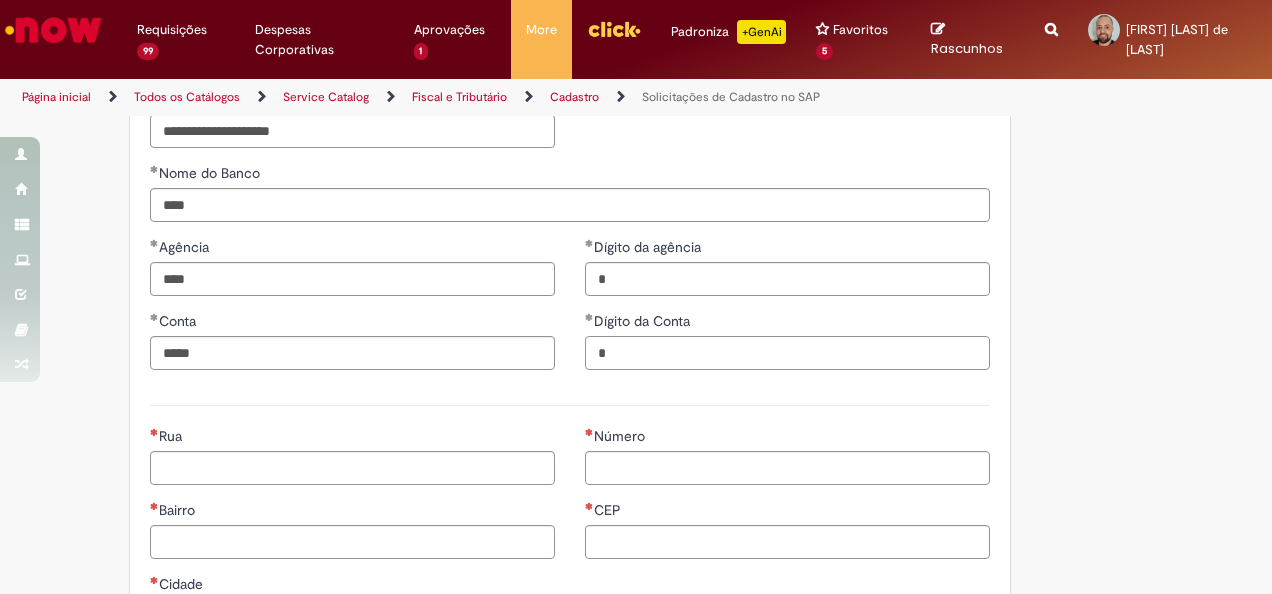 scroll, scrollTop: 900, scrollLeft: 0, axis: vertical 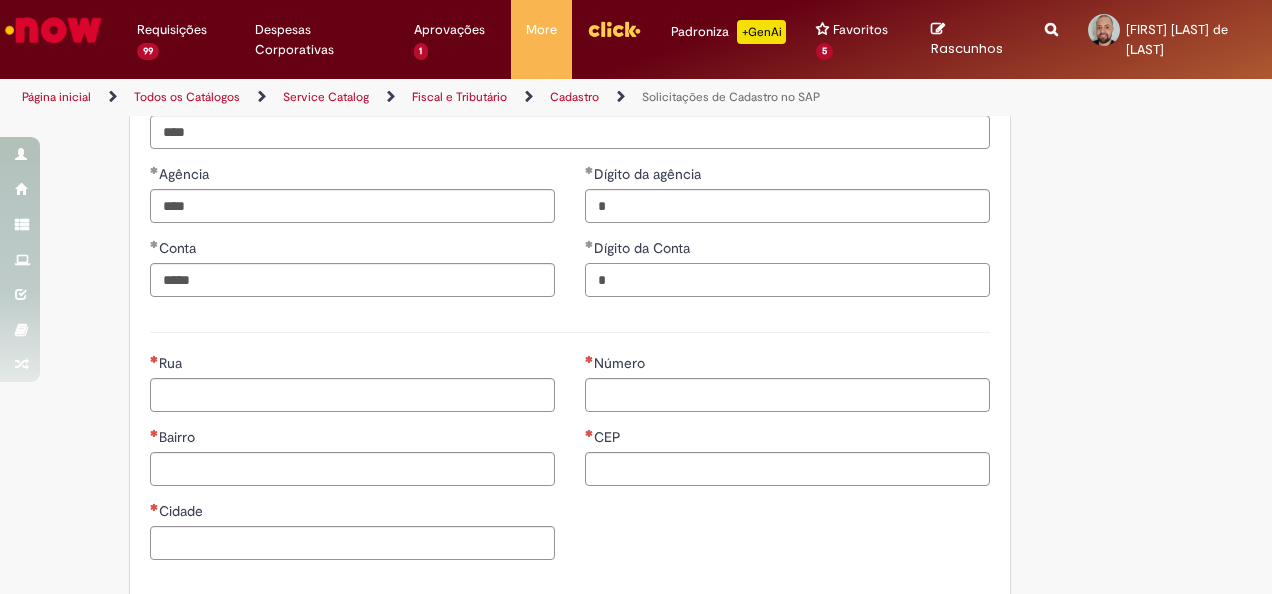 type on "*" 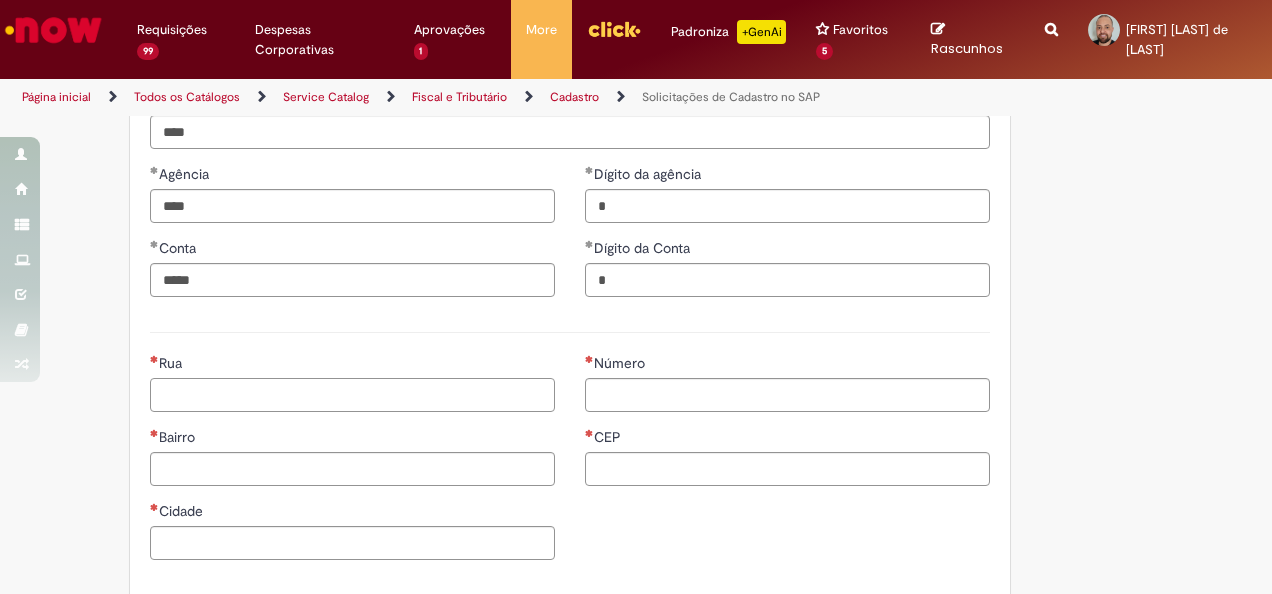 drag, startPoint x: 310, startPoint y: 396, endPoint x: 658, endPoint y: 397, distance: 348.00143 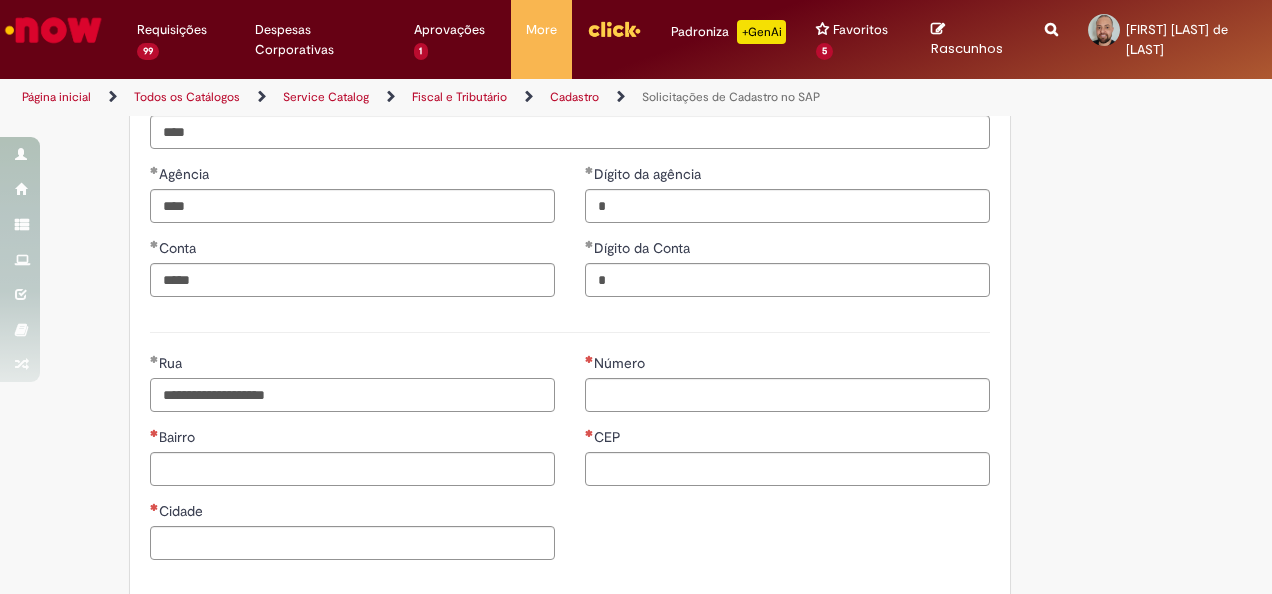 type on "**********" 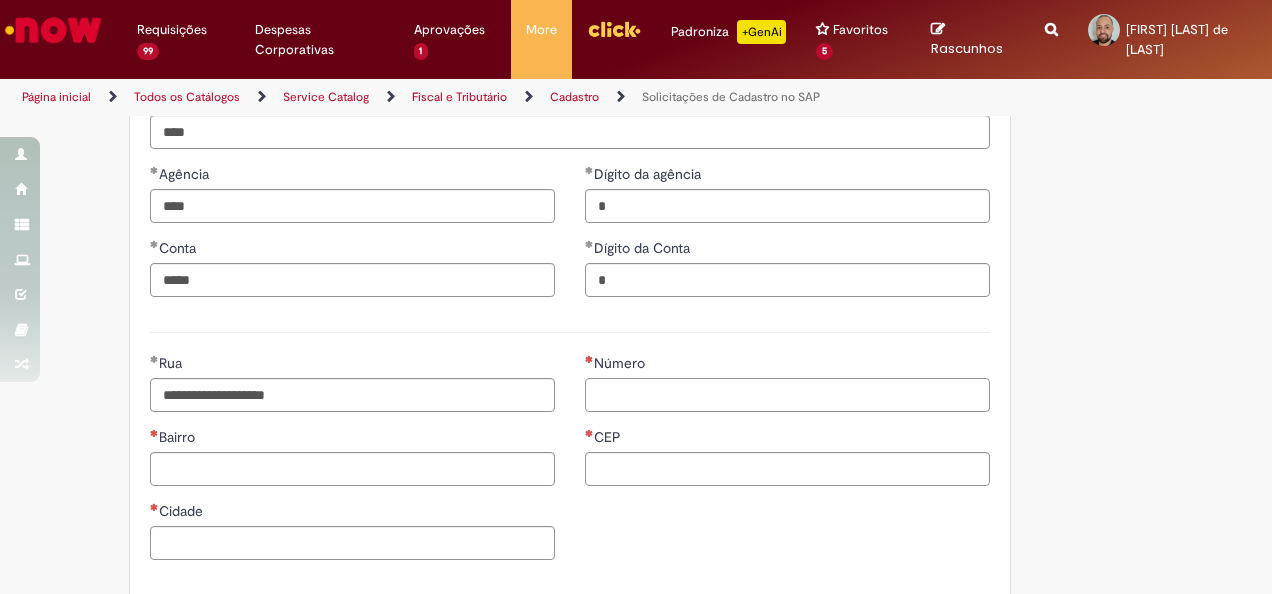 click on "Número" at bounding box center (787, 395) 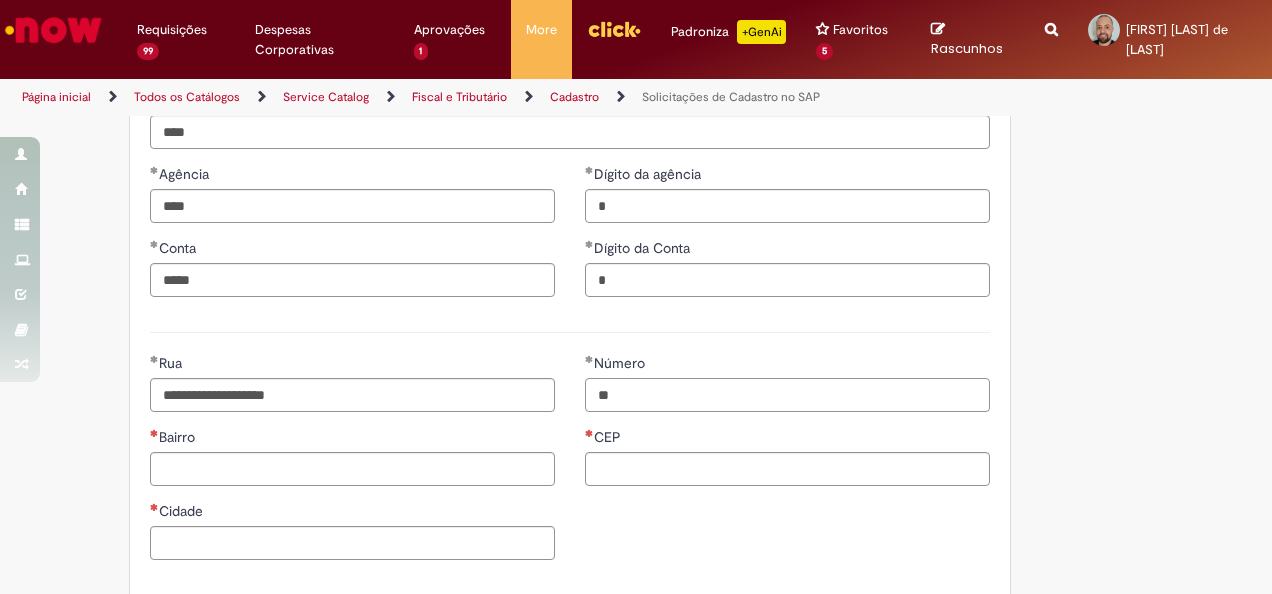 type on "**" 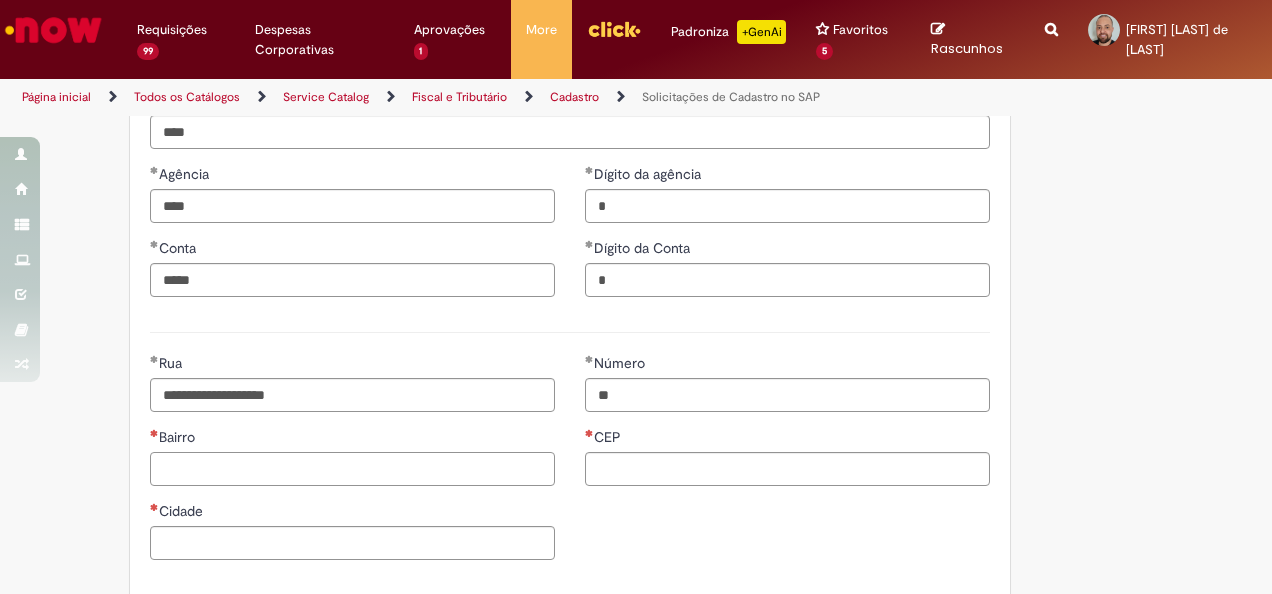 click on "Bairro" at bounding box center [352, 469] 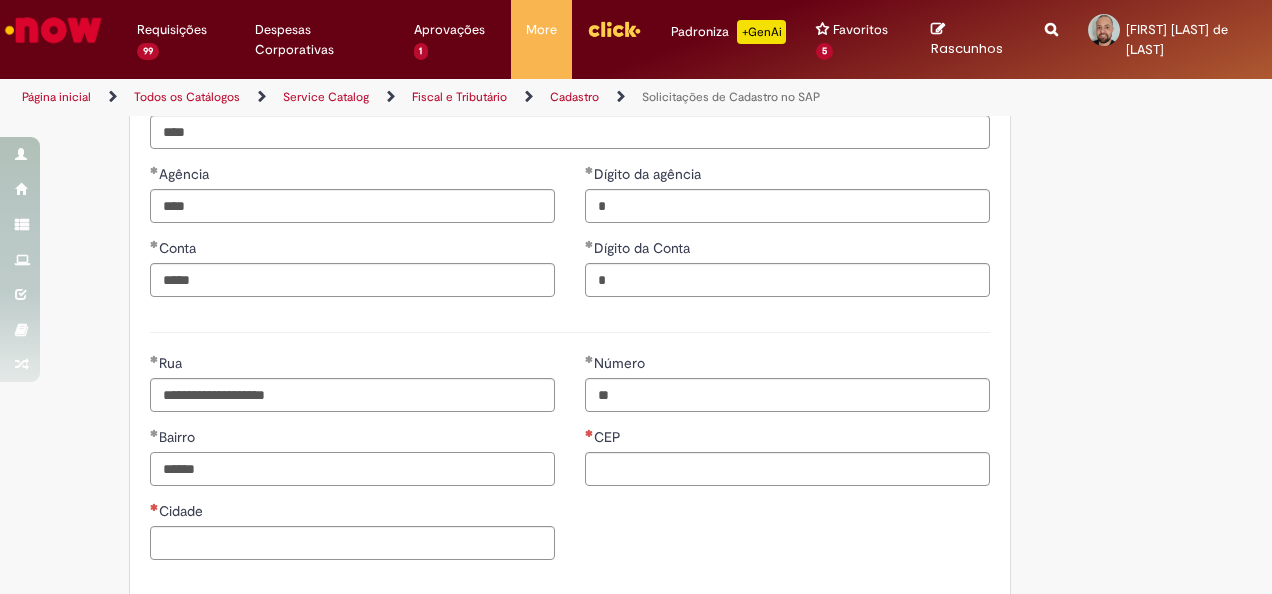 type on "******" 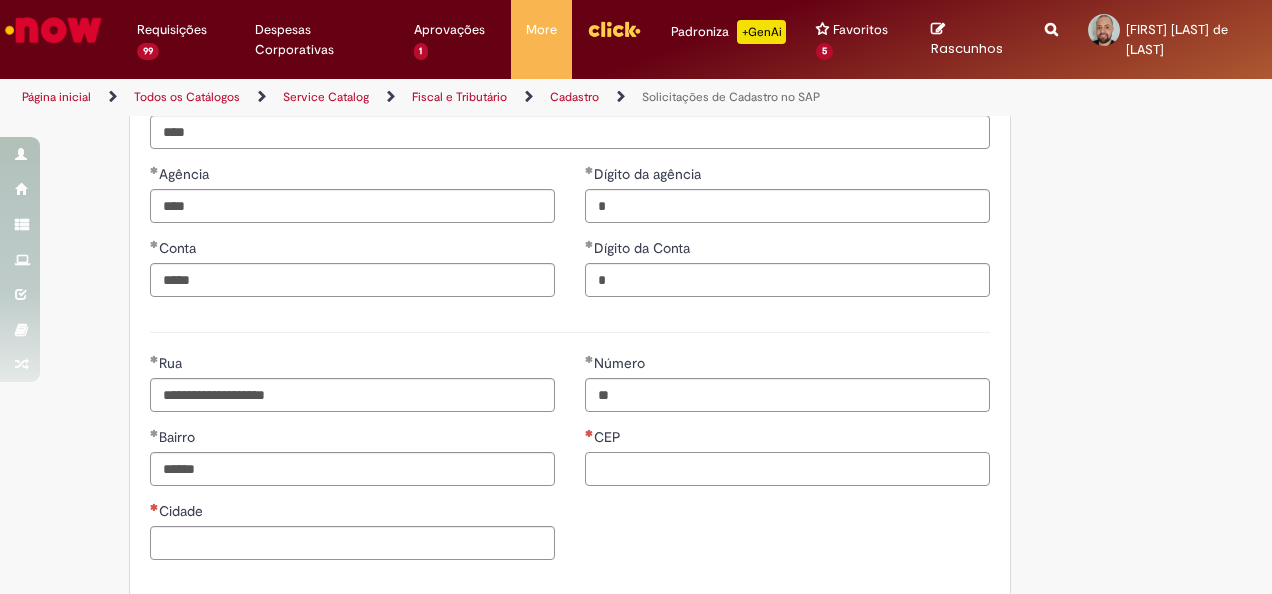 click on "CEP" at bounding box center [787, 469] 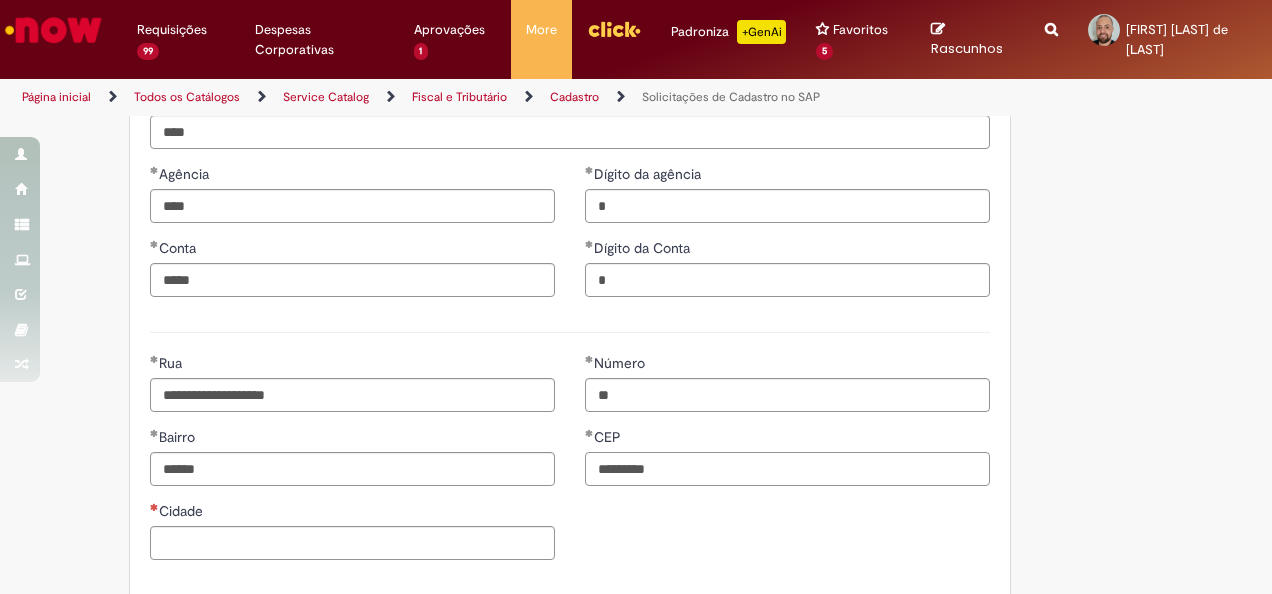 type on "*********" 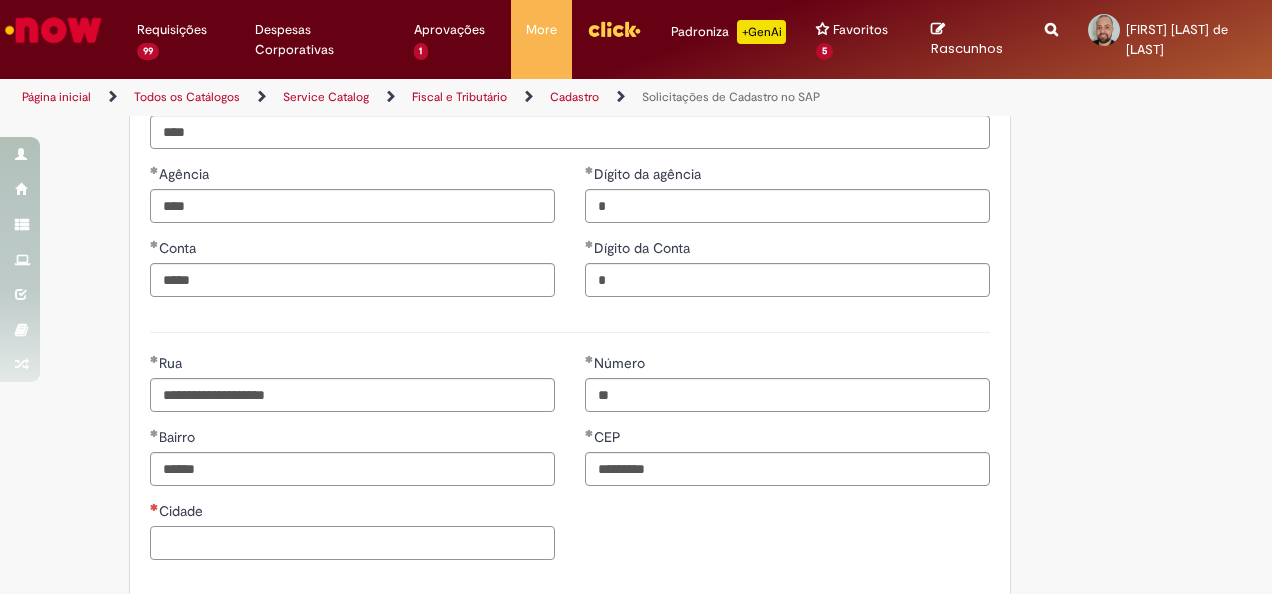click on "Cidade" at bounding box center (352, 543) 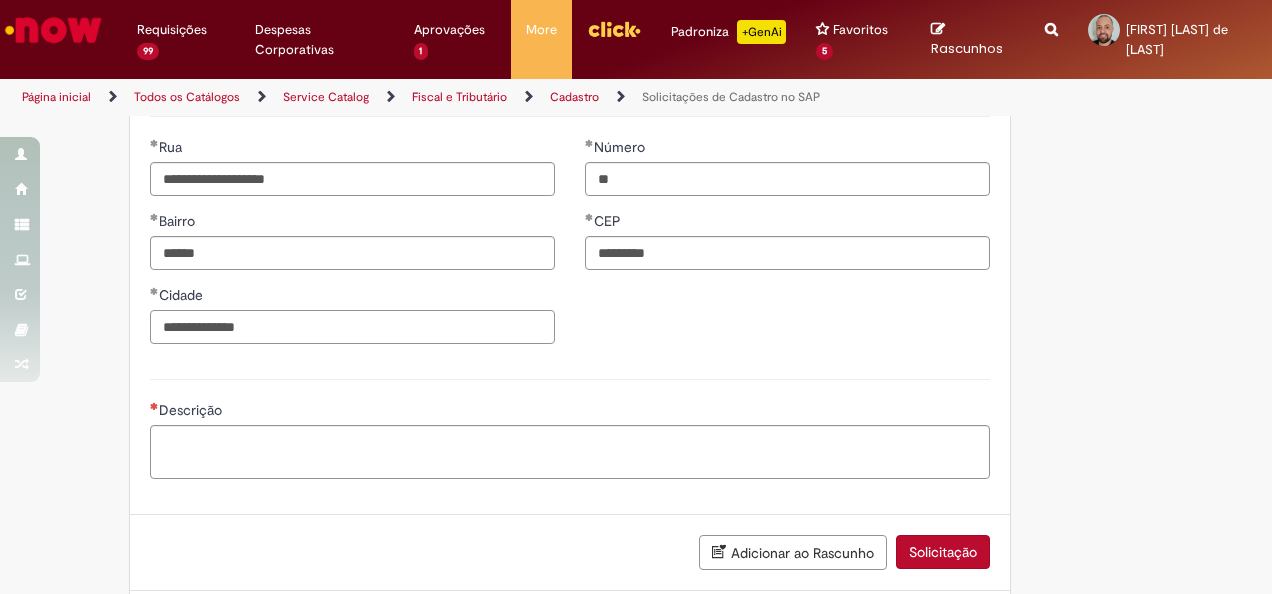 scroll, scrollTop: 1200, scrollLeft: 0, axis: vertical 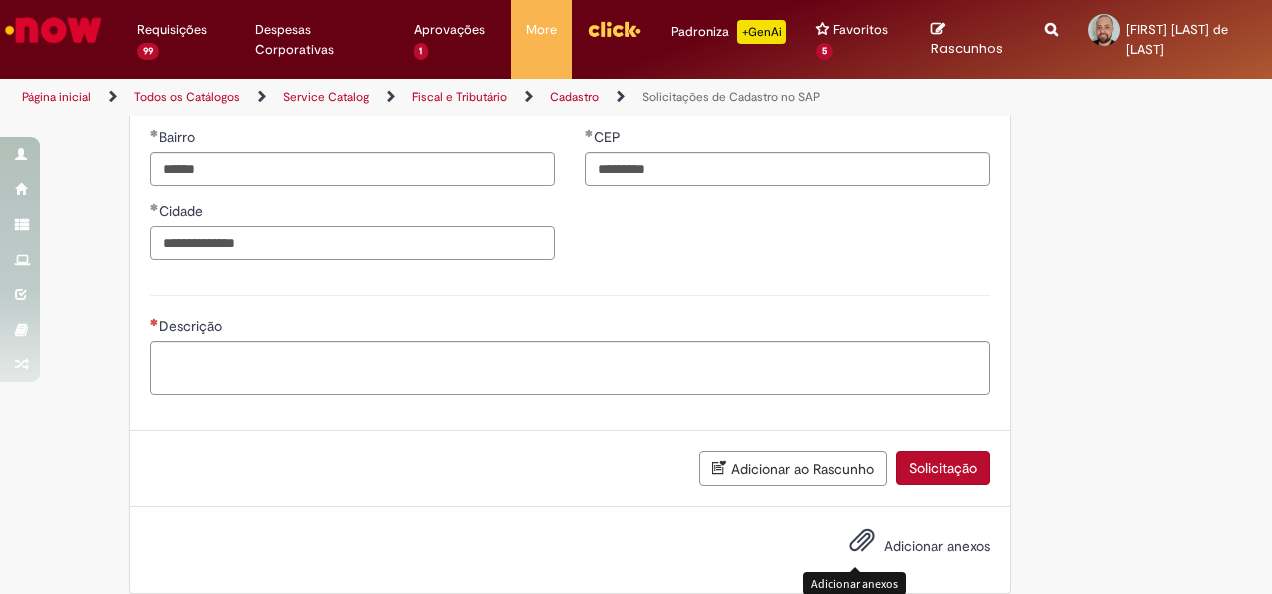 type on "**********" 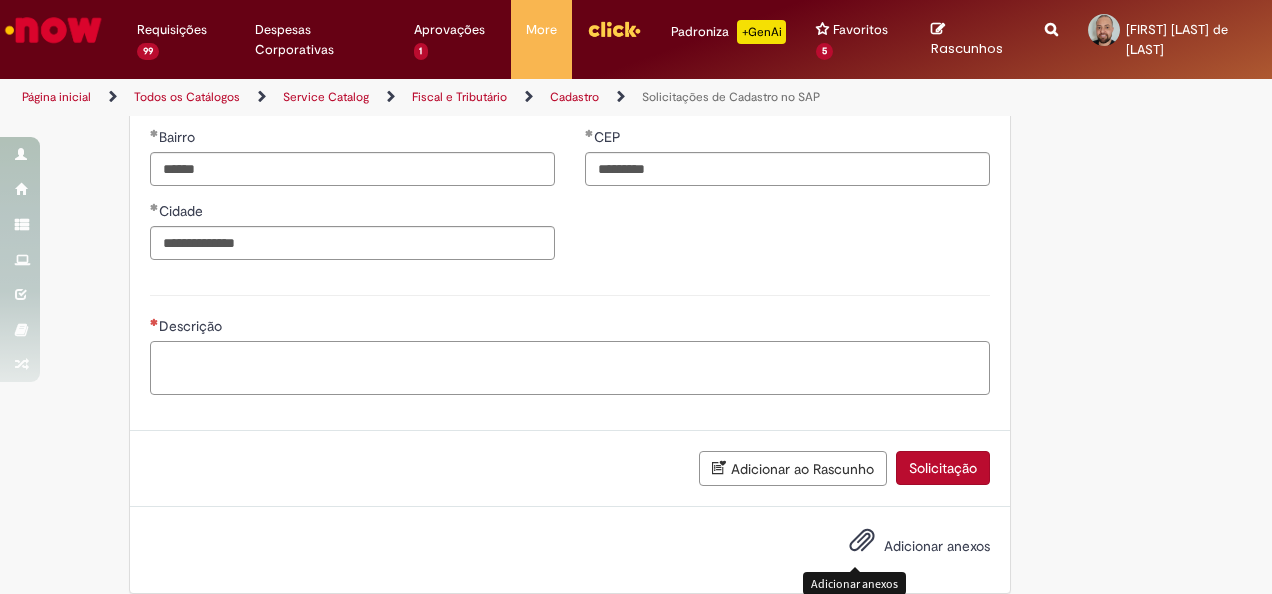 click on "Descrição" at bounding box center (570, 367) 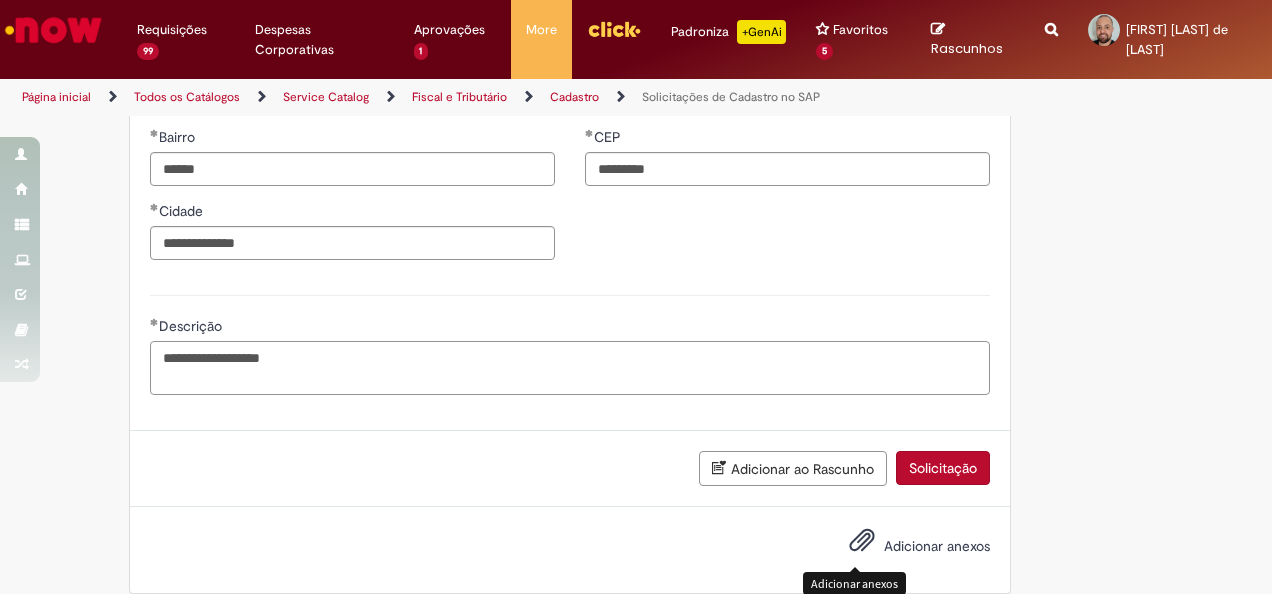 type on "**********" 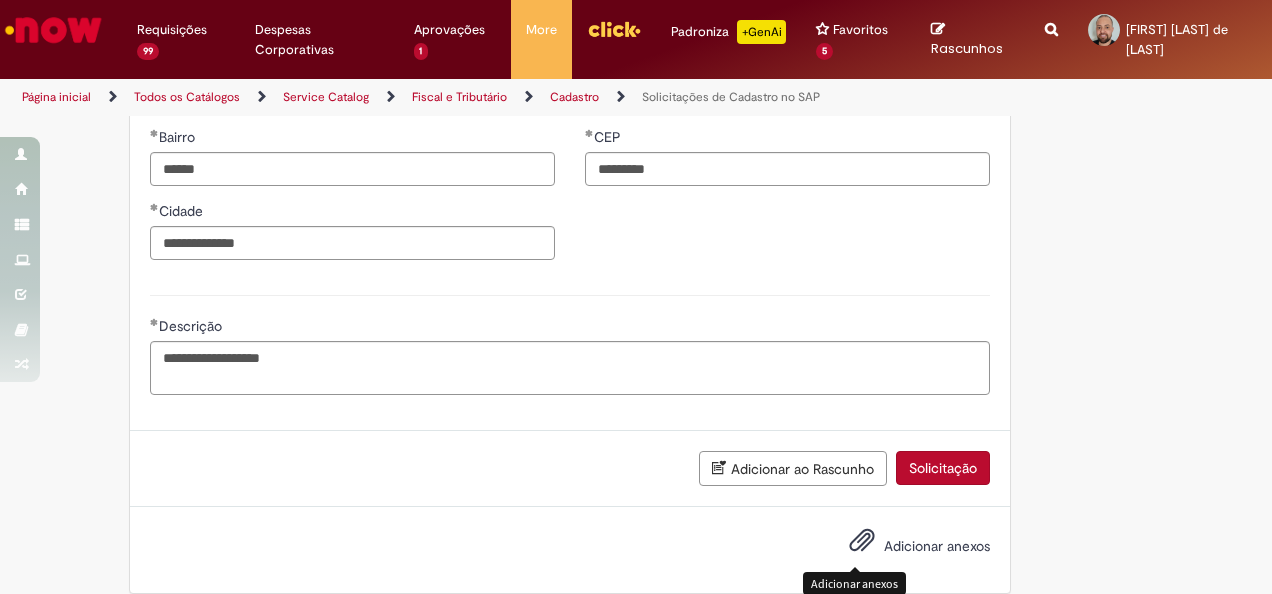 click at bounding box center (862, 541) 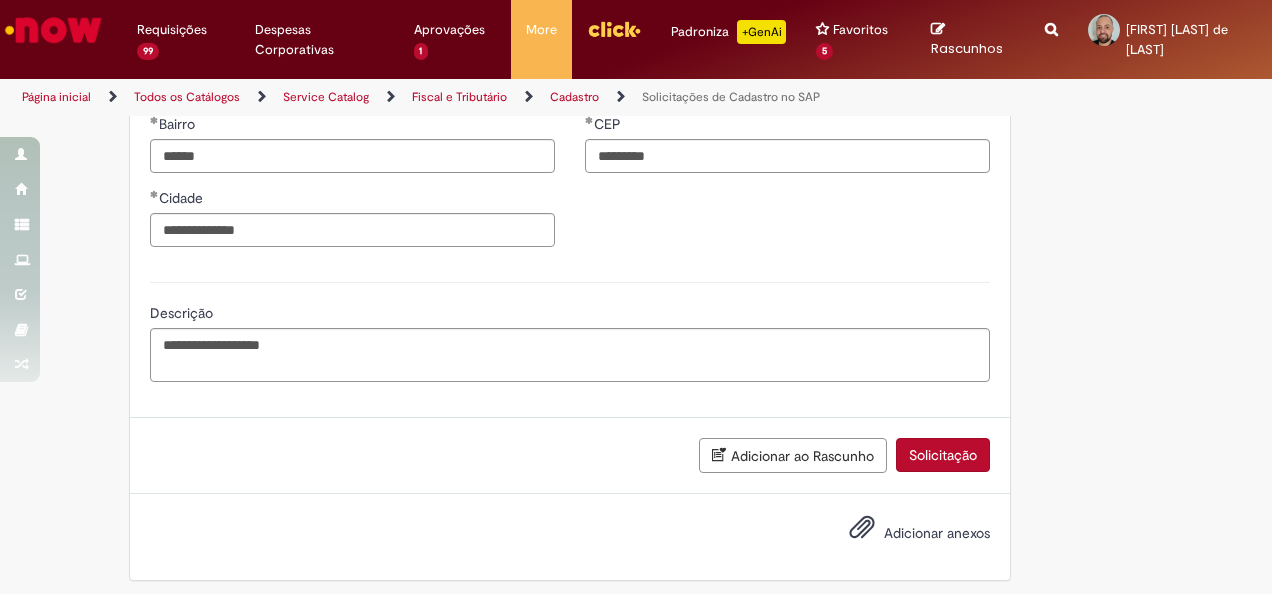 scroll, scrollTop: 1216, scrollLeft: 0, axis: vertical 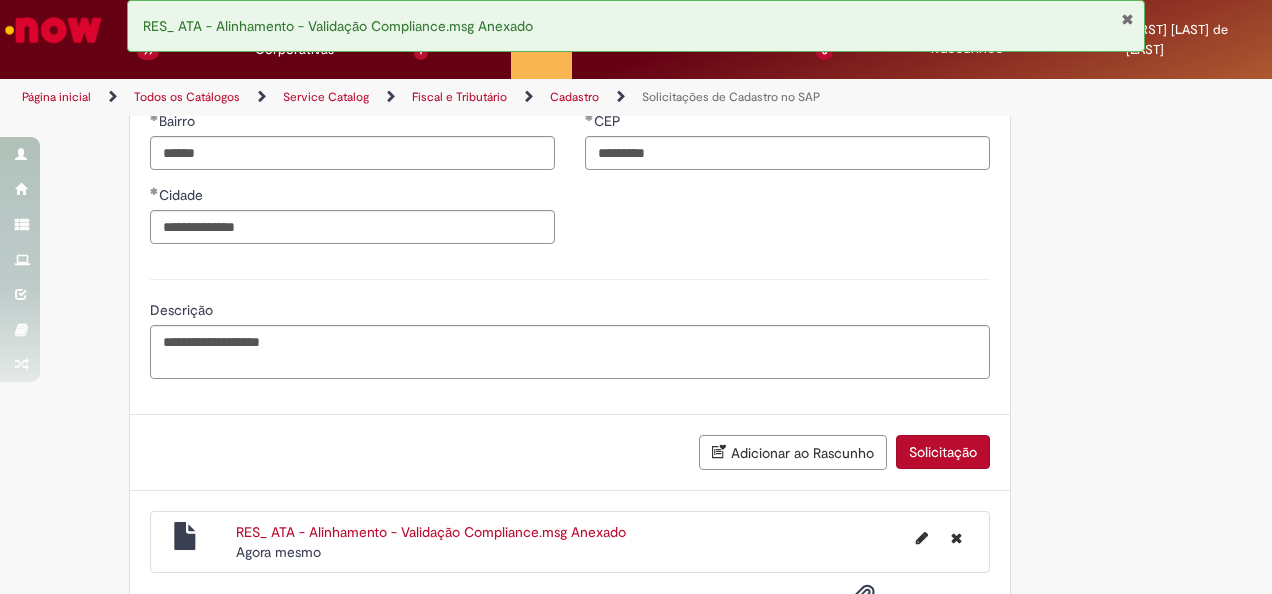 click on "**********" at bounding box center (636, -214) 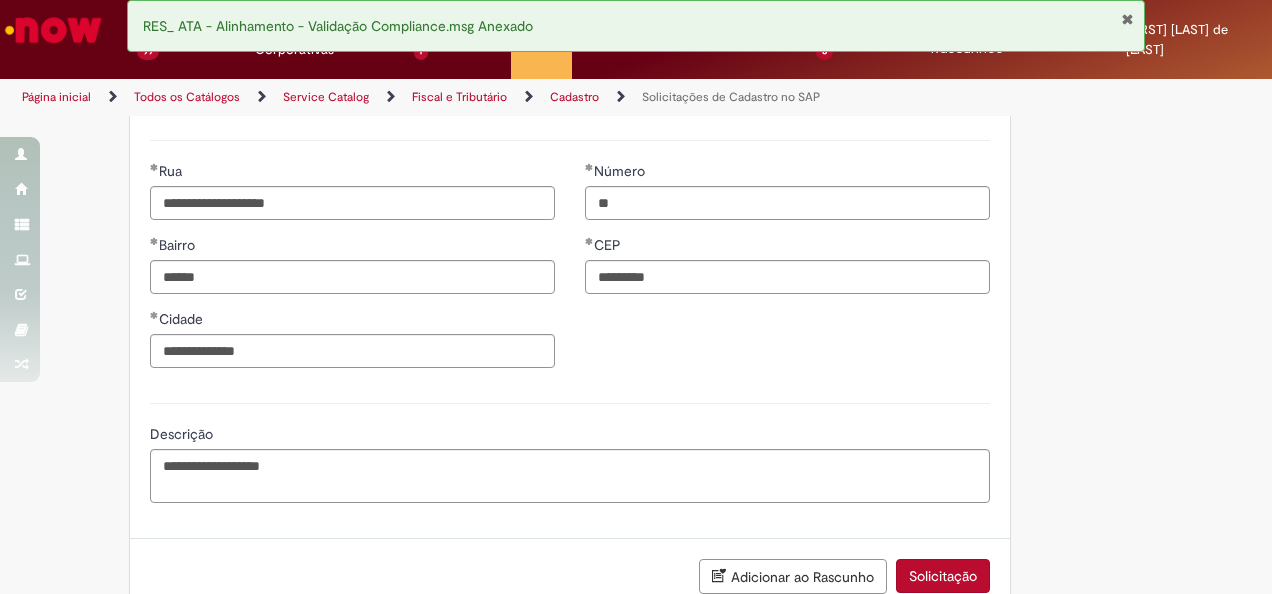 scroll, scrollTop: 1288, scrollLeft: 0, axis: vertical 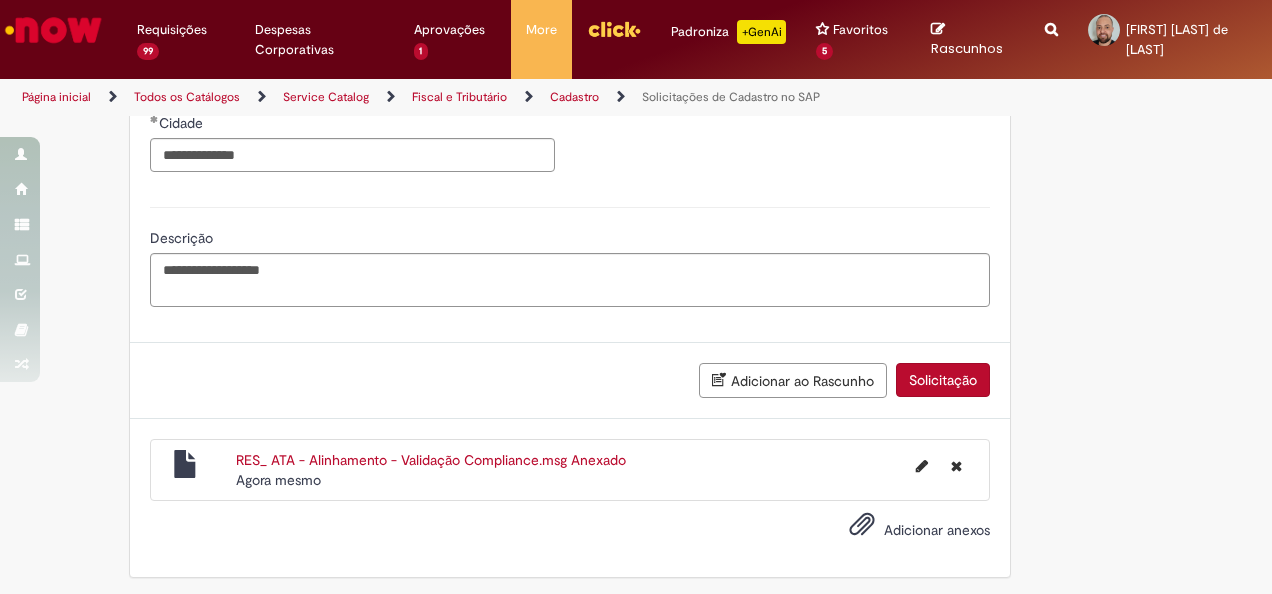 click on "Solicitação" at bounding box center (943, 380) 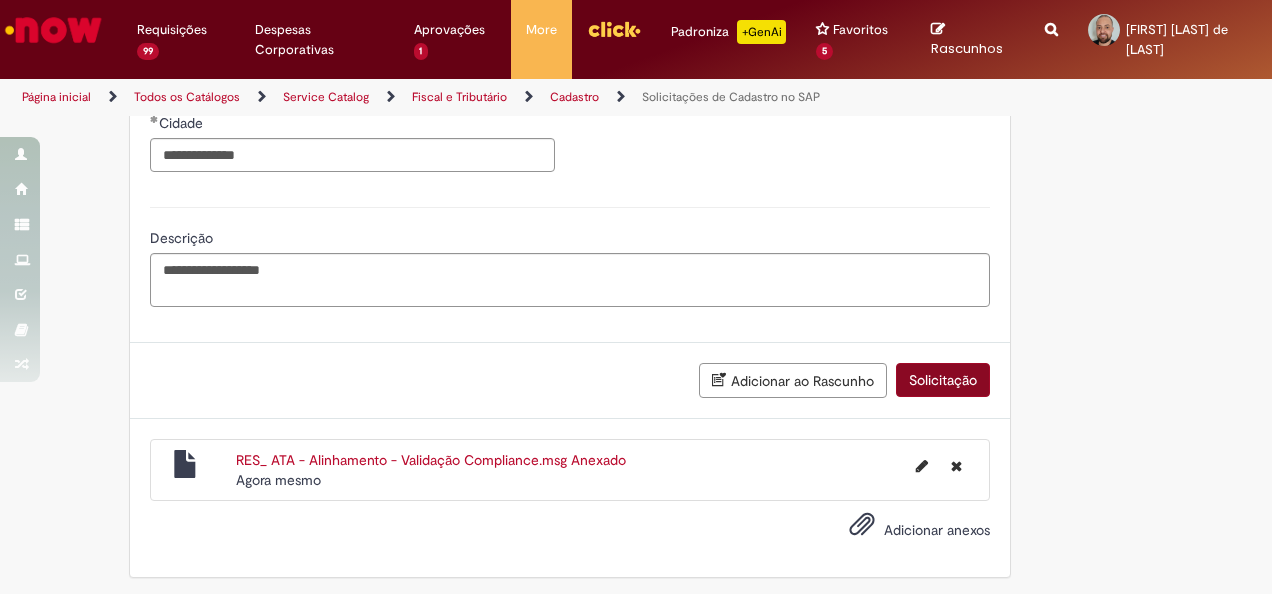 scroll, scrollTop: 1242, scrollLeft: 0, axis: vertical 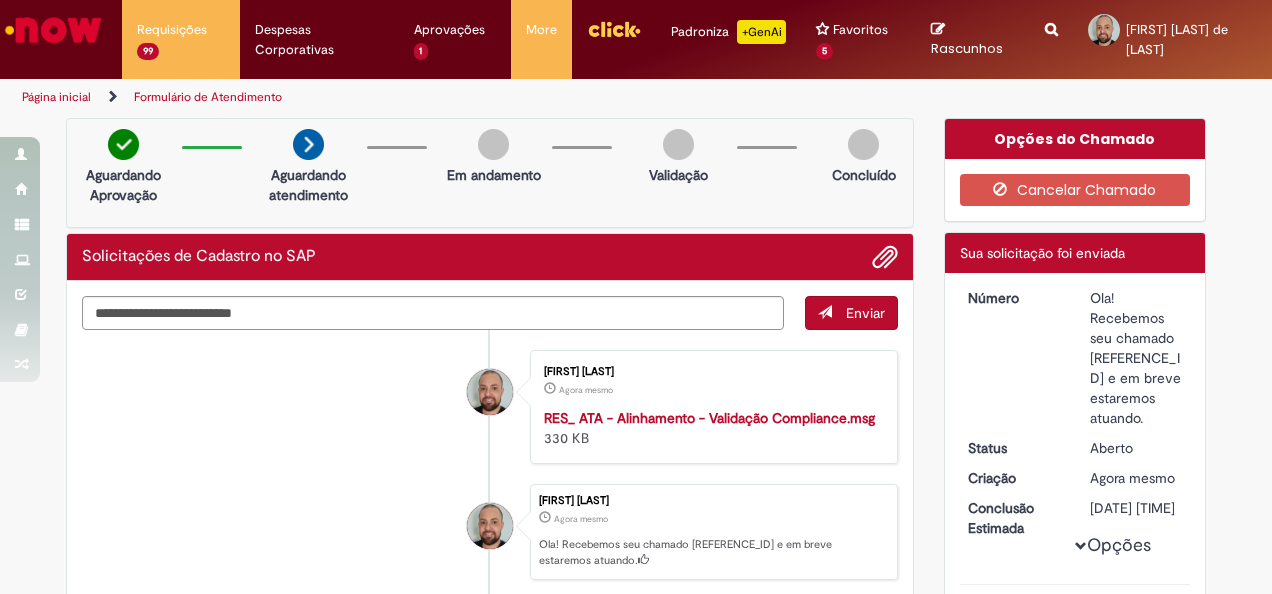 click on "Ola! Recebemos seu chamado [REFERENCE_ID] e em breve estaremos atuando." at bounding box center [1136, 358] 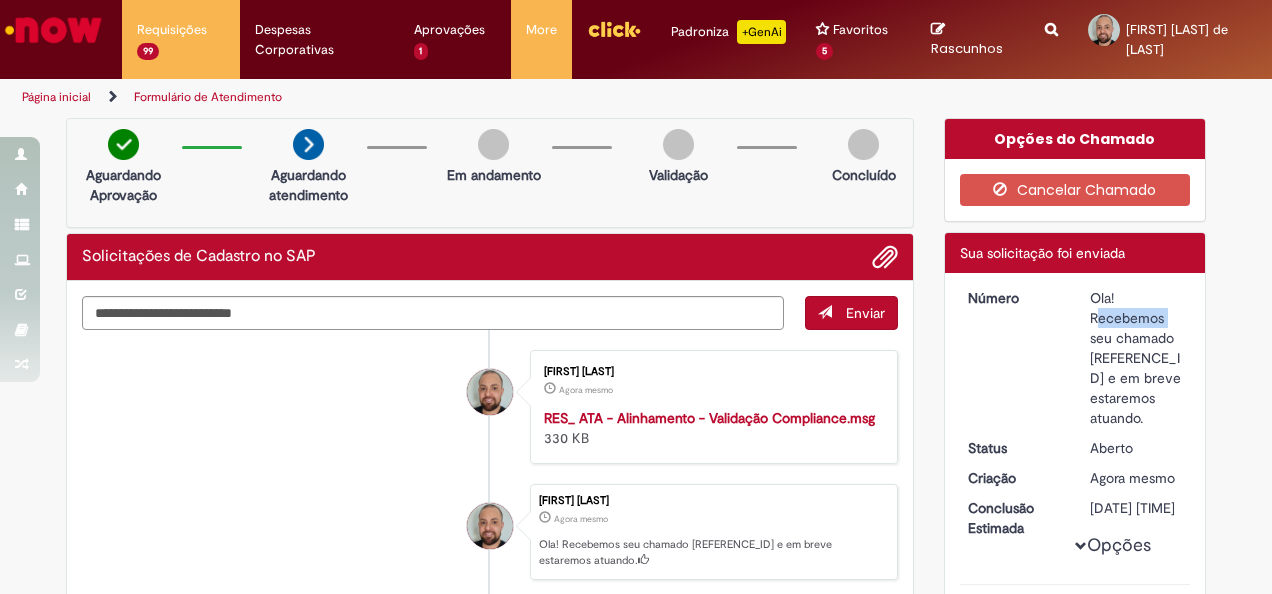 click on "Ola! Recebemos seu chamado [REFERENCE_ID] e em breve estaremos atuando." at bounding box center (1136, 358) 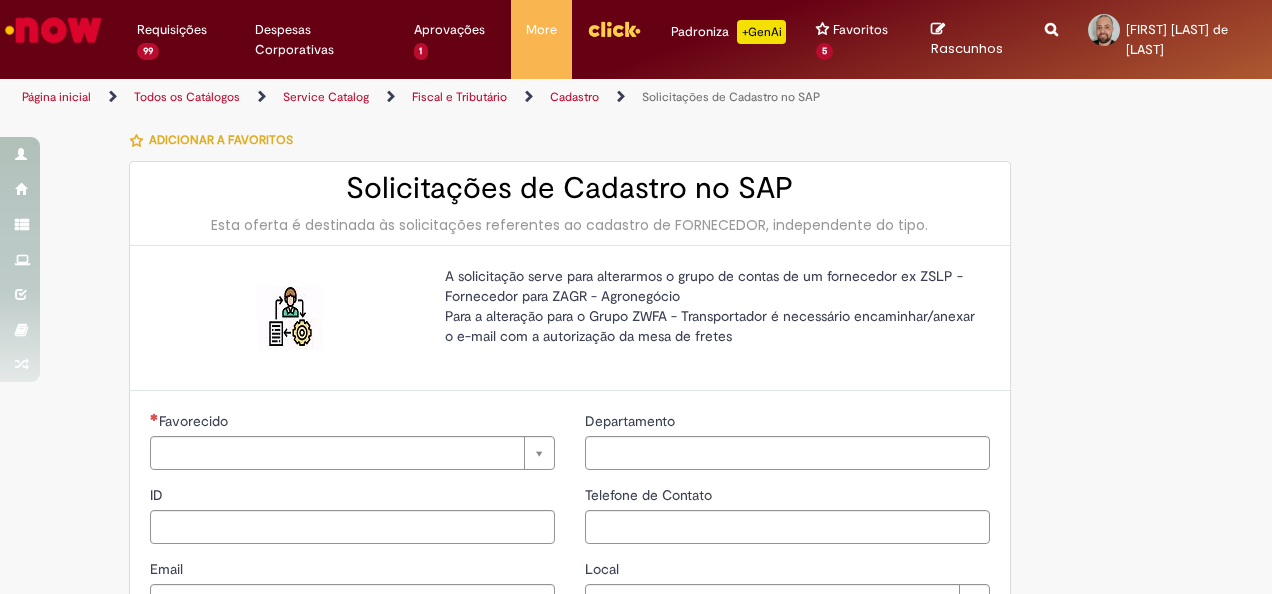 type on "********" 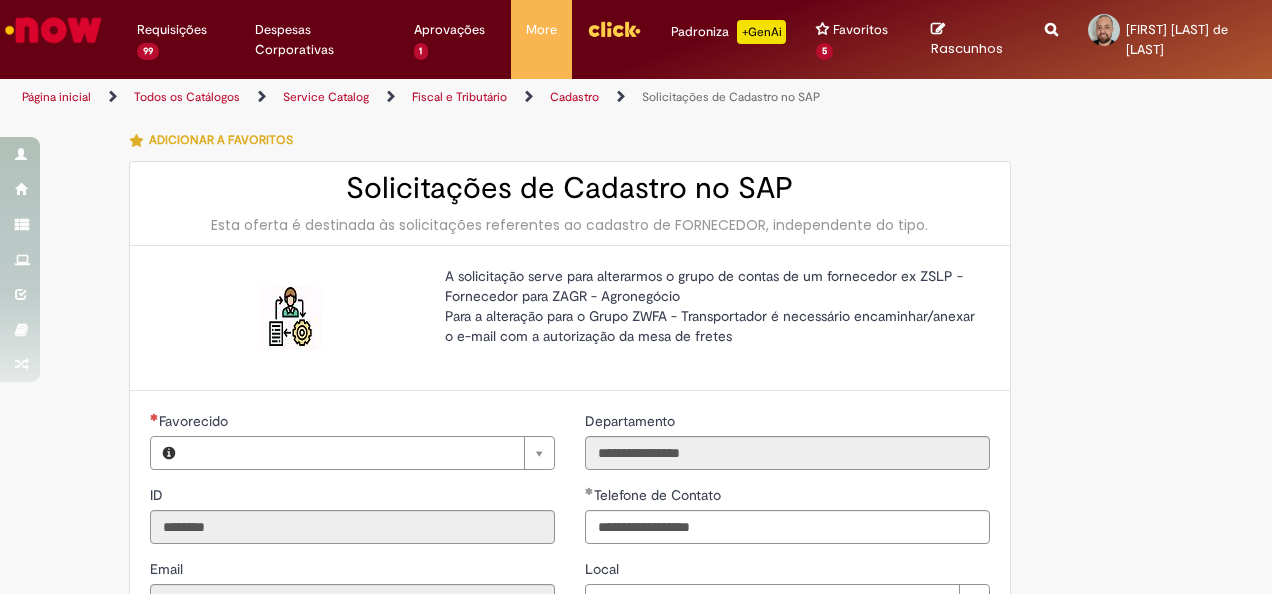 type on "**********" 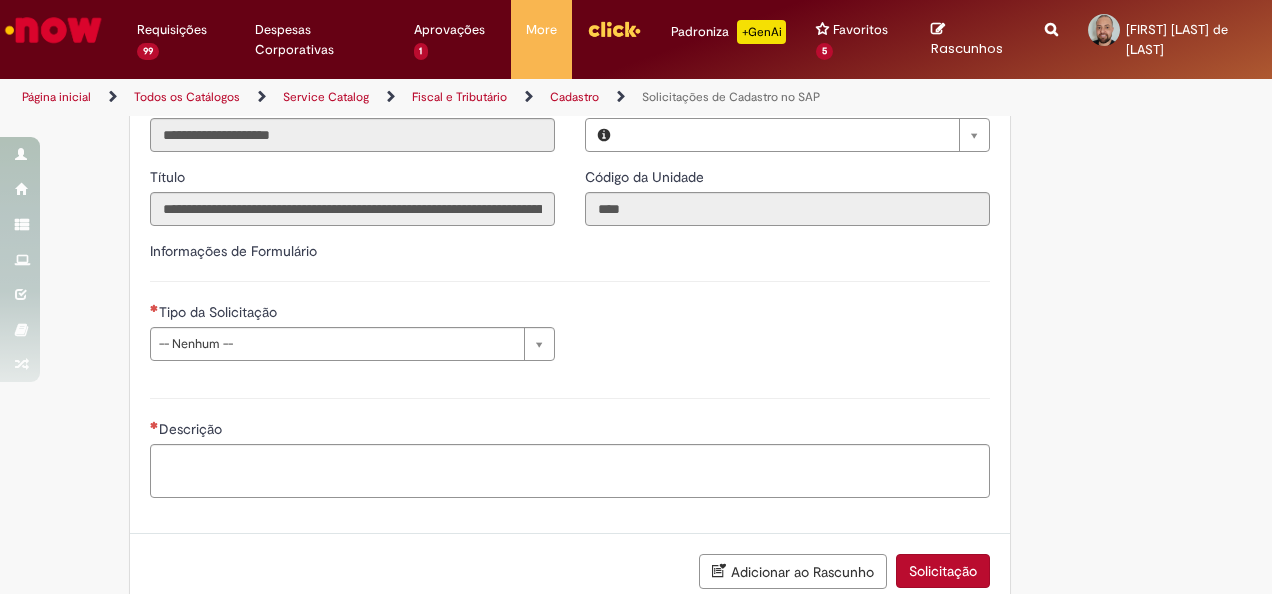 type on "**********" 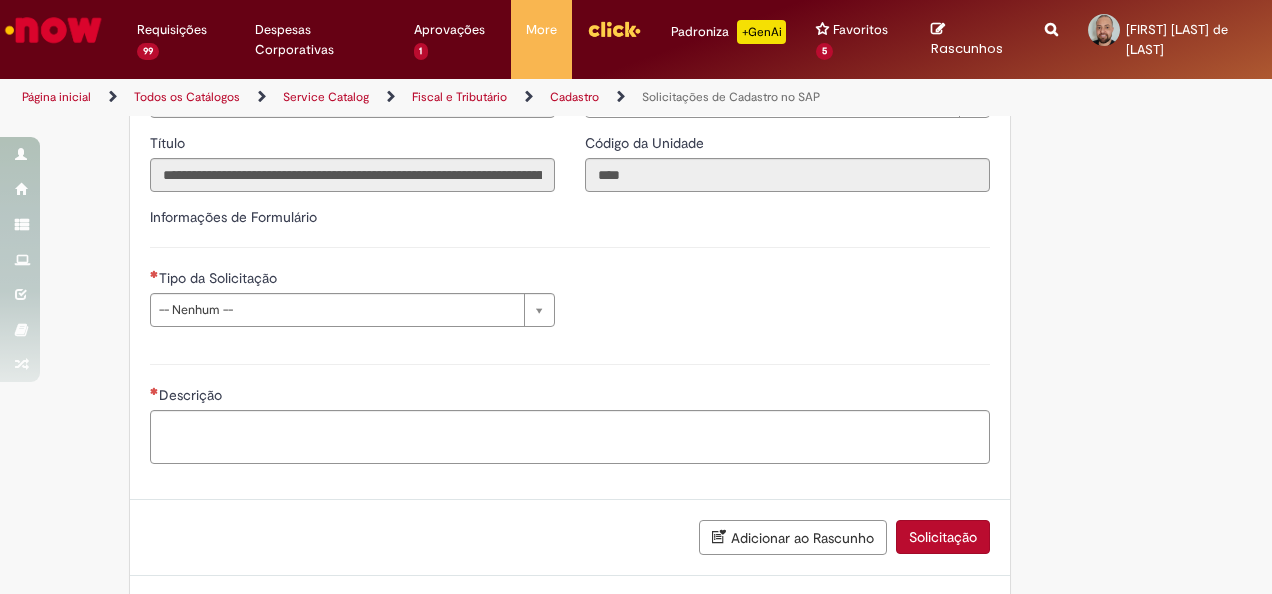 type on "**********" 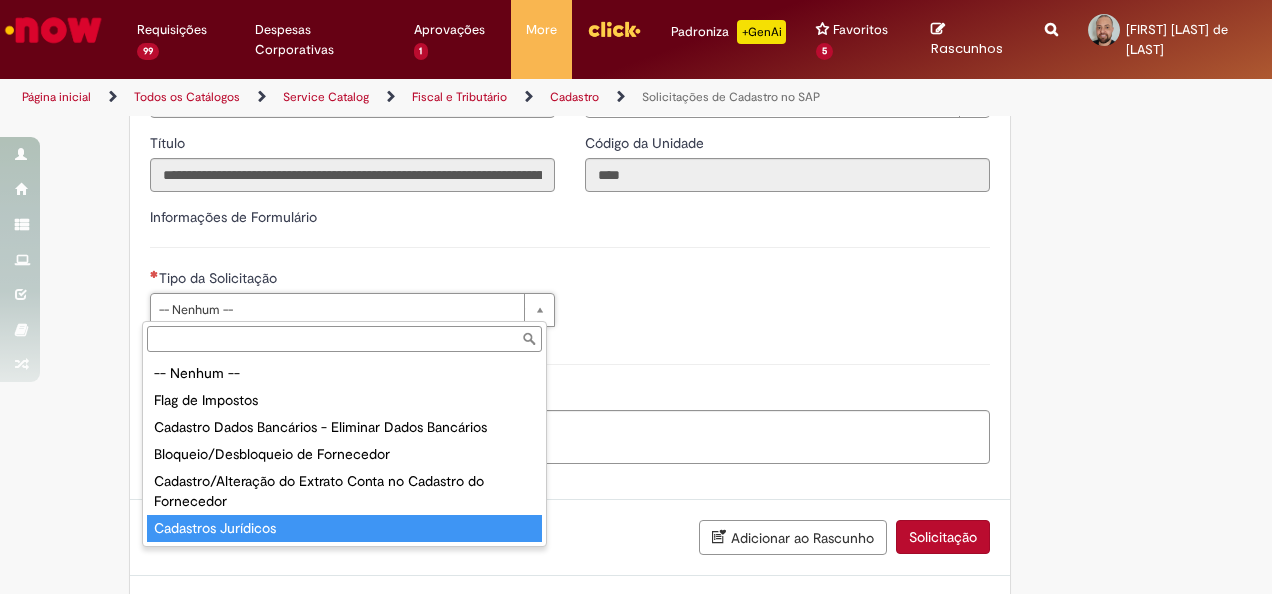 type on "**********" 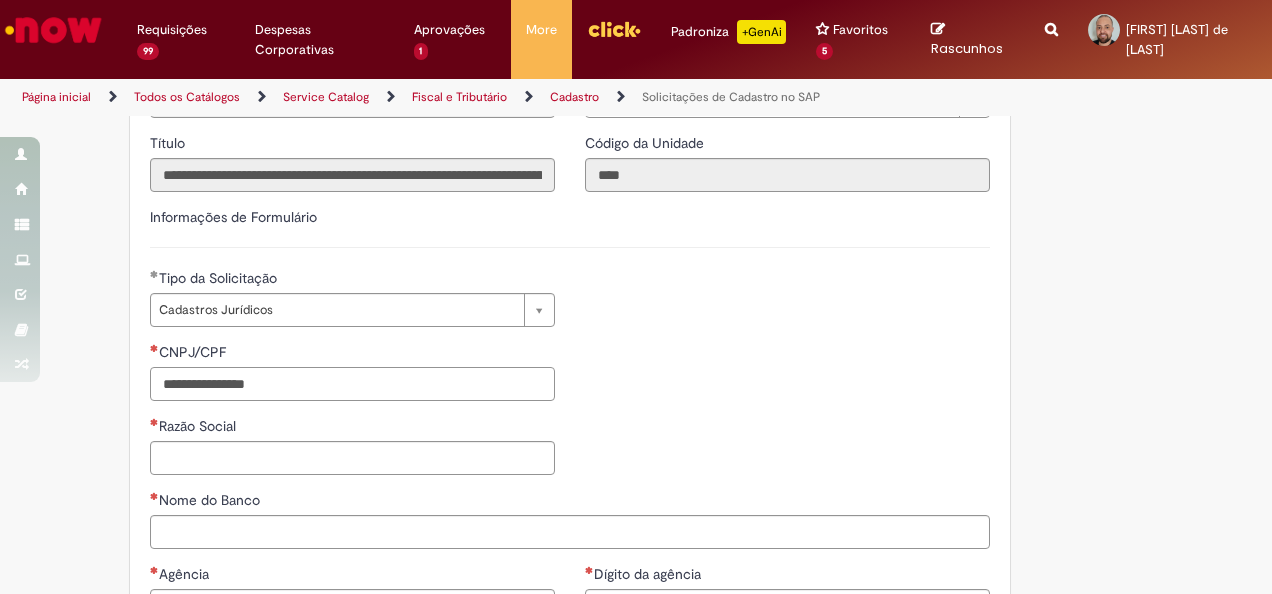 click on "CNPJ/CPF" at bounding box center (352, 384) 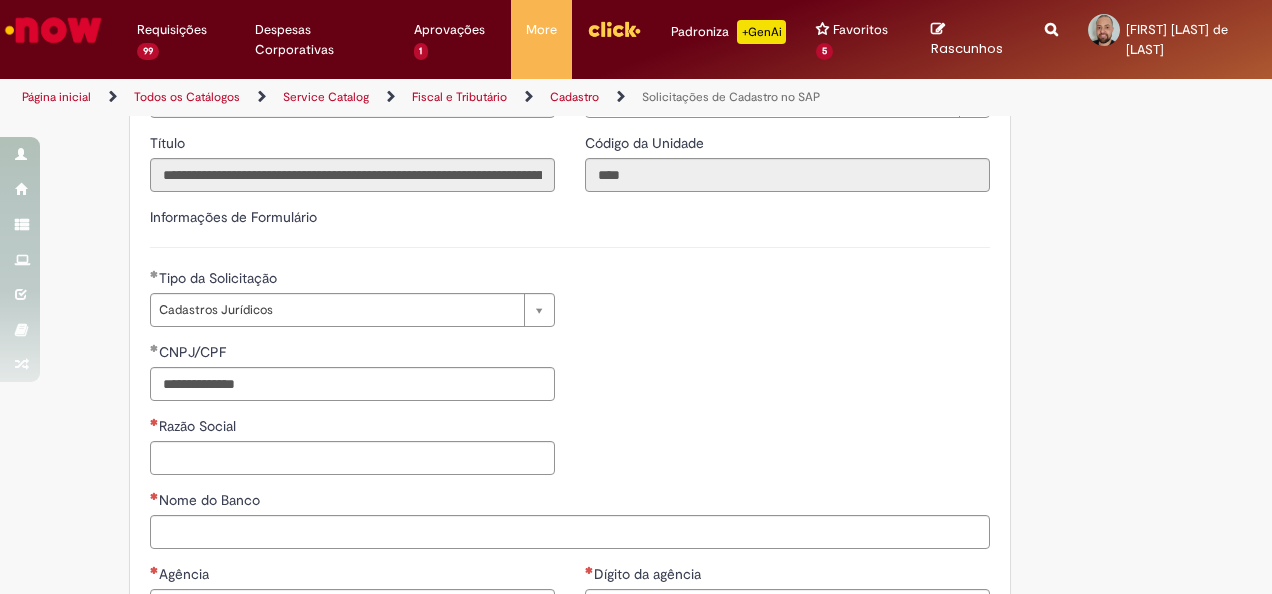 type on "**********" 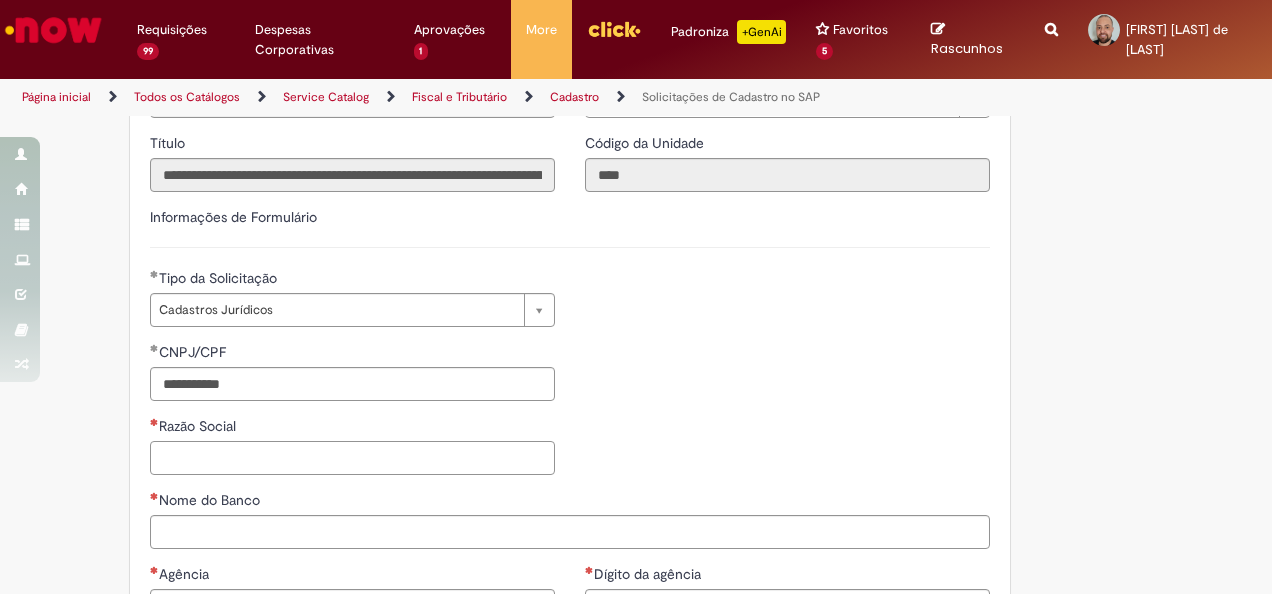 drag, startPoint x: 274, startPoint y: 456, endPoint x: 258, endPoint y: 450, distance: 17.088007 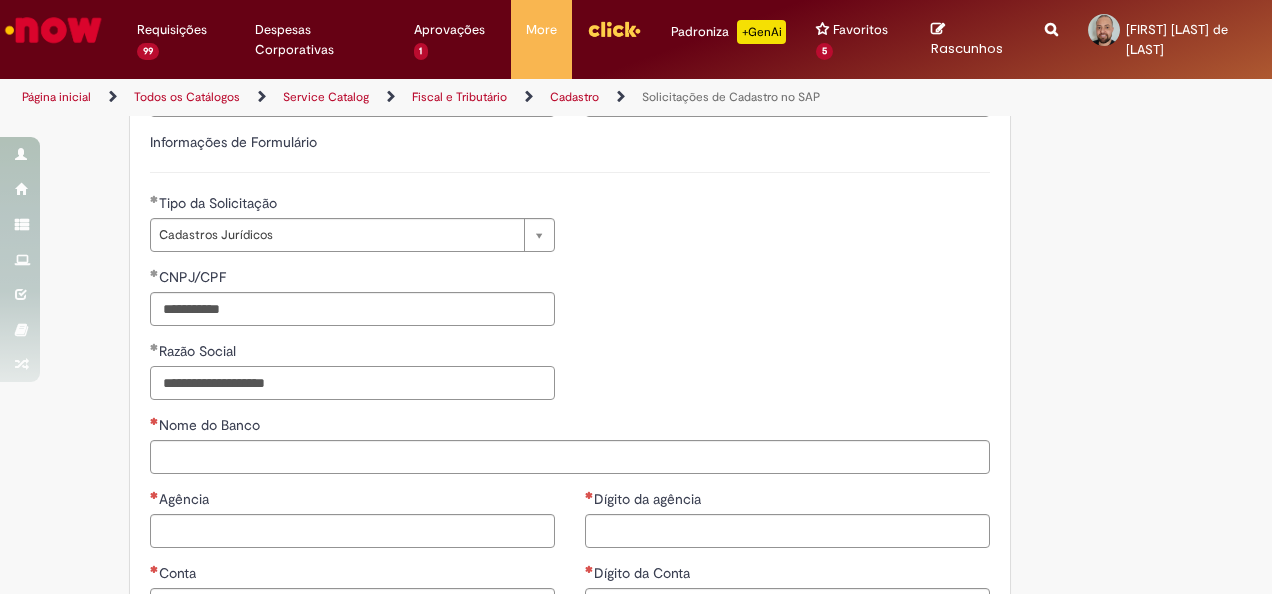 scroll, scrollTop: 700, scrollLeft: 0, axis: vertical 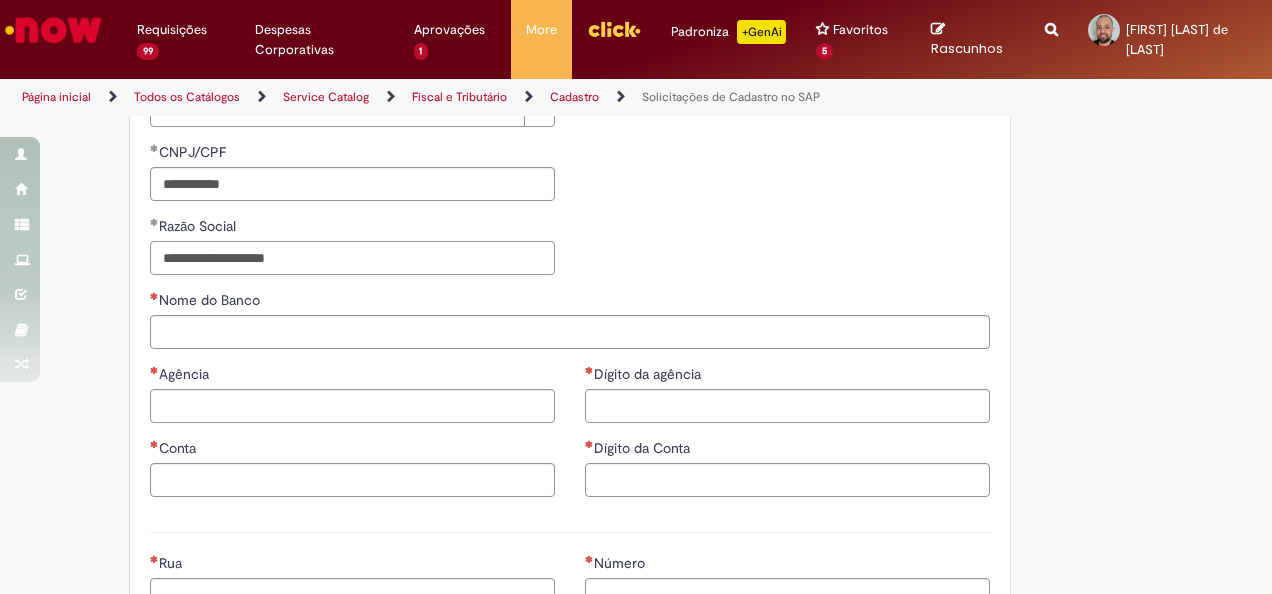type on "**********" 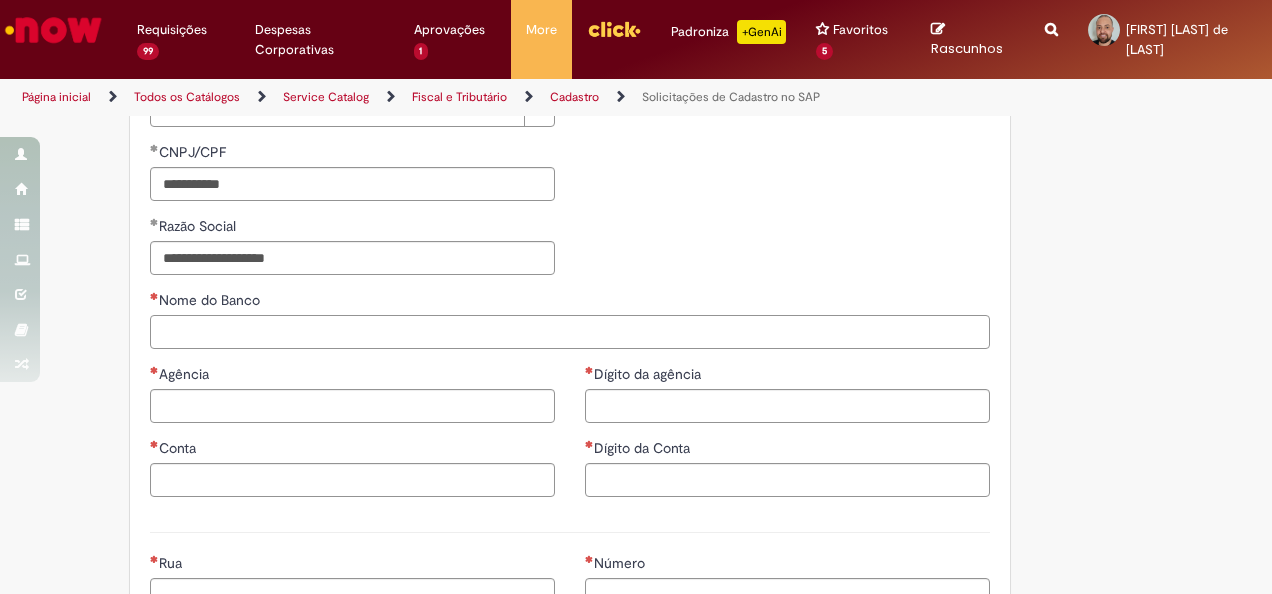 click on "Nome do Banco" at bounding box center [570, 332] 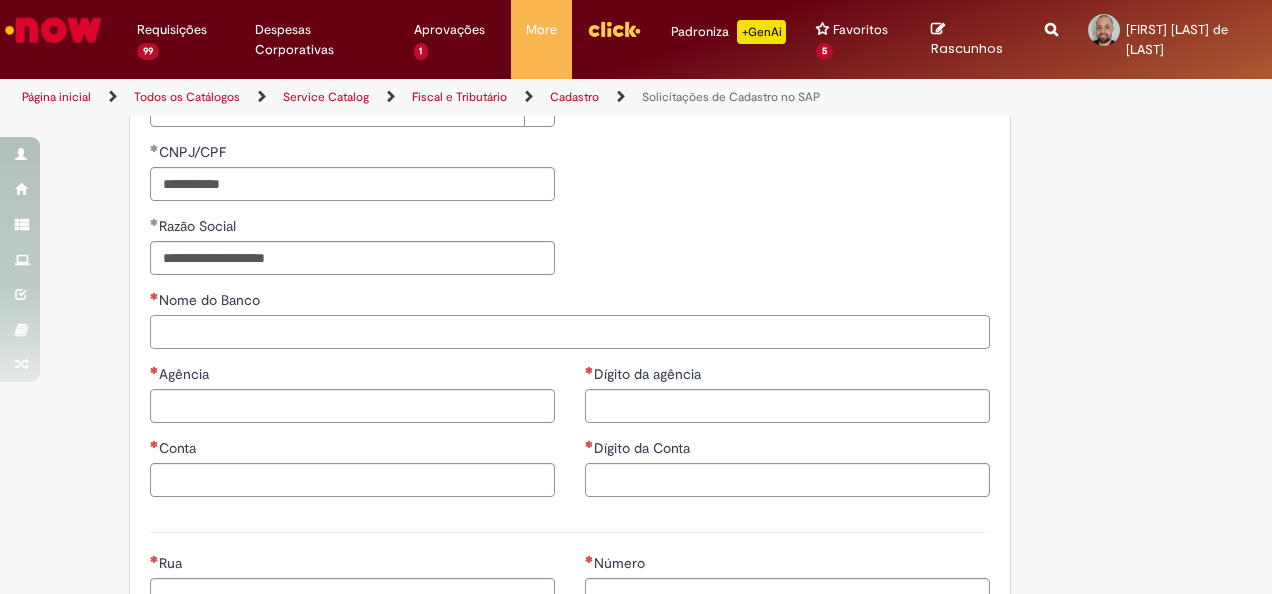 click on "Nome do Banco" at bounding box center (570, 332) 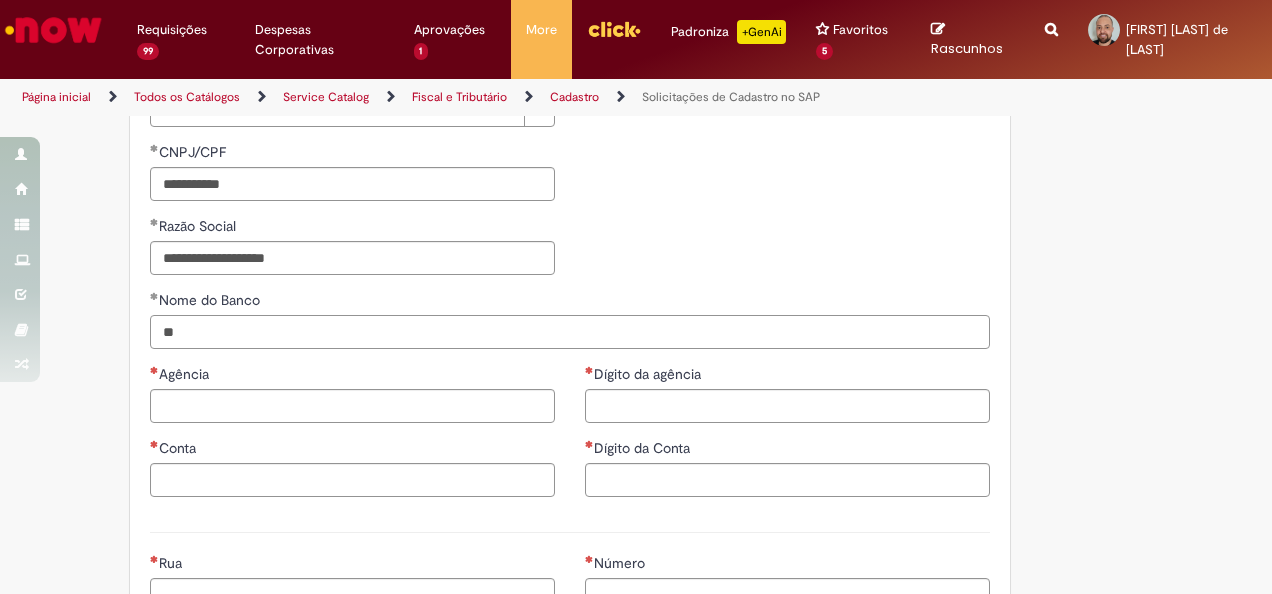 type on "**" 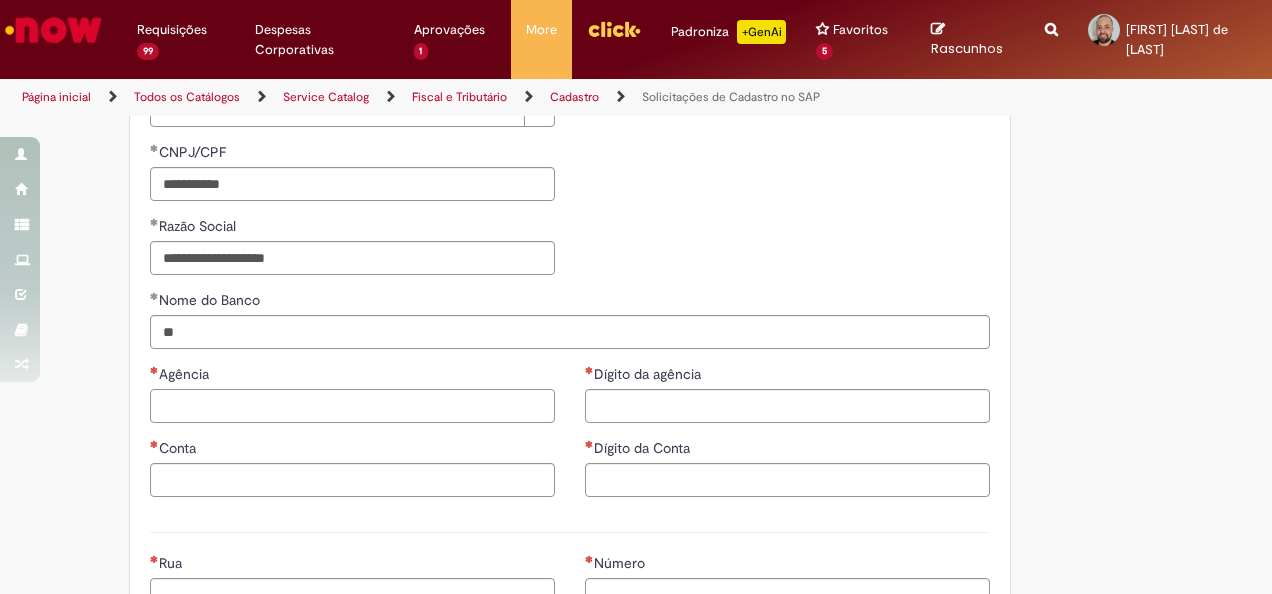 click on "Agência" at bounding box center (352, 406) 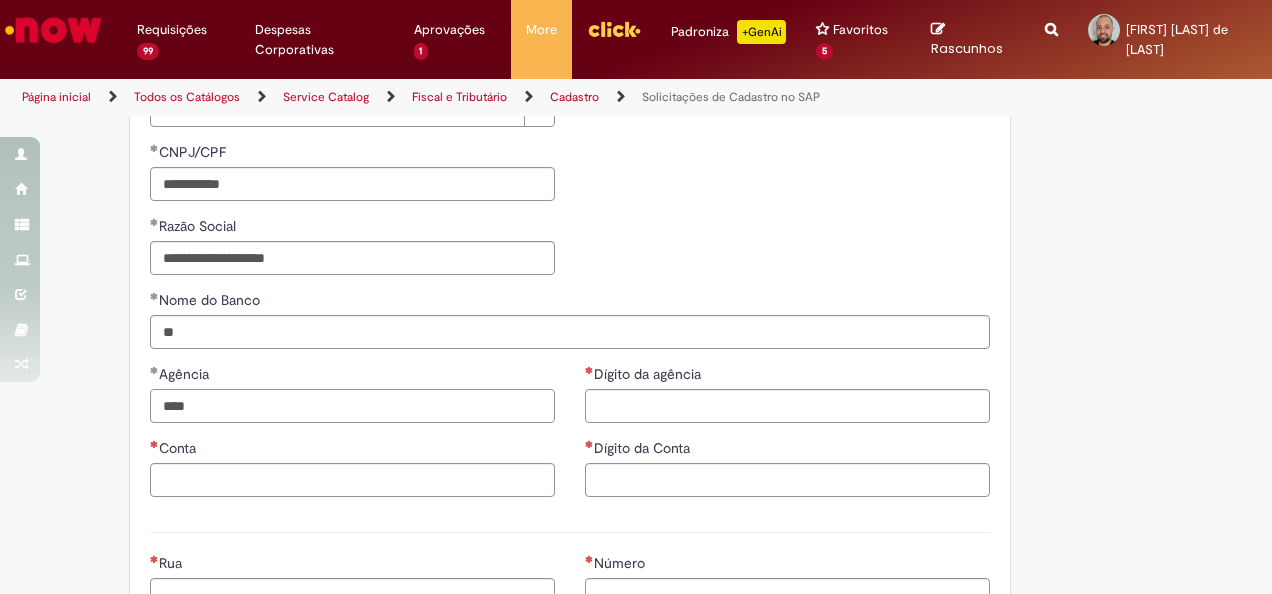 type on "****" 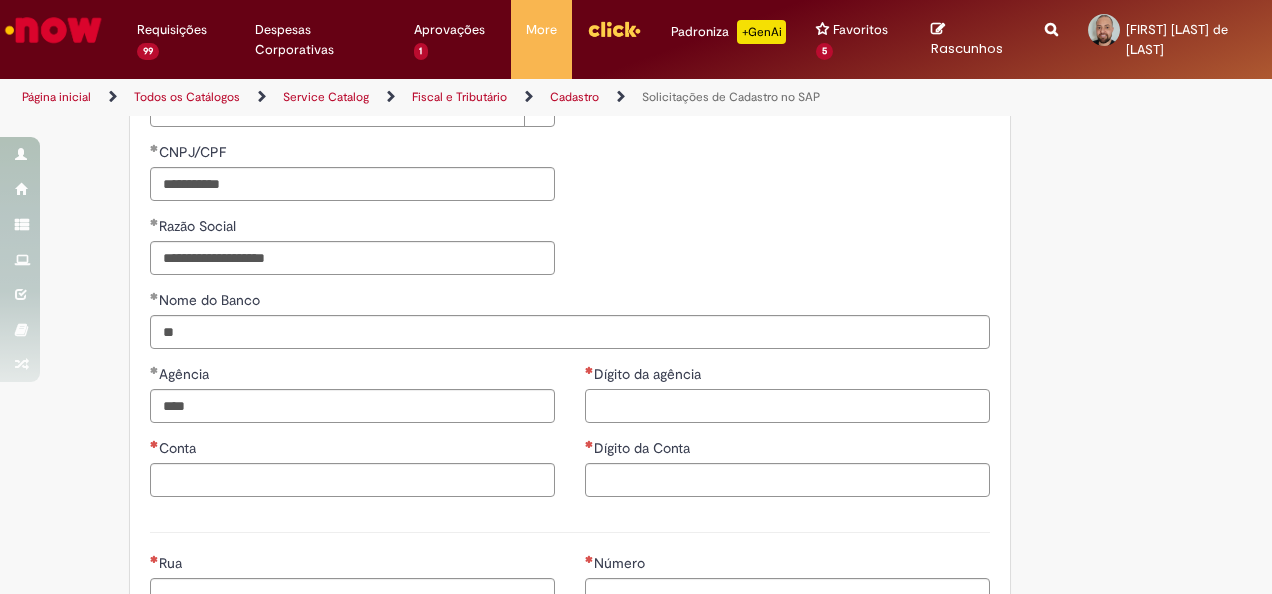 click on "Dígito da agência" at bounding box center (787, 406) 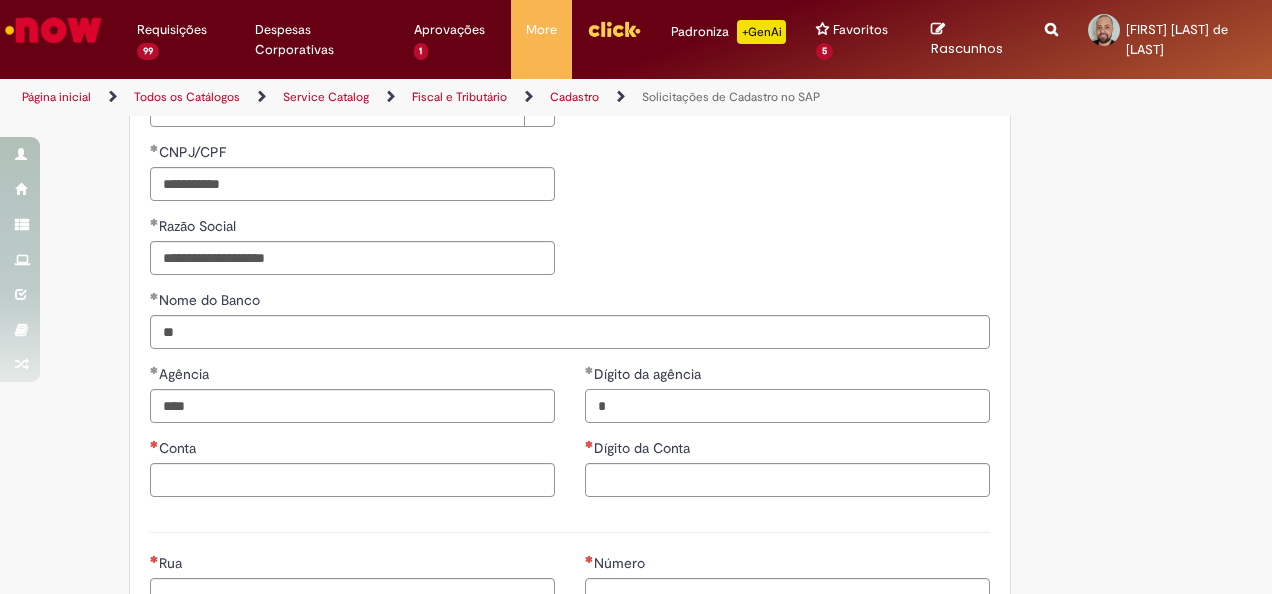 type on "*" 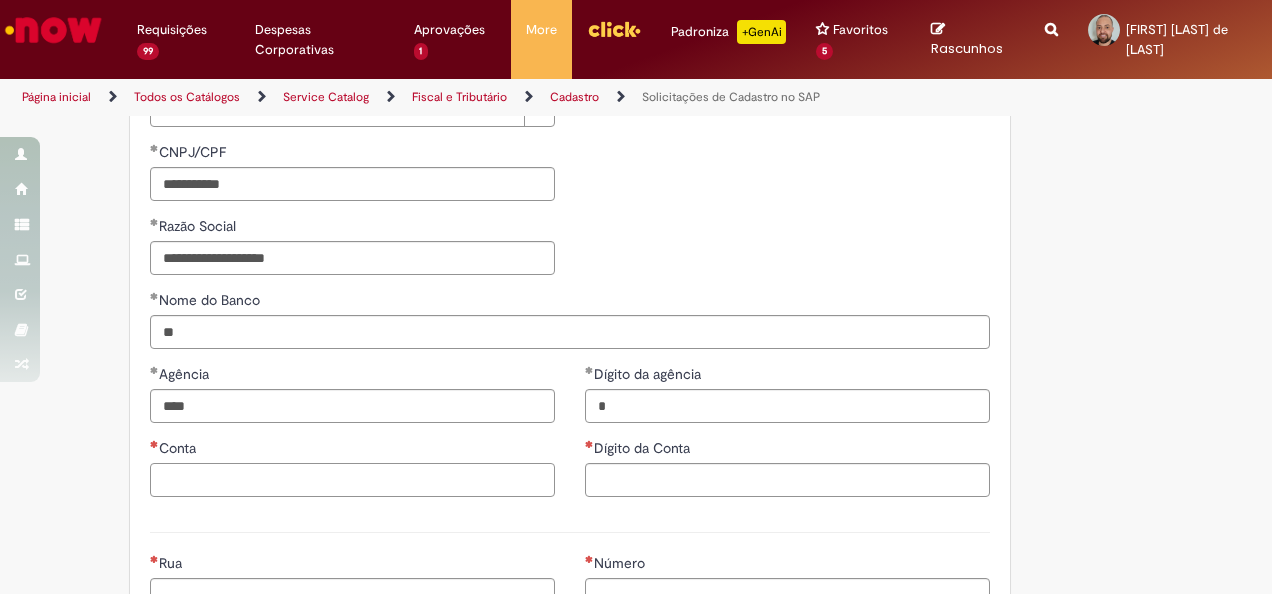 click on "Conta" at bounding box center [352, 480] 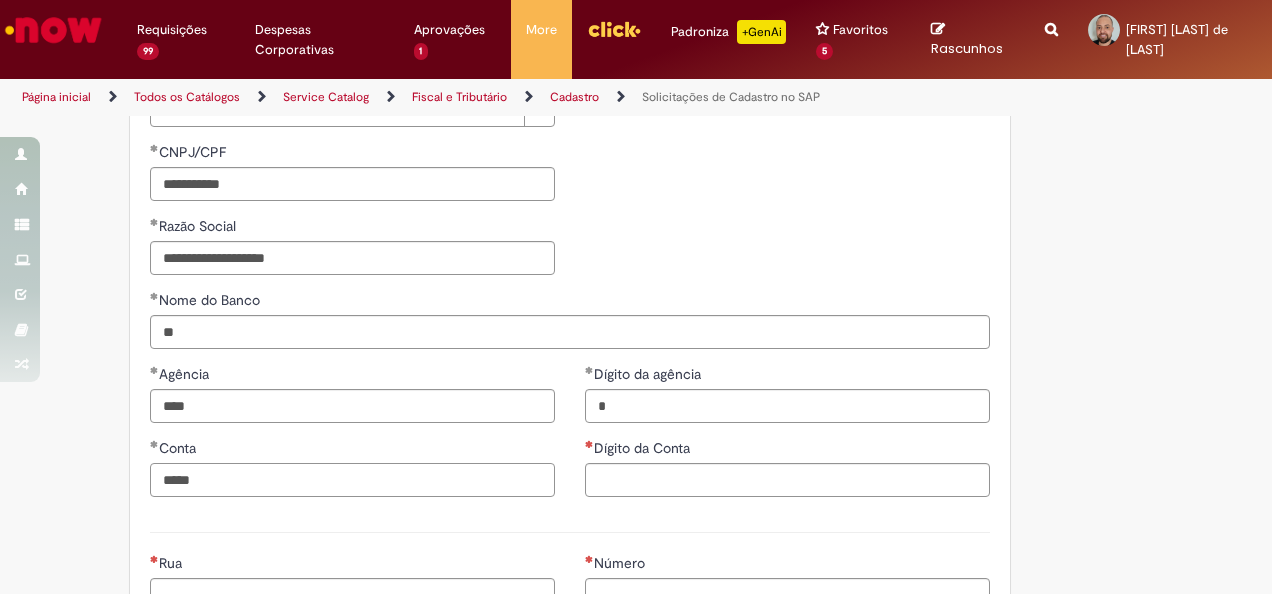 type on "*****" 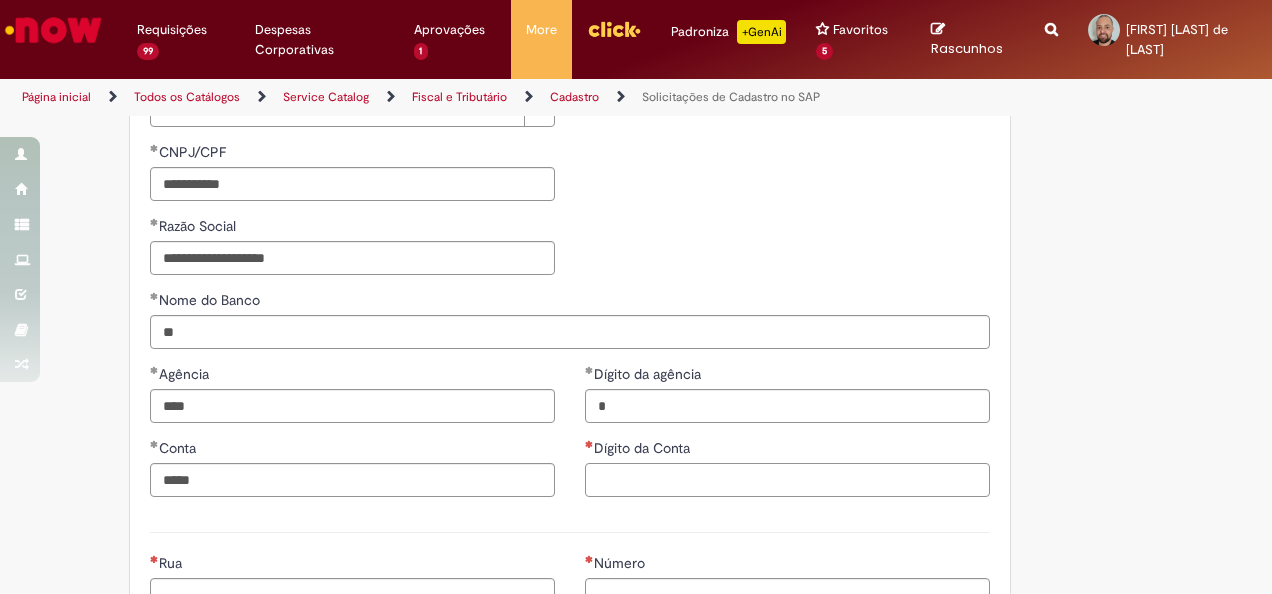 click on "Dígito da Conta" at bounding box center [787, 480] 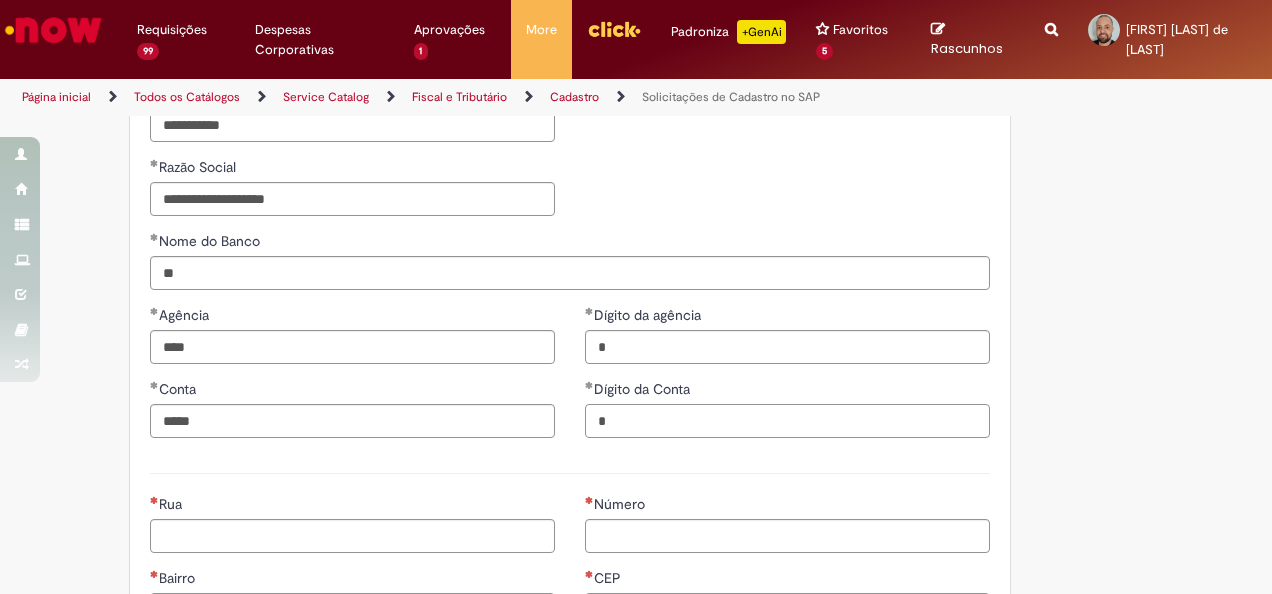 scroll, scrollTop: 800, scrollLeft: 0, axis: vertical 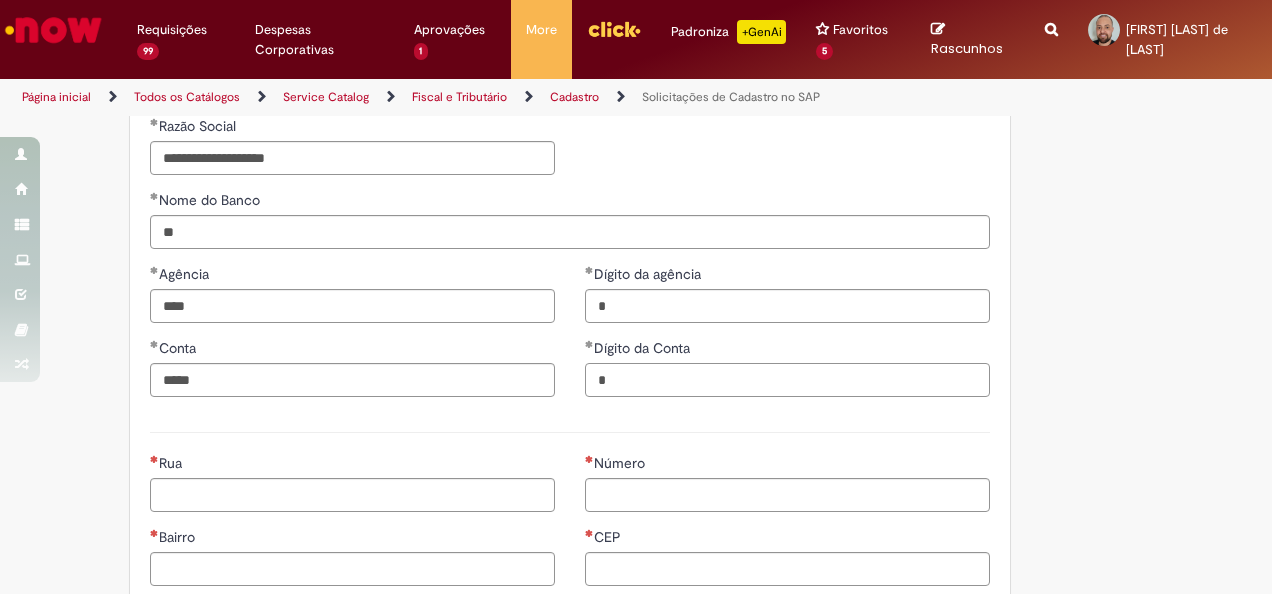 type on "*" 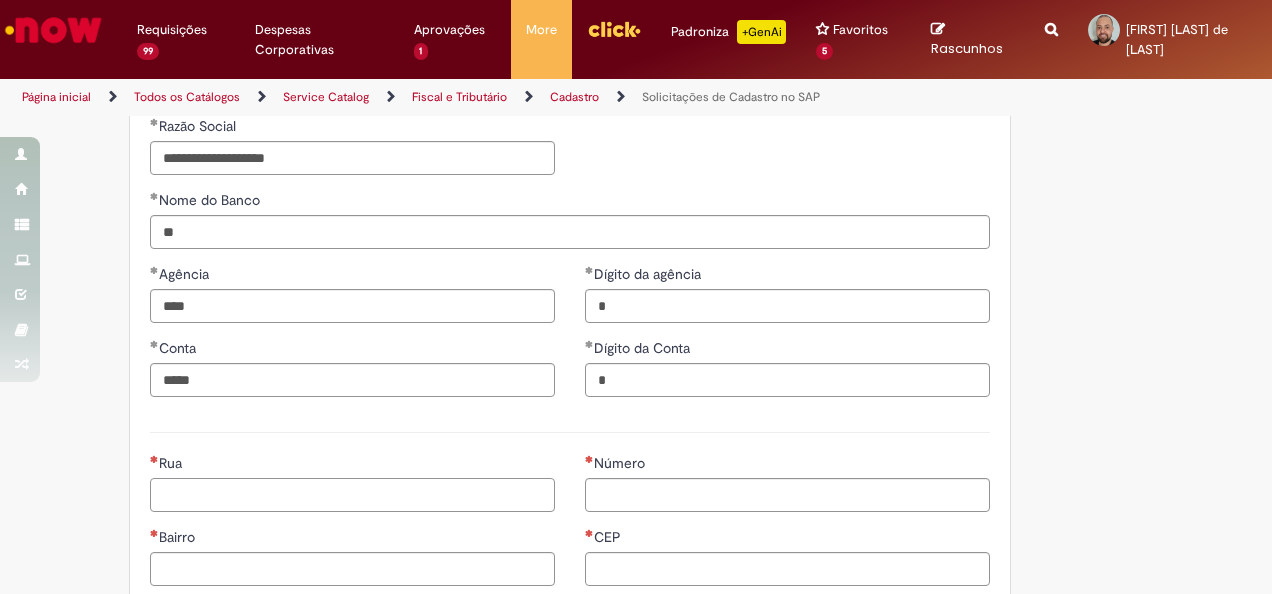 click on "Rua" at bounding box center [352, 495] 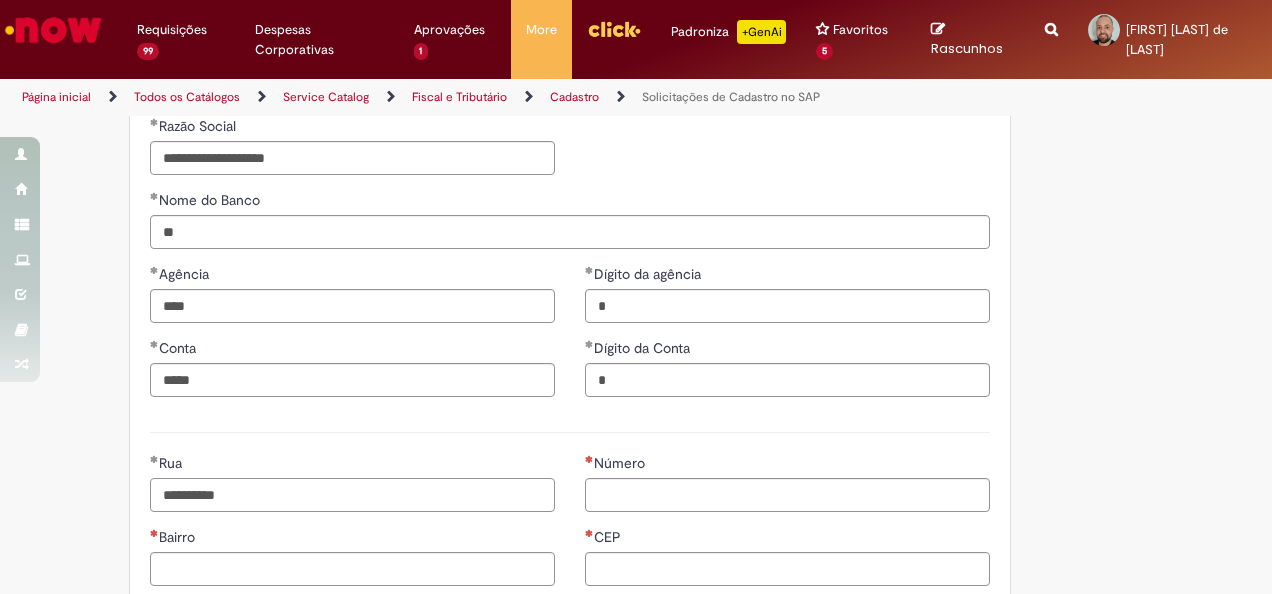 type on "**********" 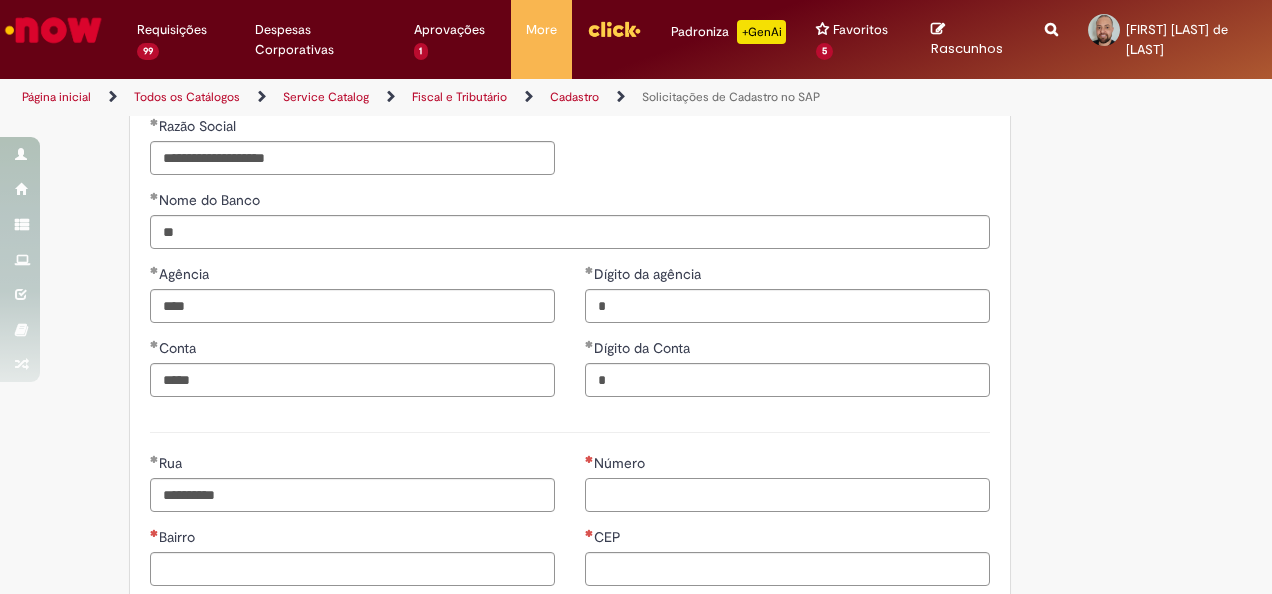 click on "Número" at bounding box center [787, 495] 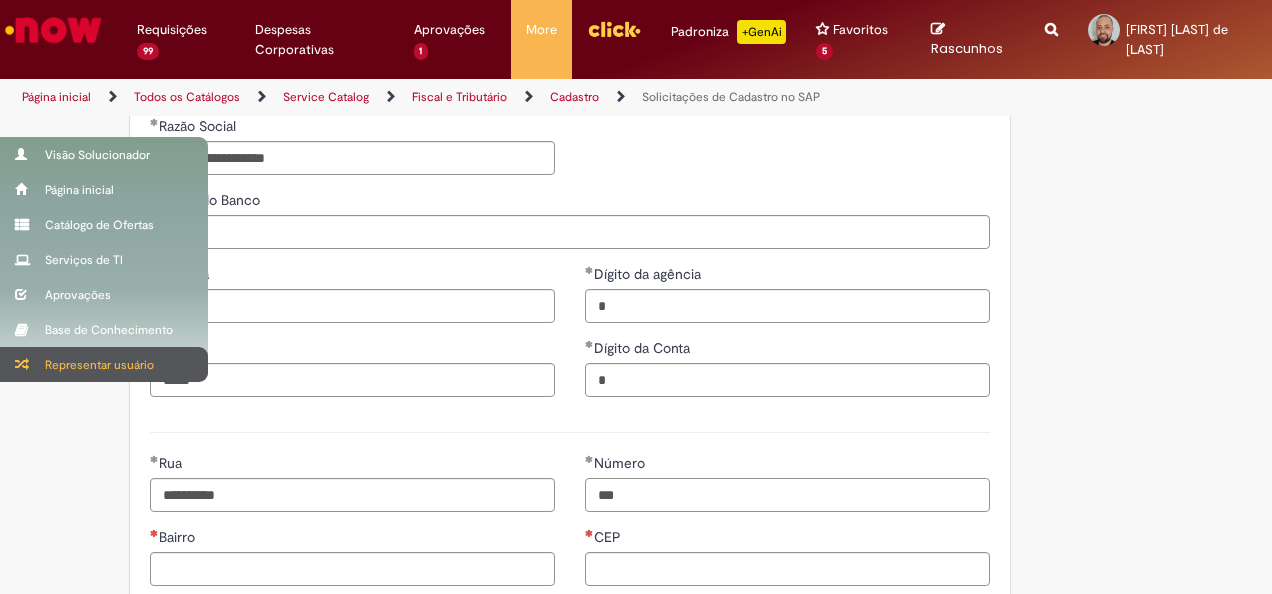 type on "***" 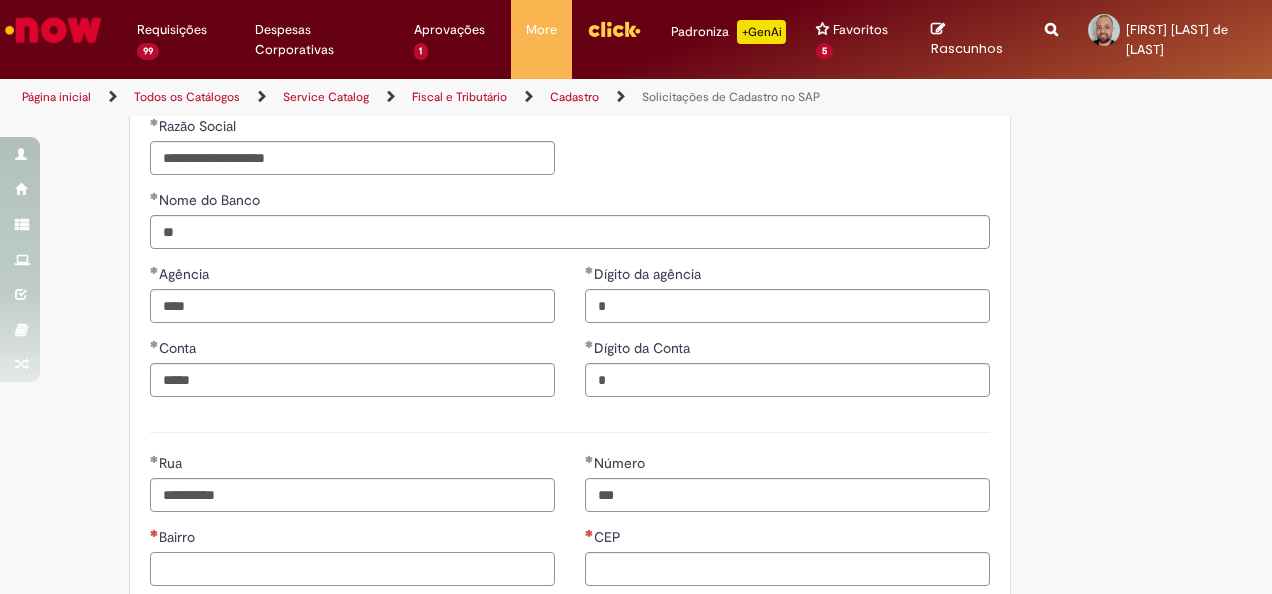 click on "Bairro" at bounding box center (352, 569) 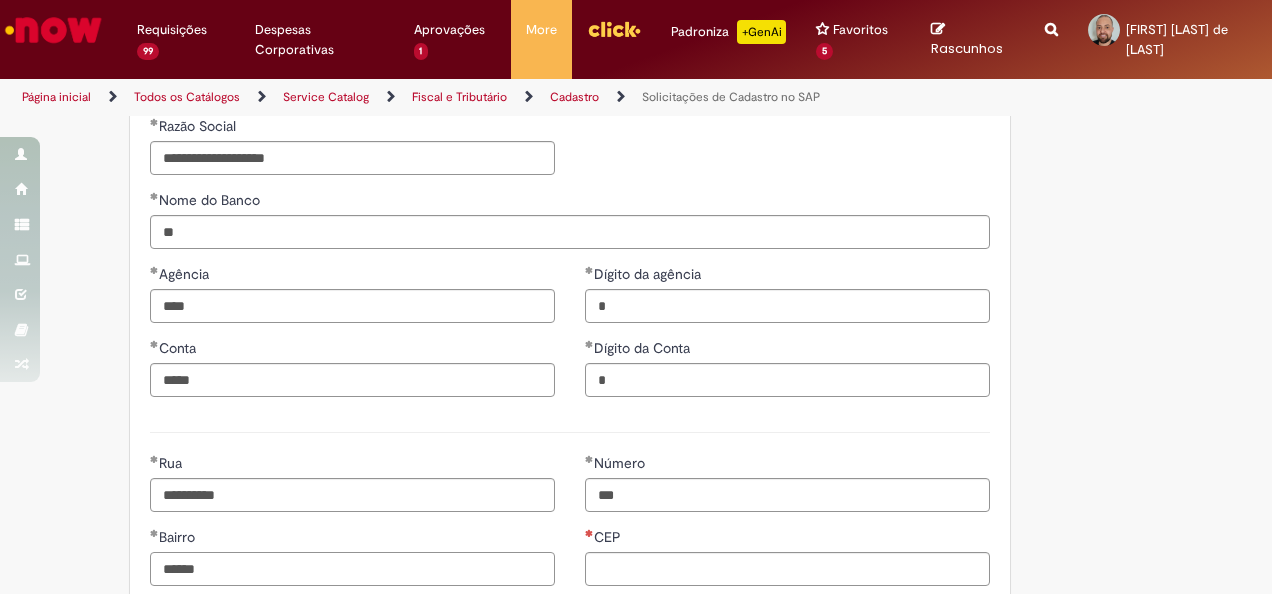 scroll, scrollTop: 1000, scrollLeft: 0, axis: vertical 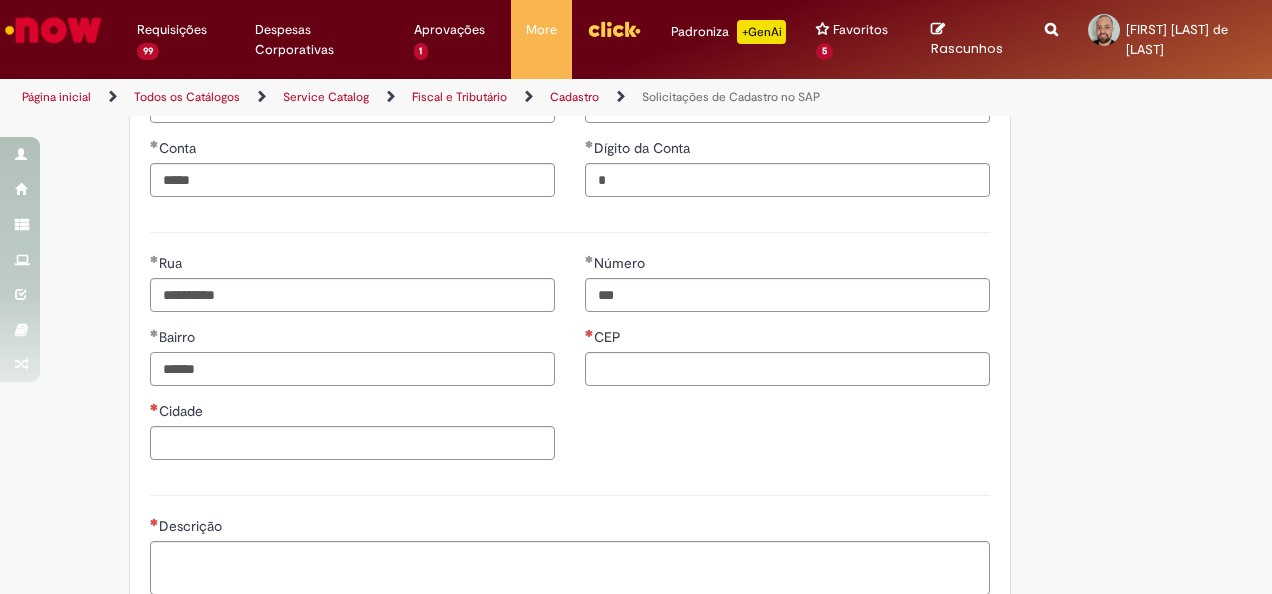 type on "******" 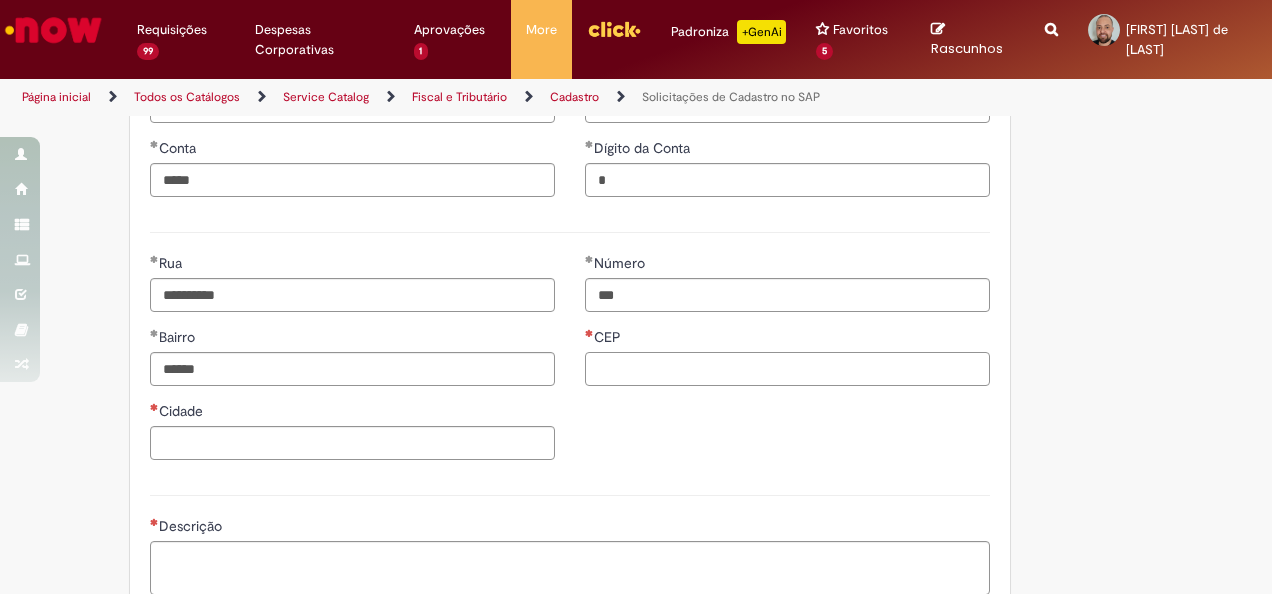 click on "CEP" at bounding box center (787, 369) 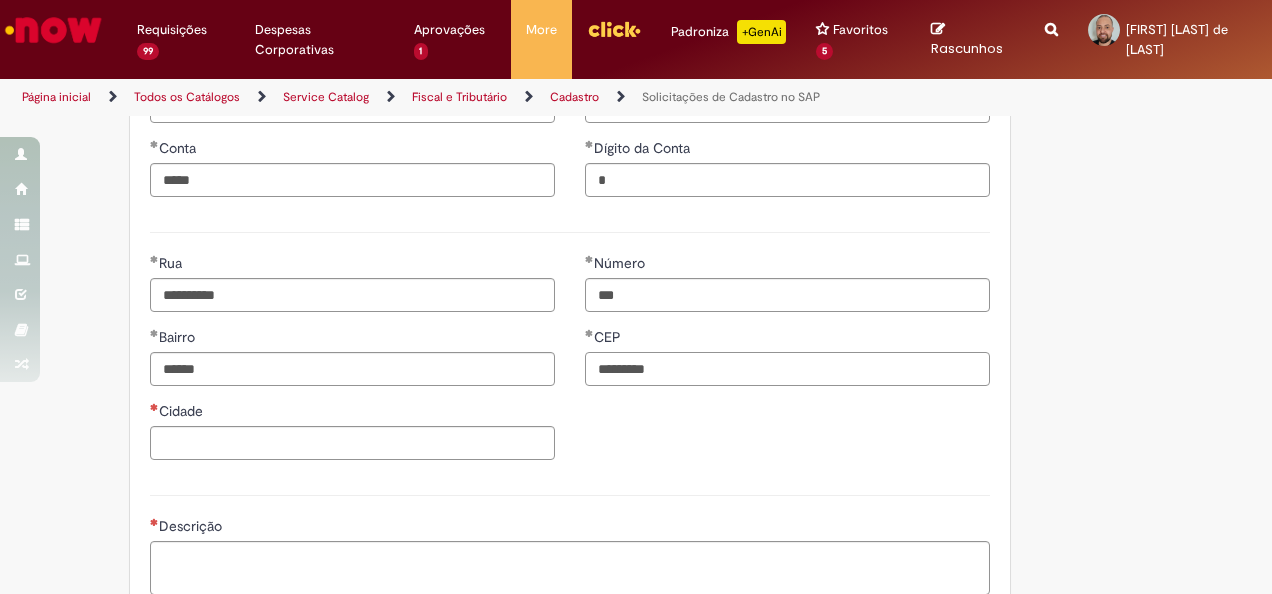 type on "*********" 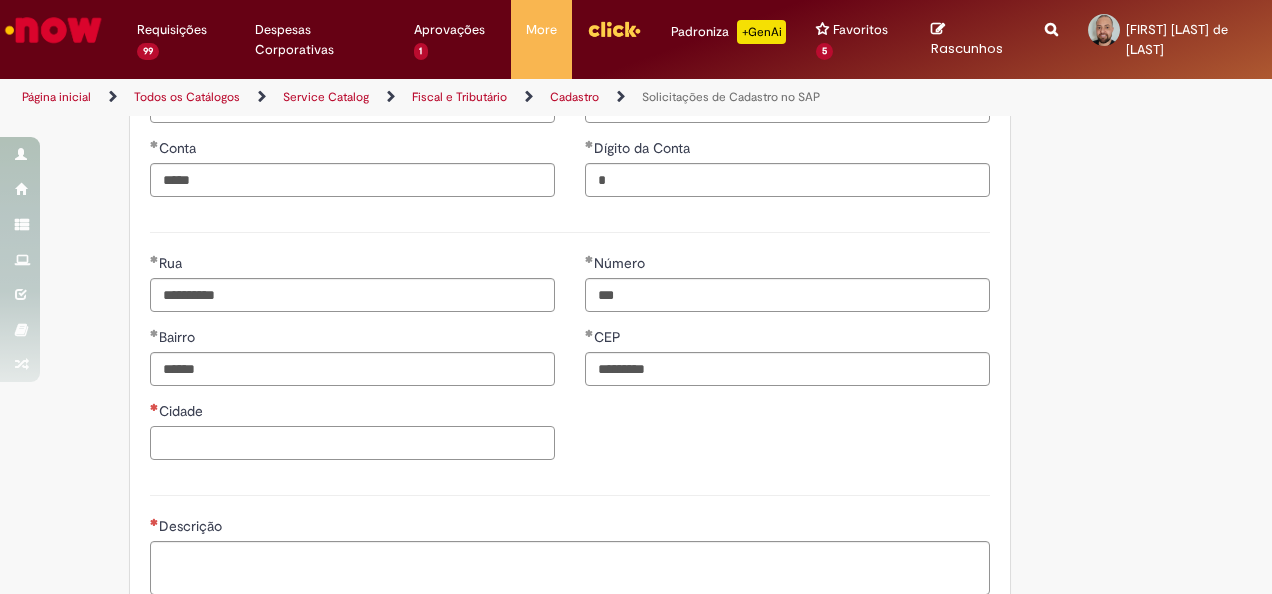 click on "Cidade" at bounding box center (352, 443) 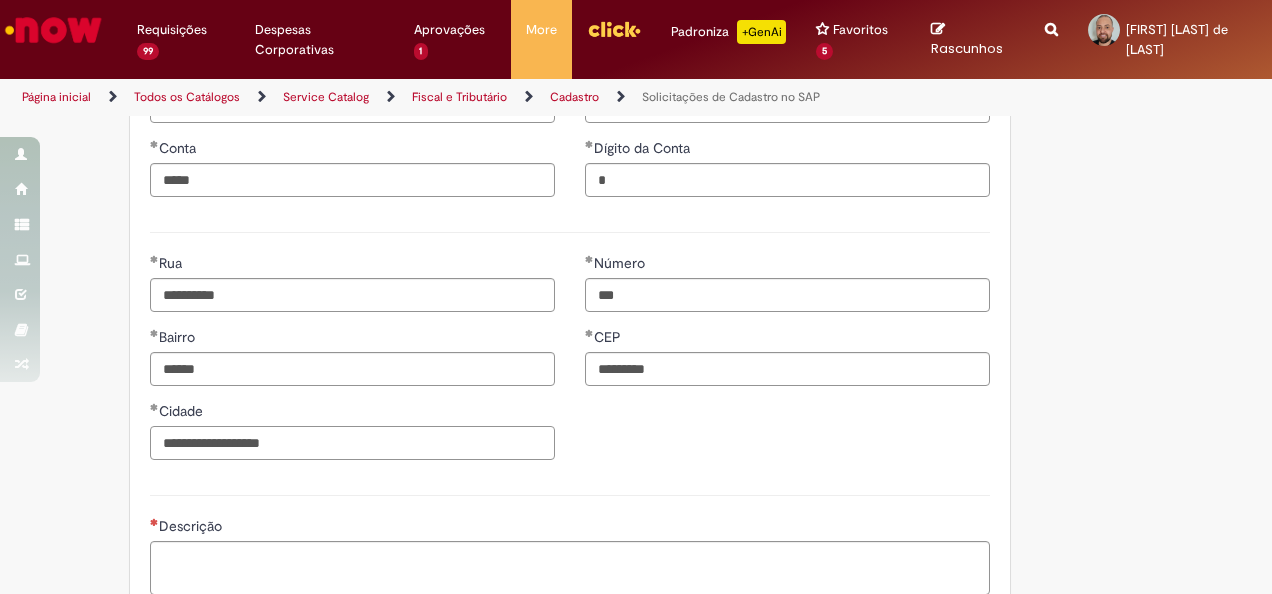 type on "**********" 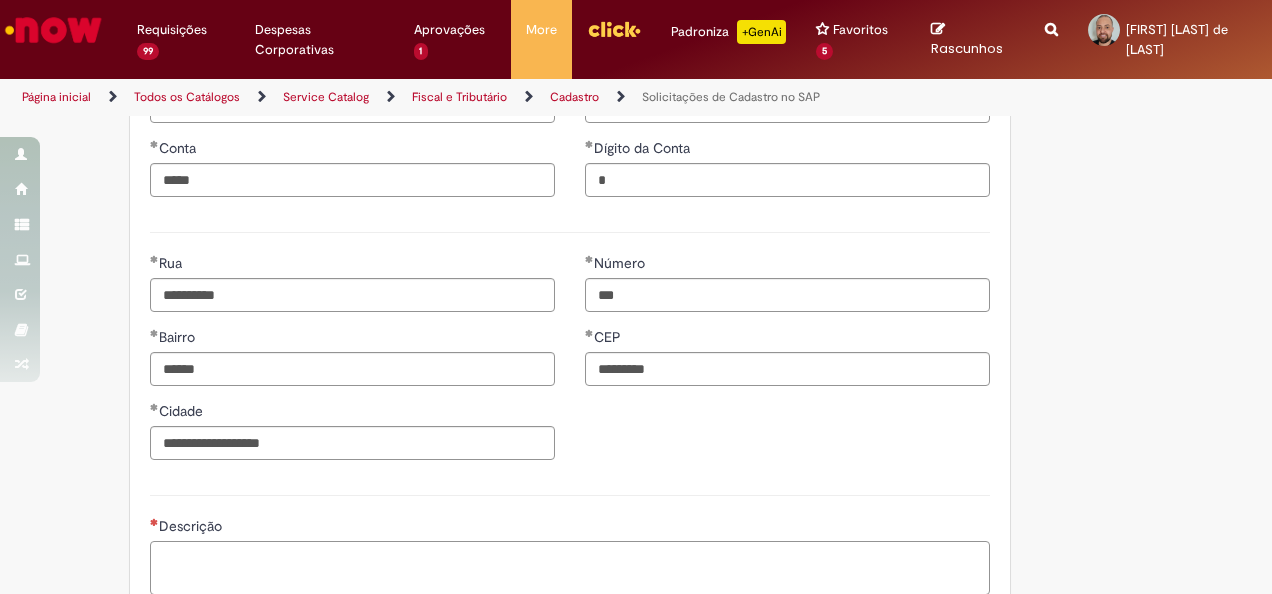 click on "Descrição" at bounding box center (570, 567) 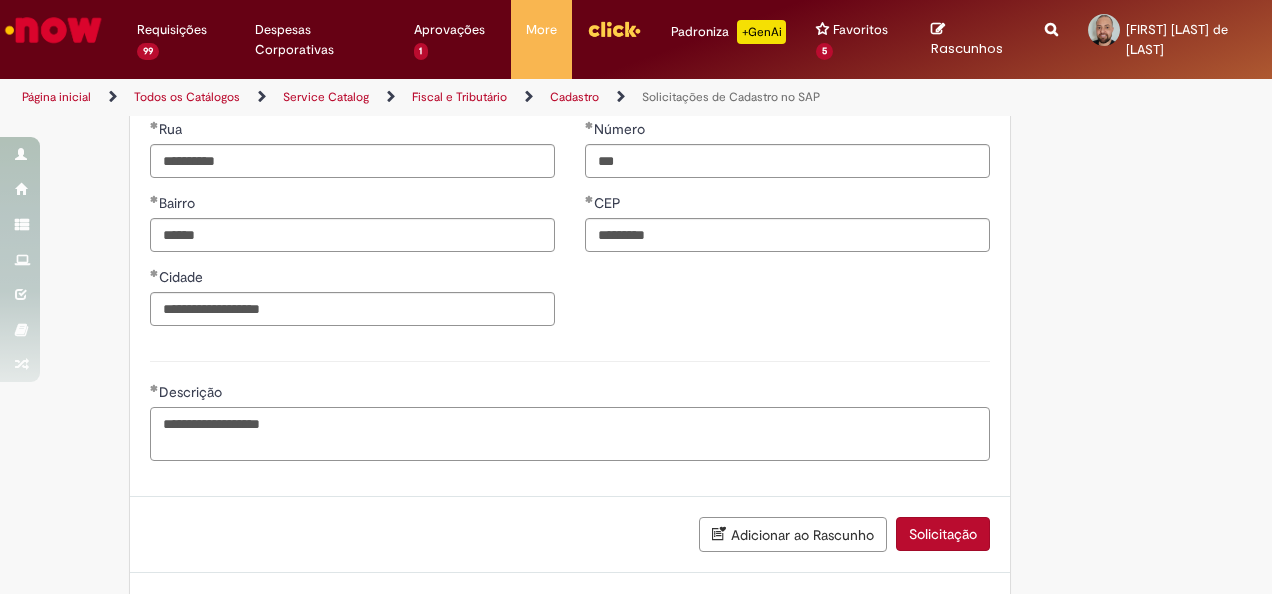 scroll, scrollTop: 1216, scrollLeft: 0, axis: vertical 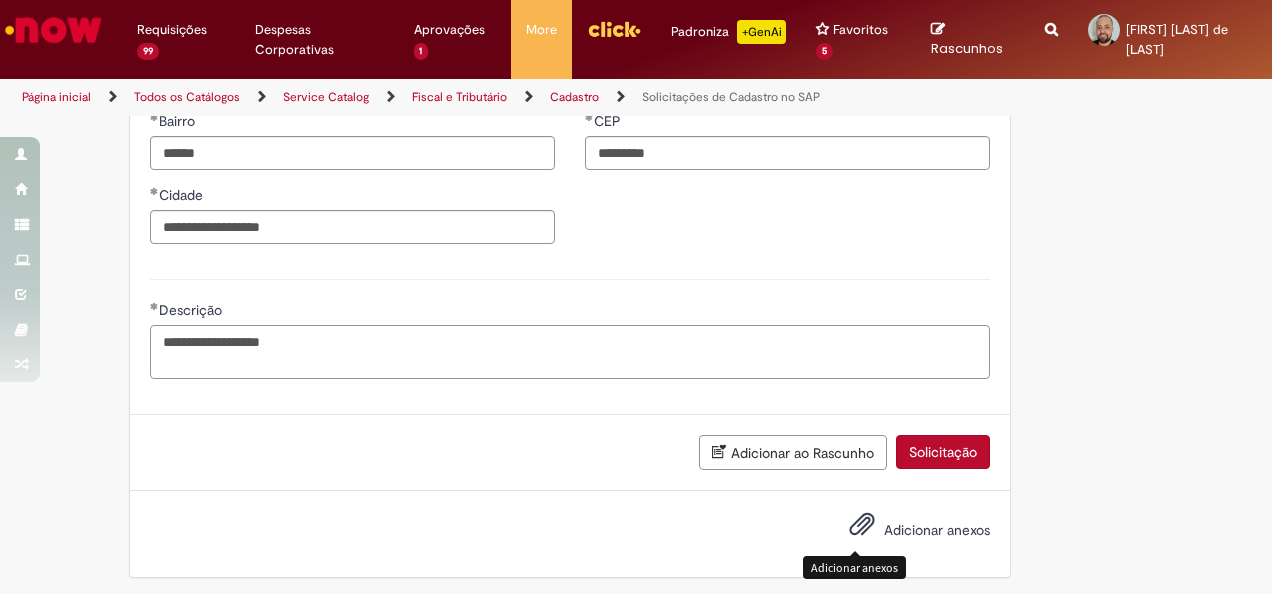type on "**********" 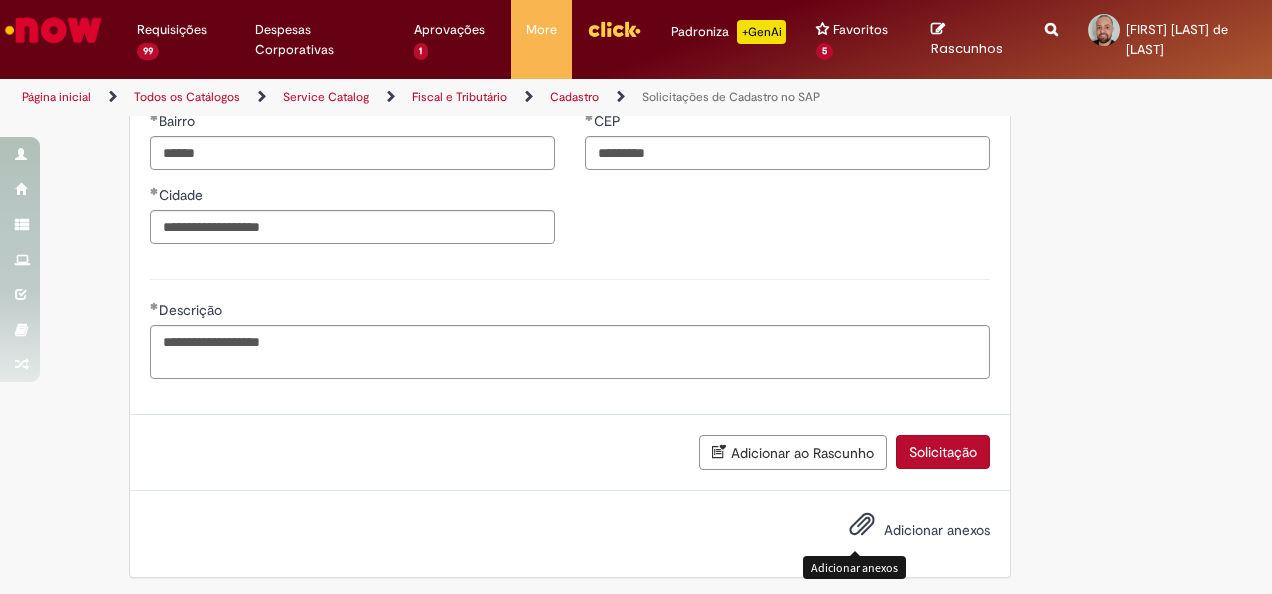 click at bounding box center [862, 525] 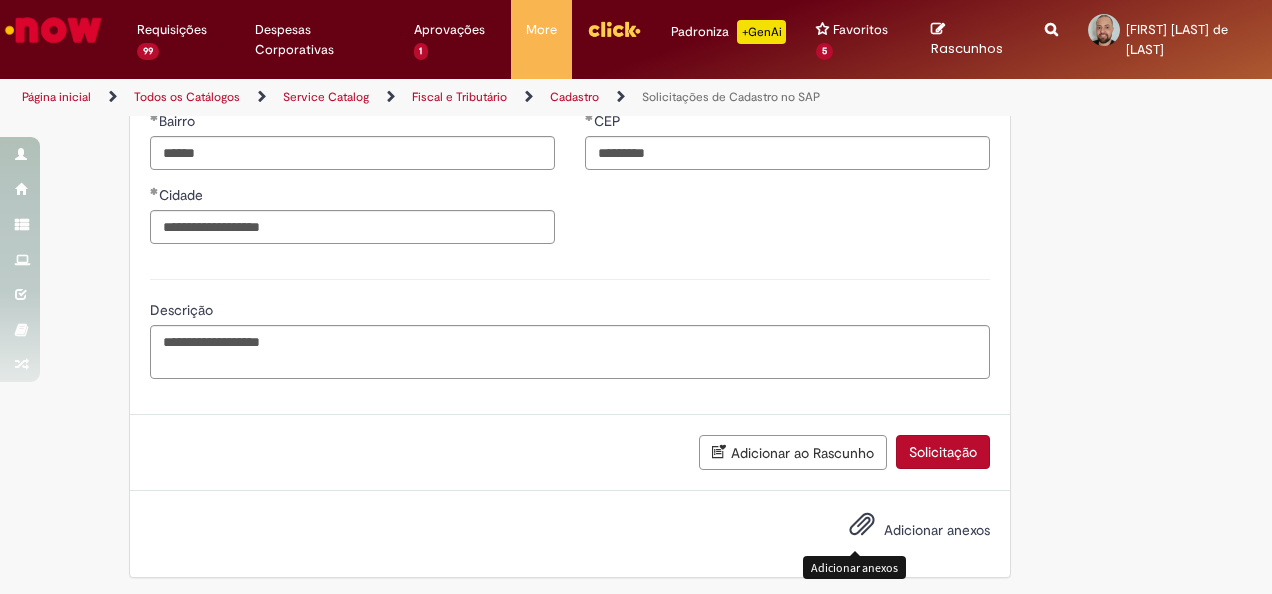 click on "Solicitação" at bounding box center [943, 452] 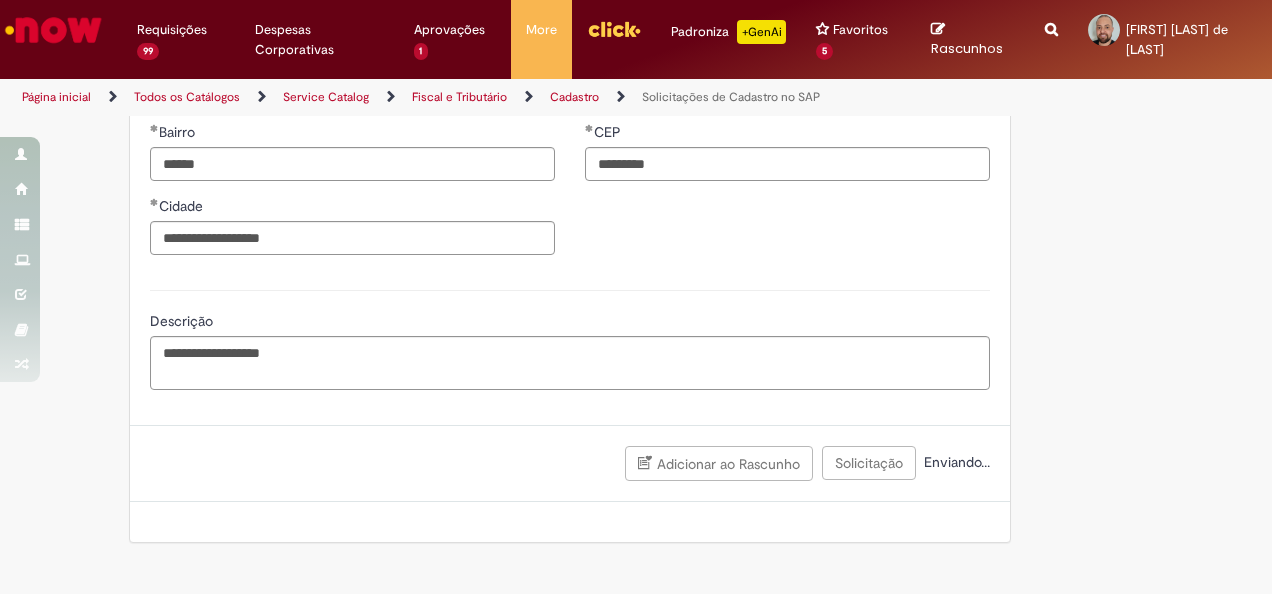 scroll, scrollTop: 1171, scrollLeft: 0, axis: vertical 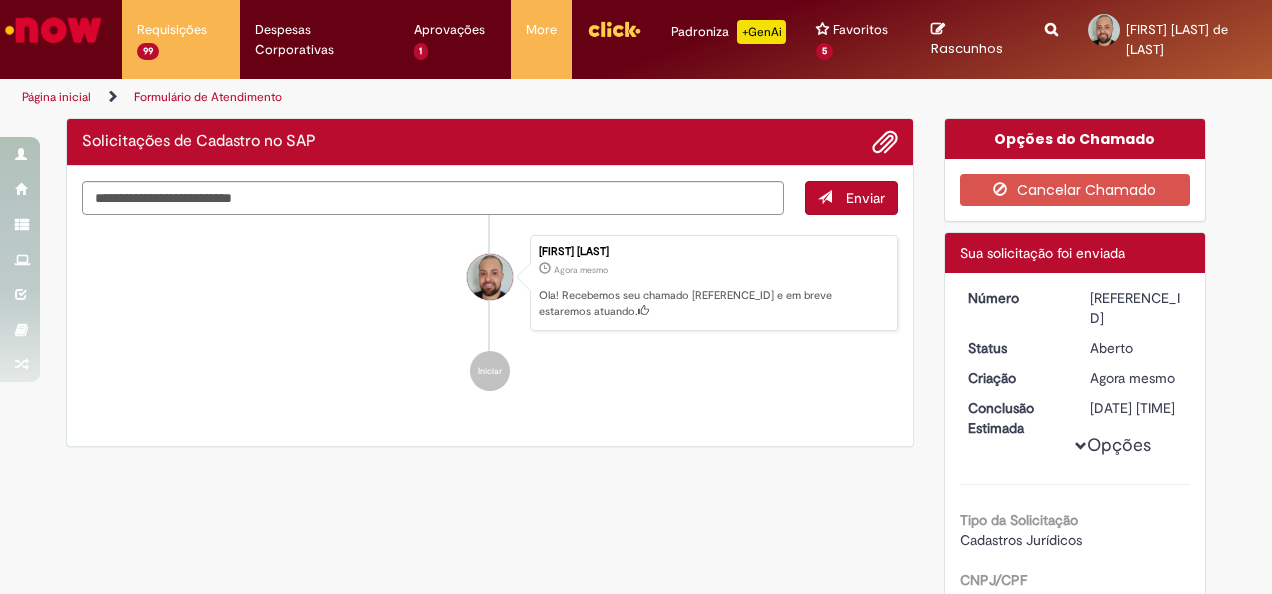 click on "[REFERENCE_ID]" at bounding box center (1136, 308) 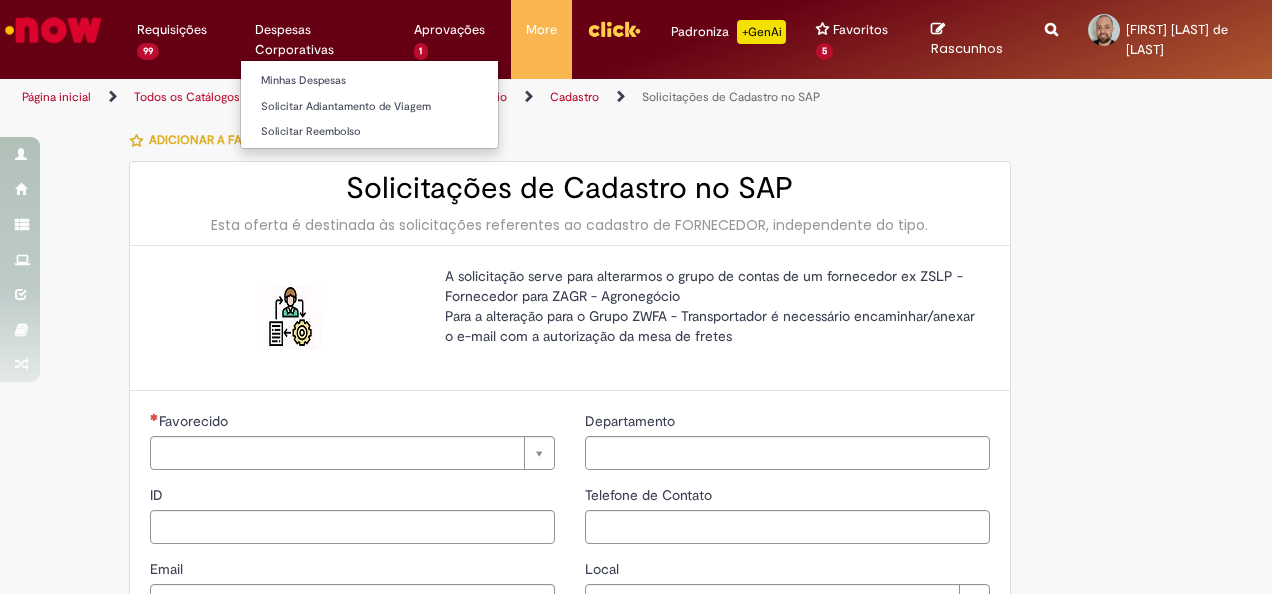 type on "********" 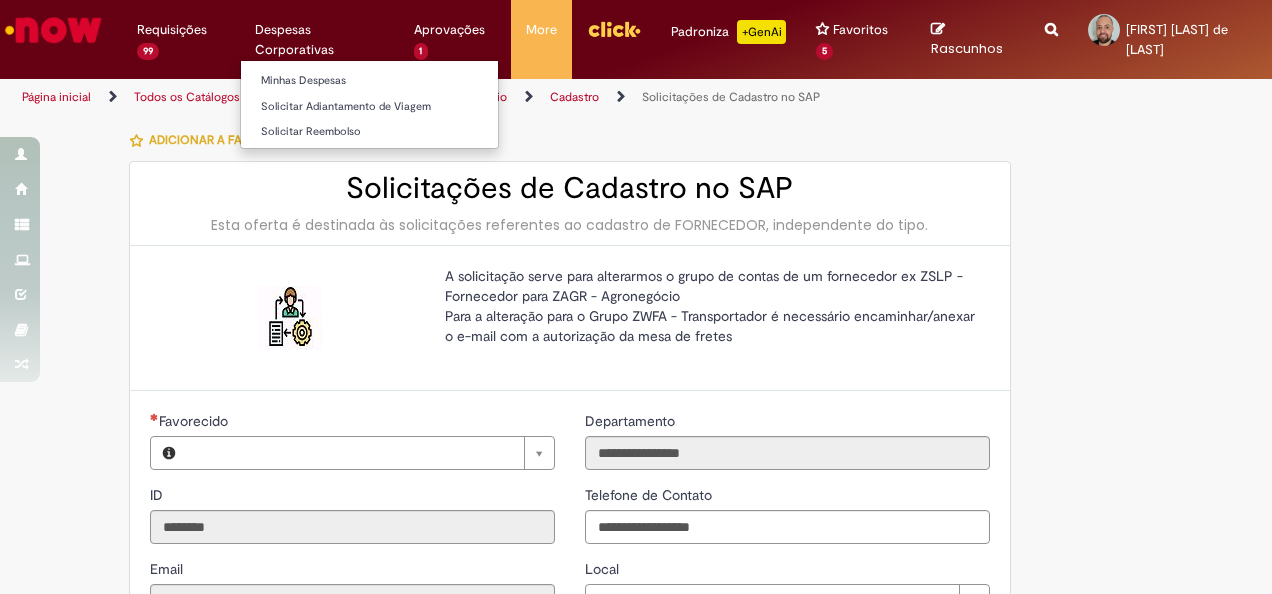 type on "**********" 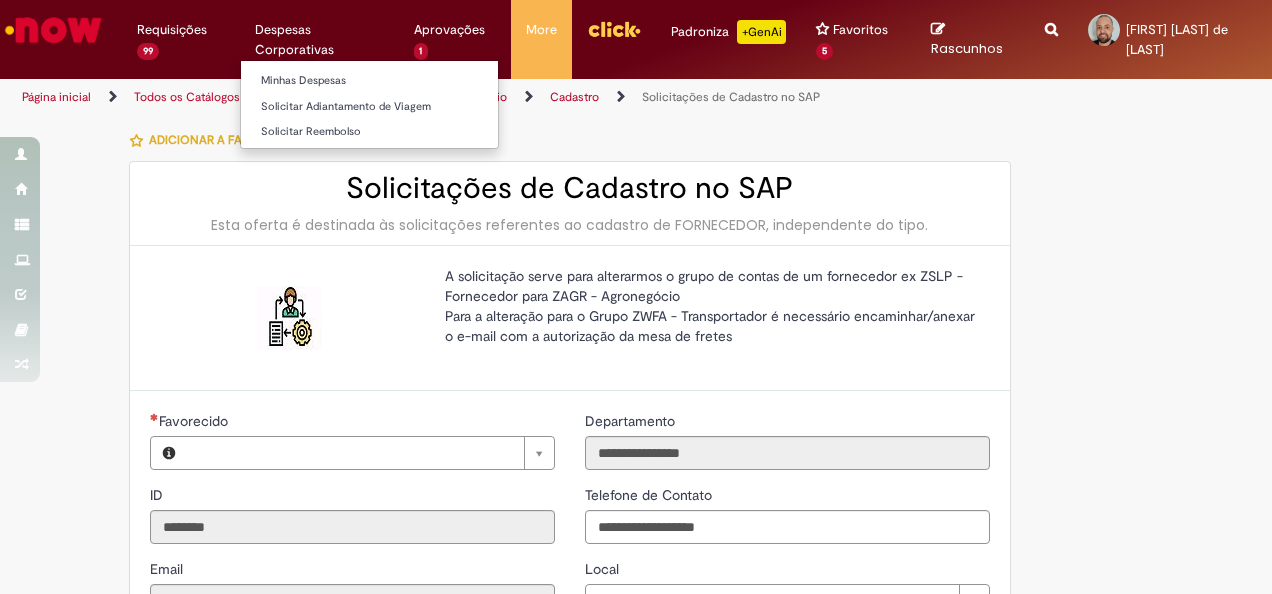 type on "**********" 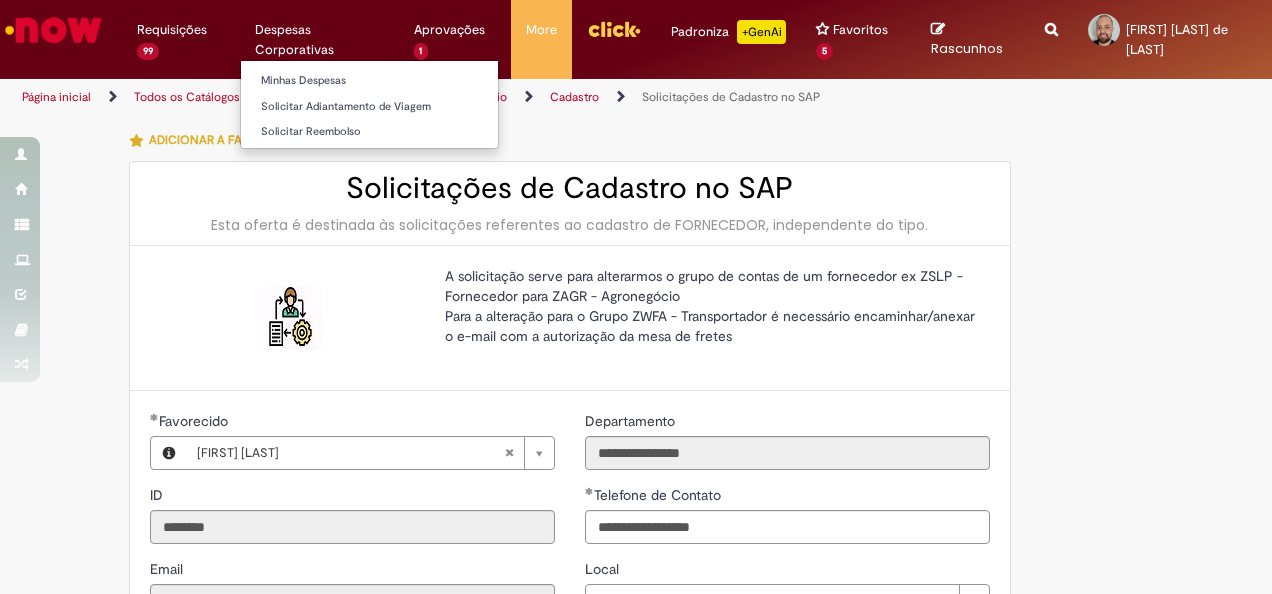 type on "**********" 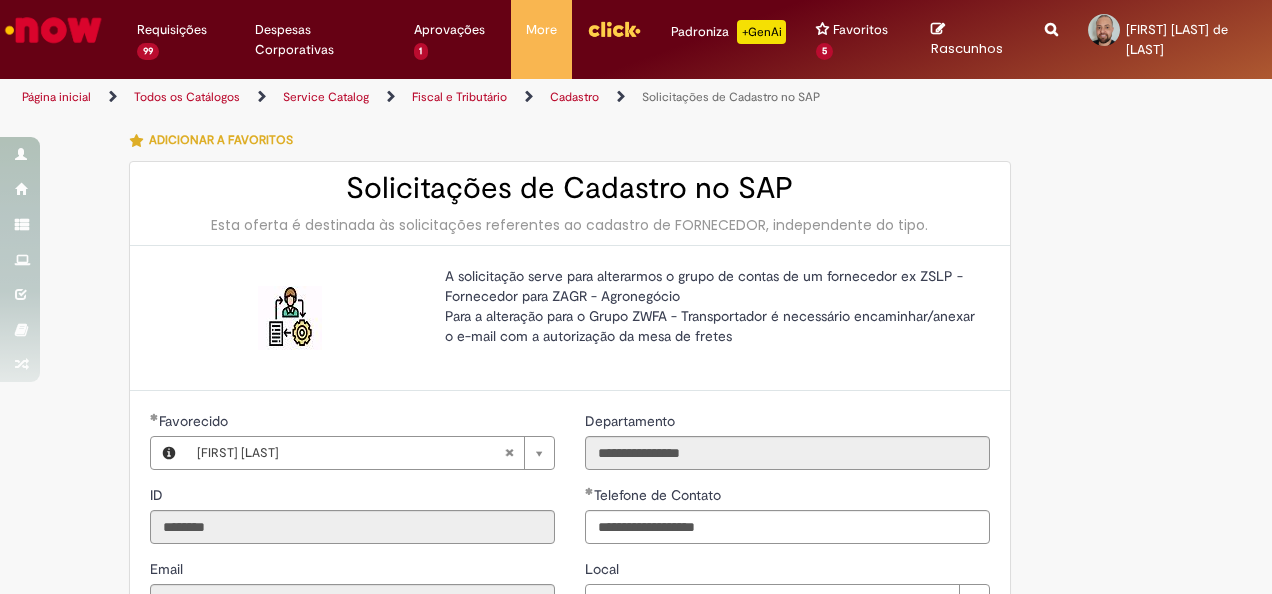 type 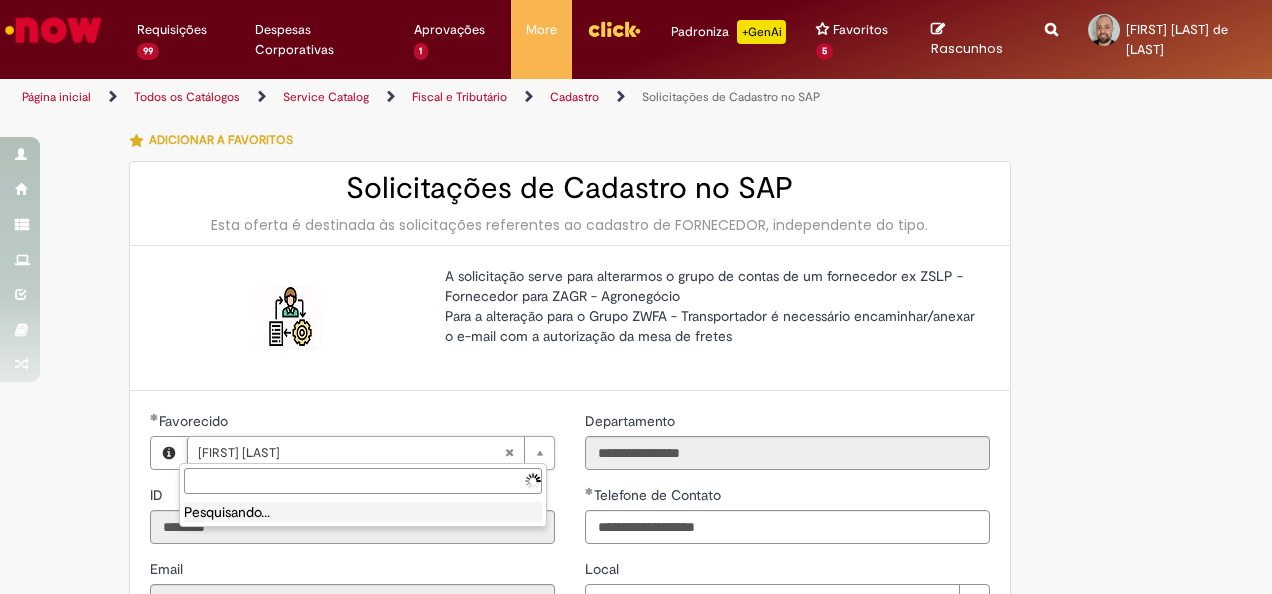 type on "**********" 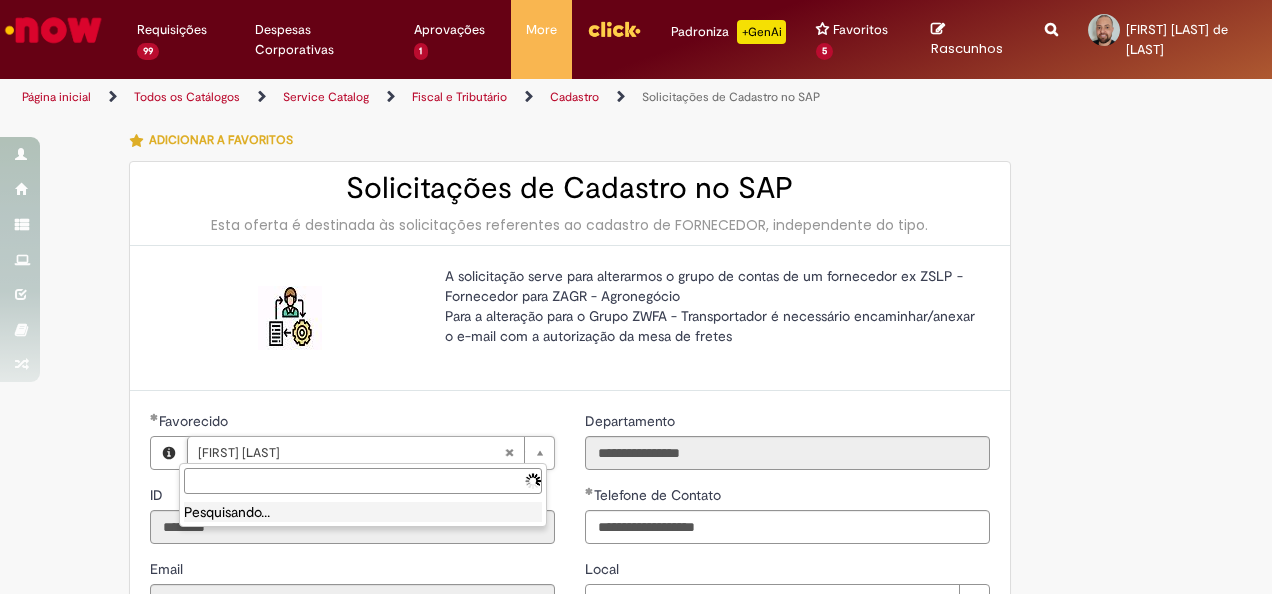 scroll, scrollTop: 0, scrollLeft: 138, axis: horizontal 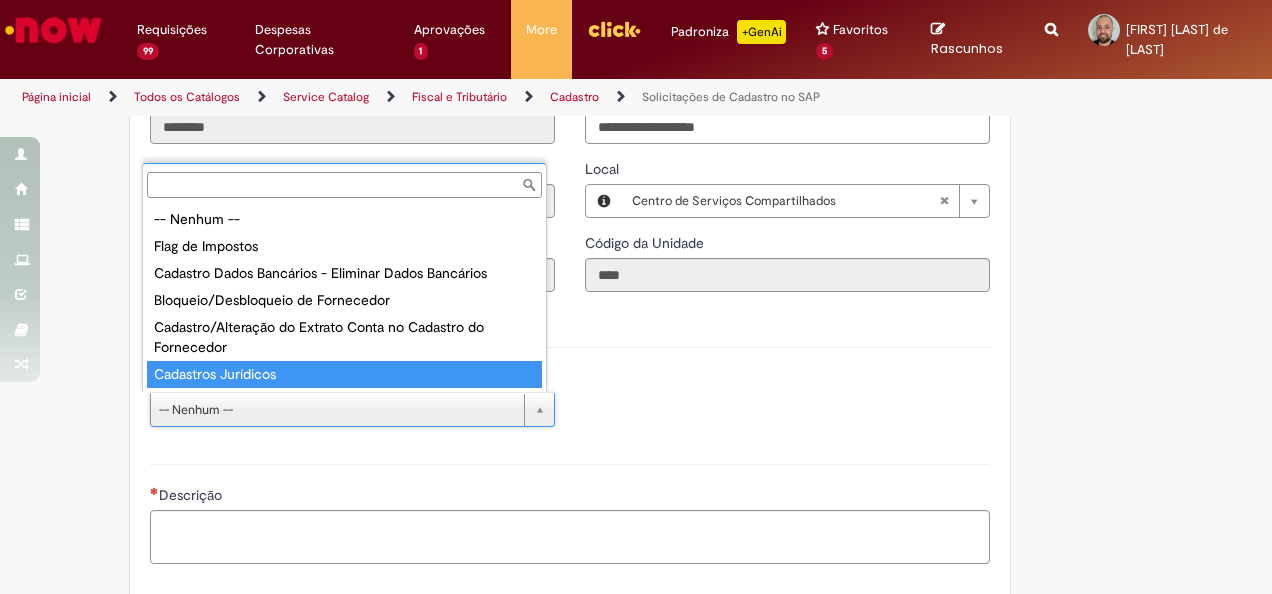type on "**********" 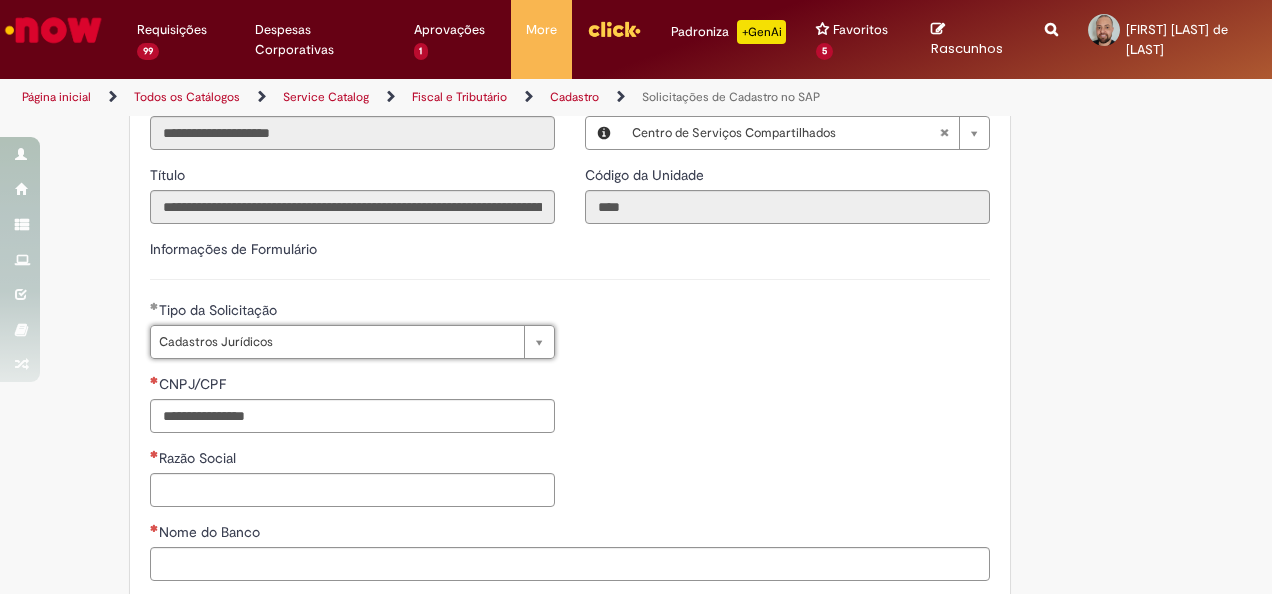 scroll, scrollTop: 500, scrollLeft: 0, axis: vertical 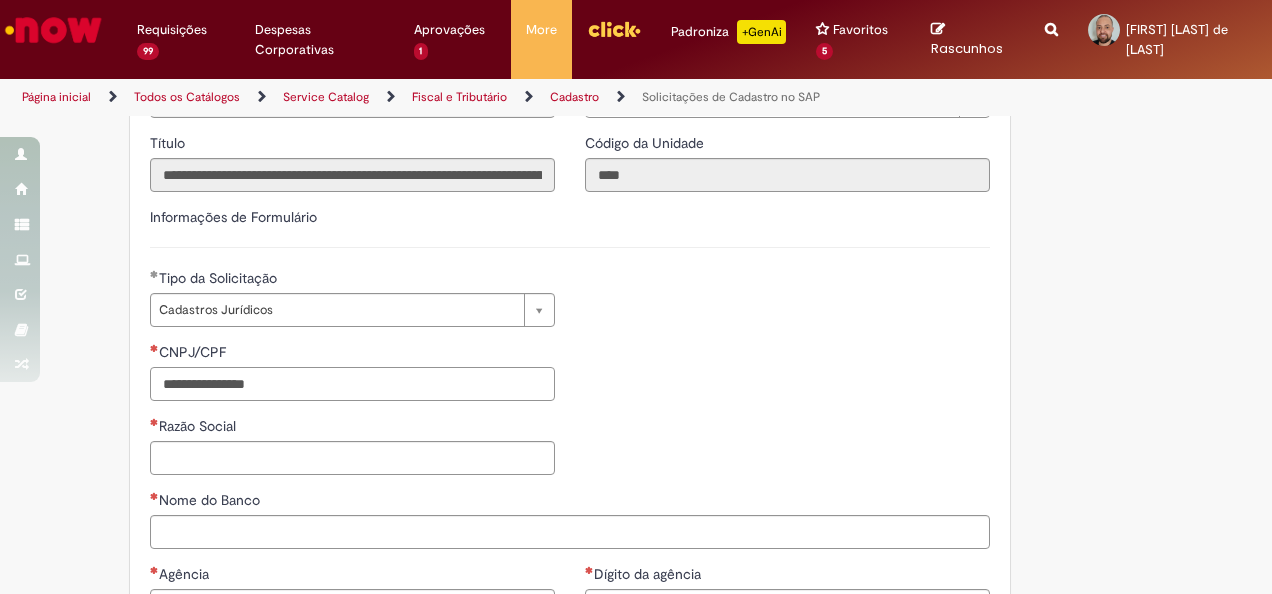 click on "CNPJ/CPF" at bounding box center (352, 384) 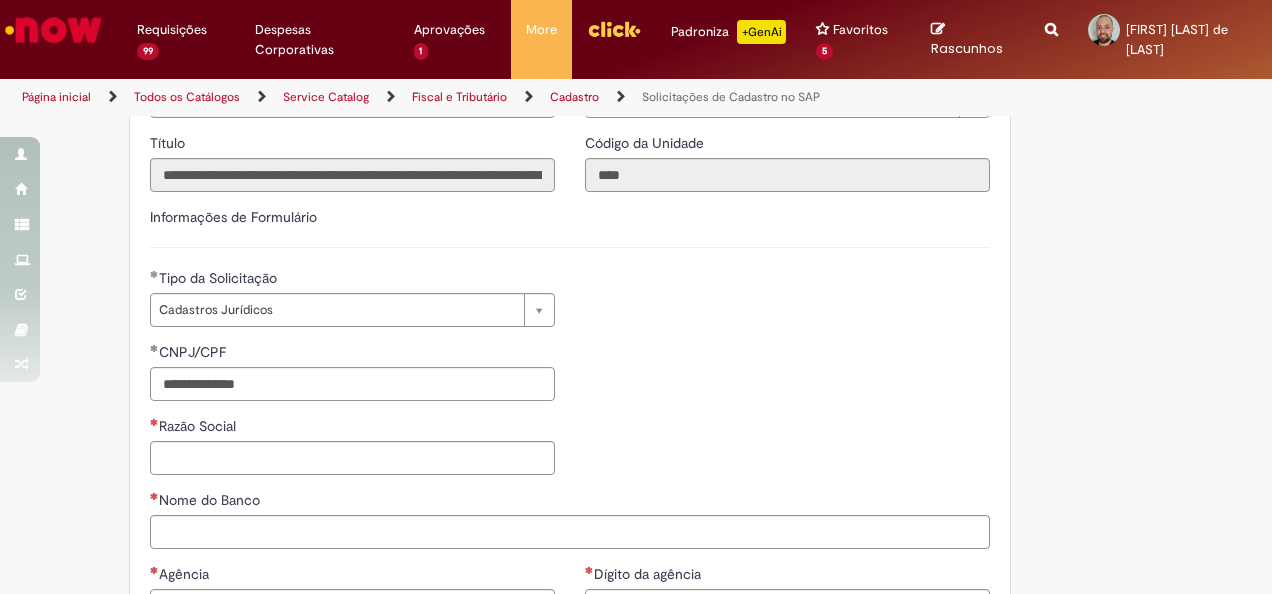 type on "**********" 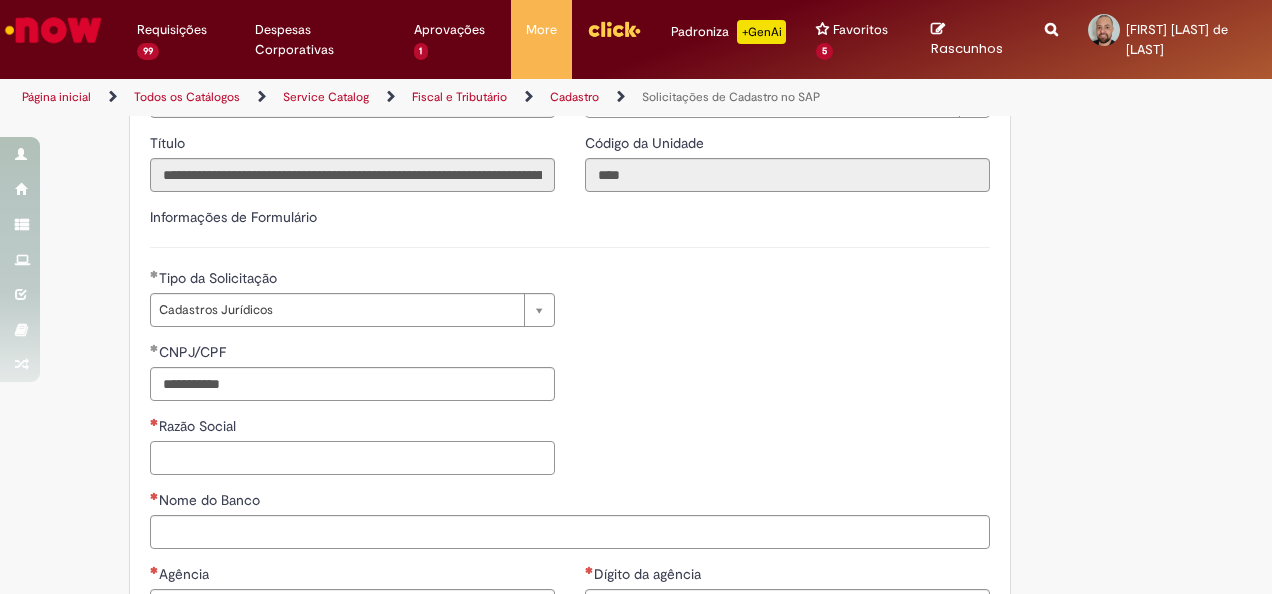 click on "Razão Social" at bounding box center [352, 458] 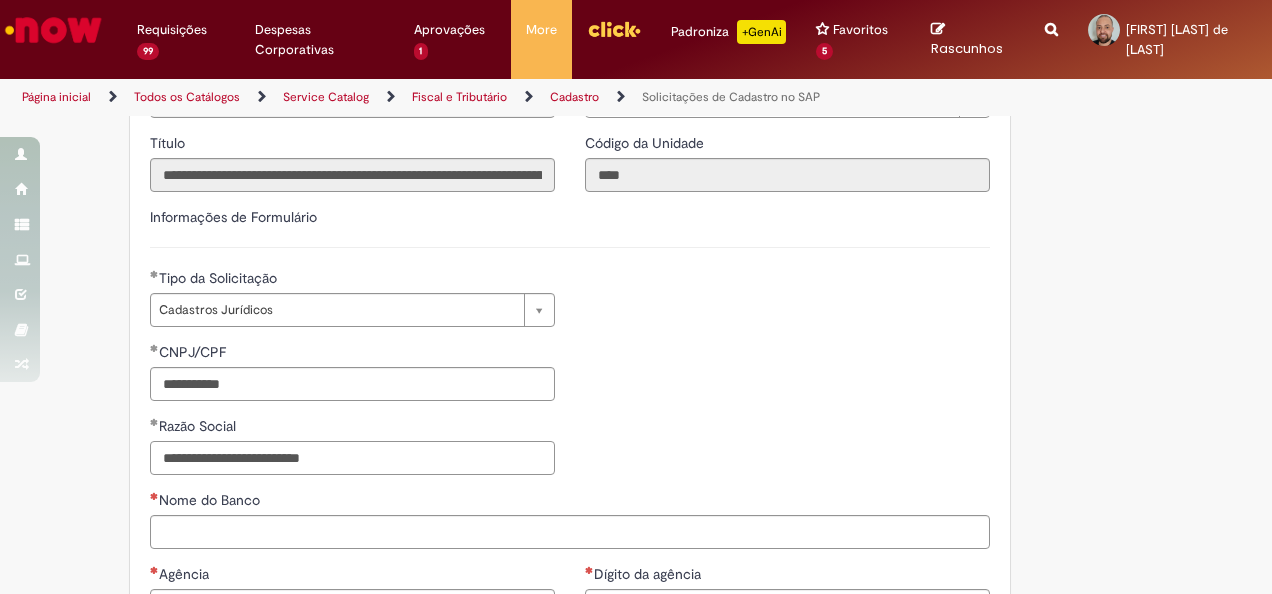 scroll, scrollTop: 600, scrollLeft: 0, axis: vertical 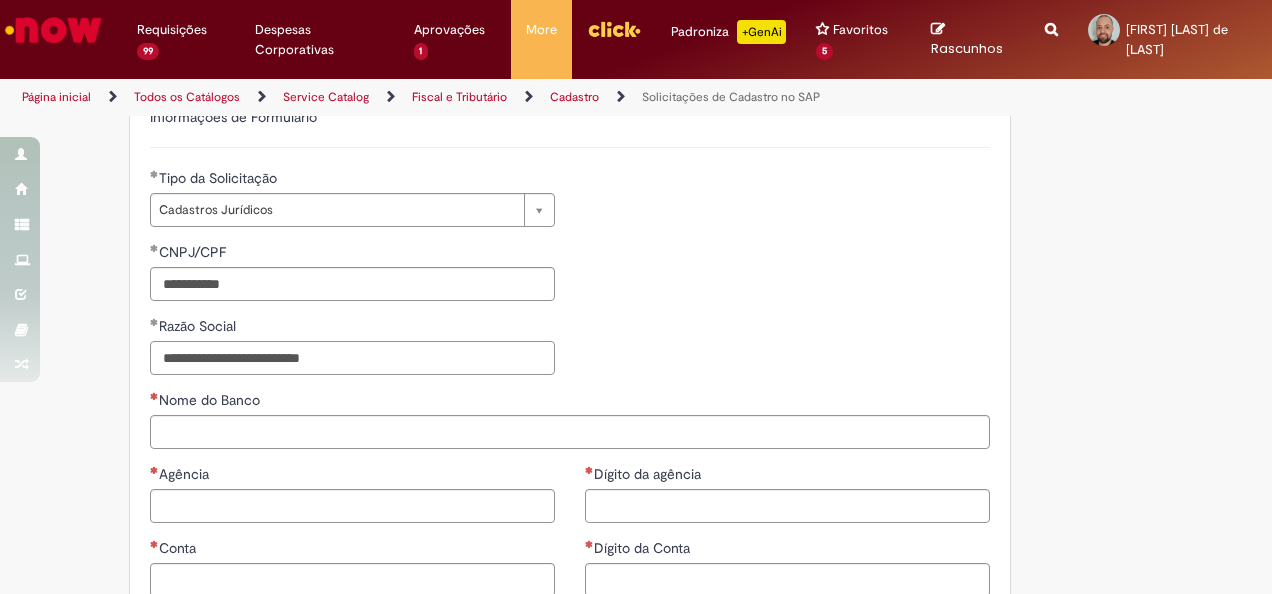 type on "**********" 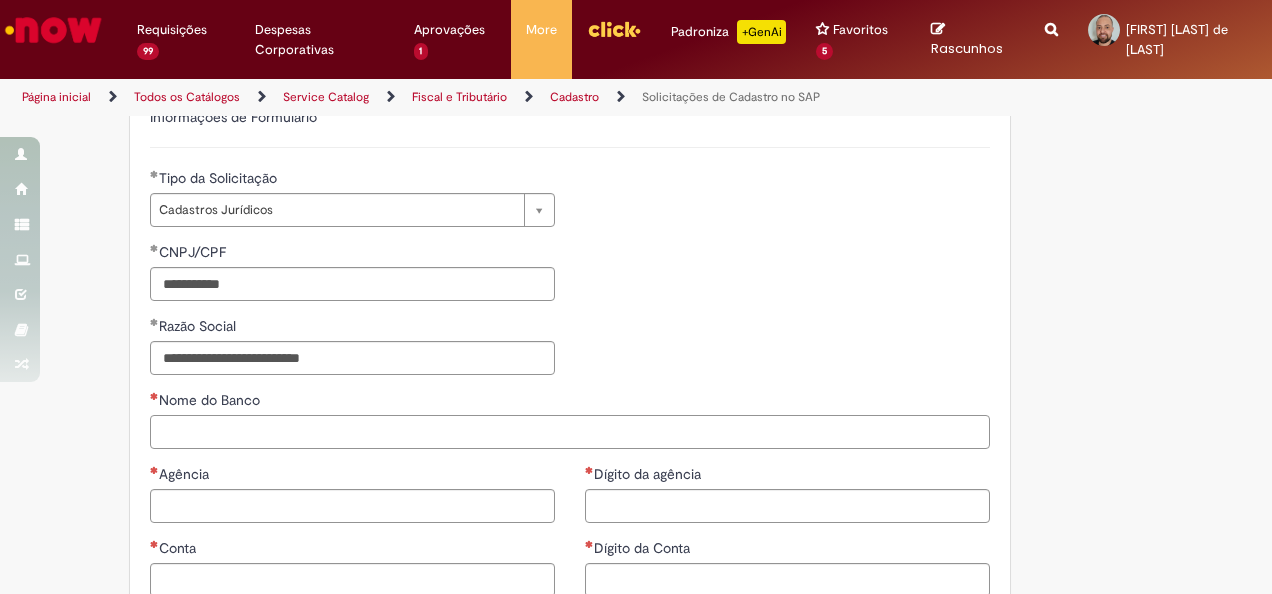 click on "Nome do Banco" at bounding box center (570, 432) 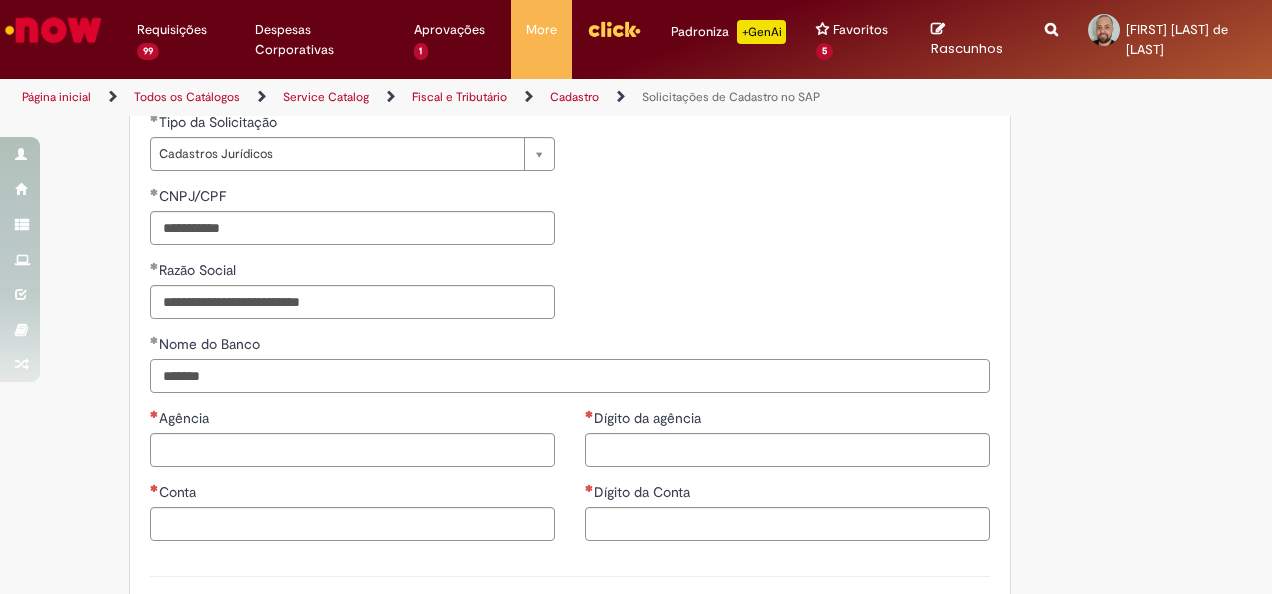 scroll, scrollTop: 700, scrollLeft: 0, axis: vertical 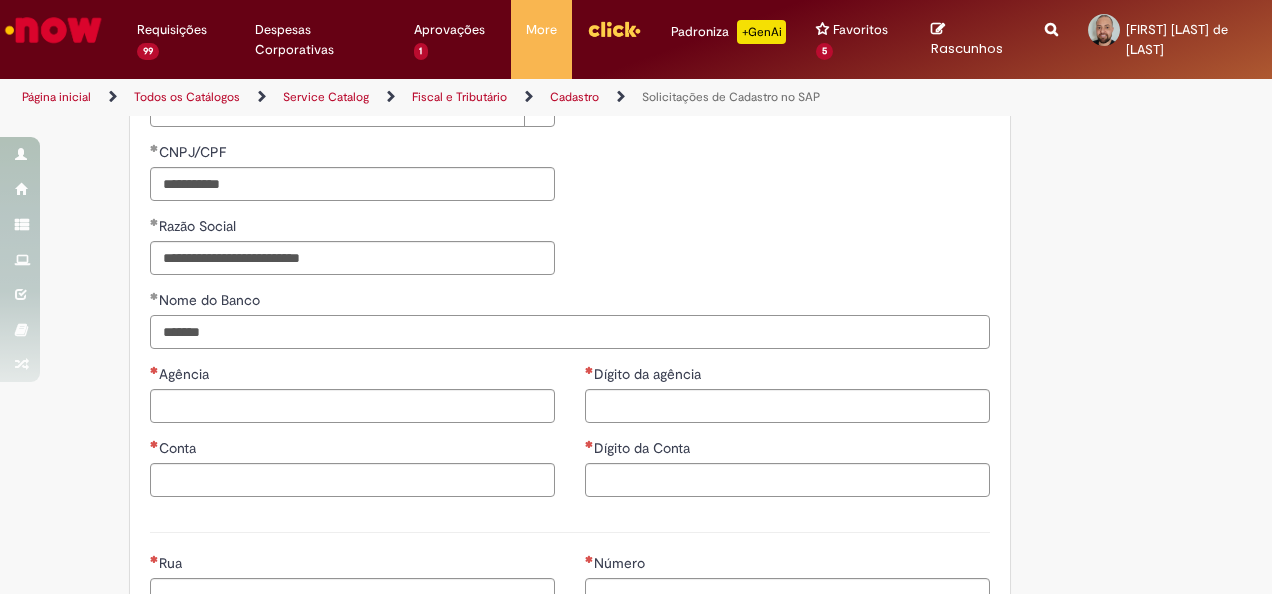 type on "******" 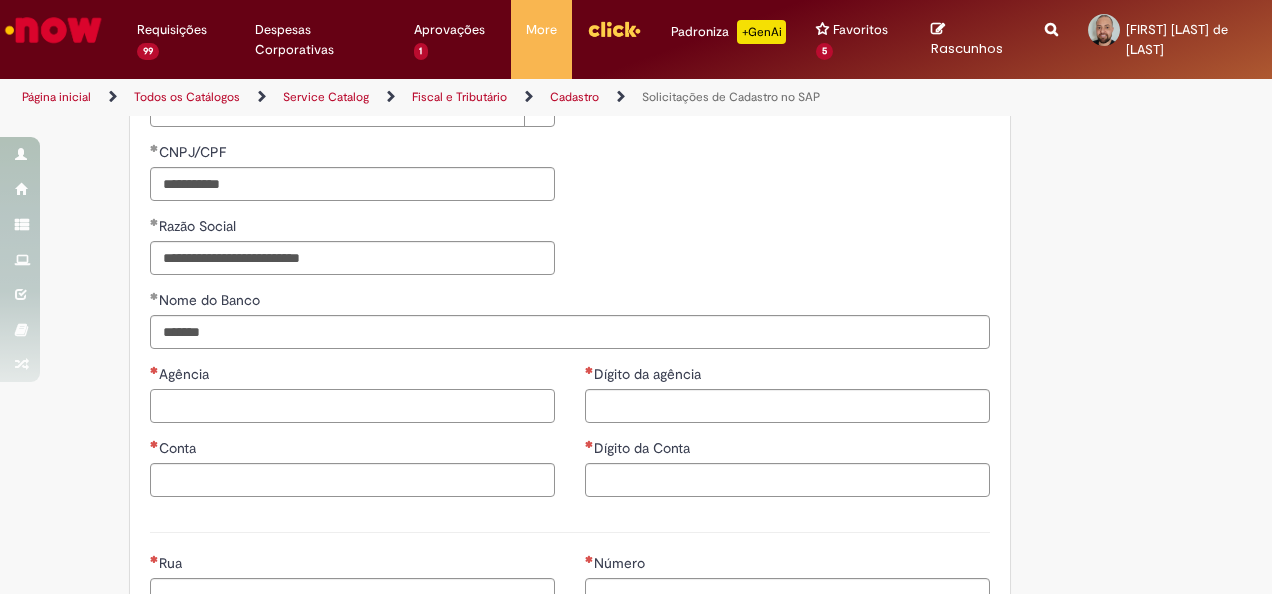 click on "Agência" at bounding box center (352, 406) 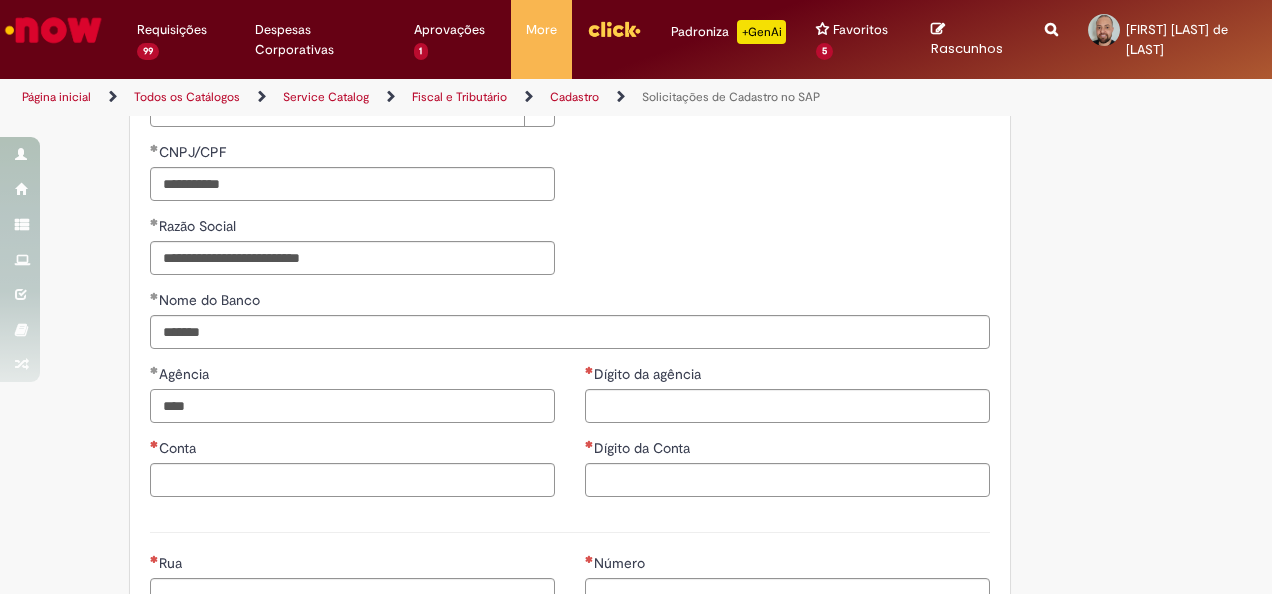 type on "****" 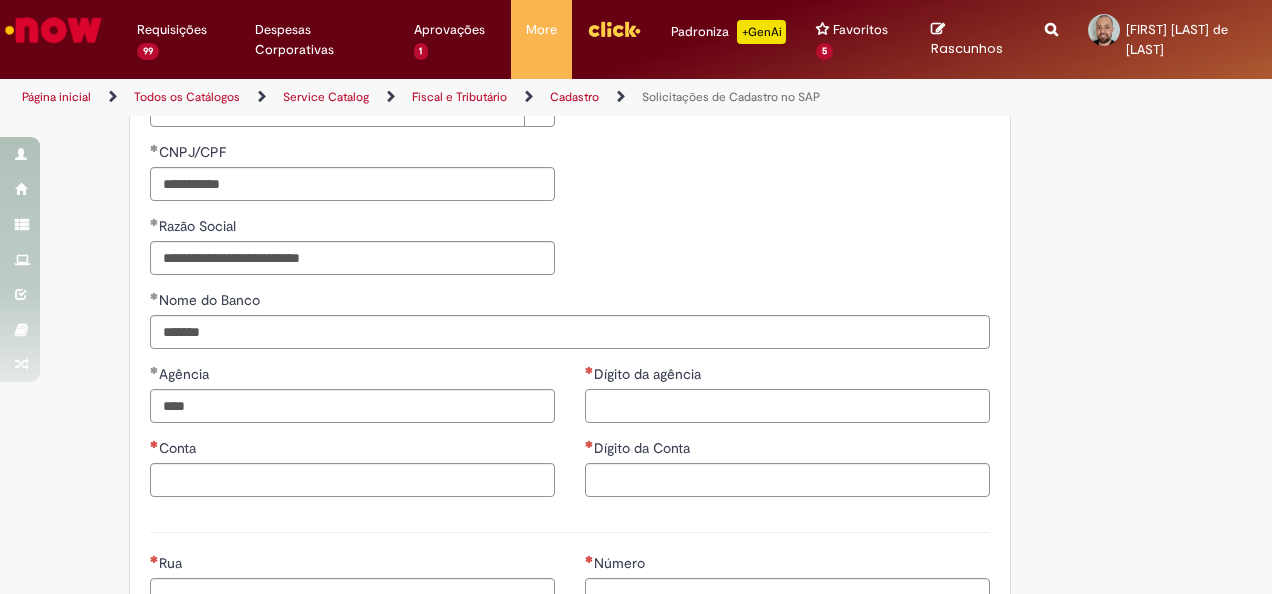 click on "Dígito da agência" at bounding box center (787, 406) 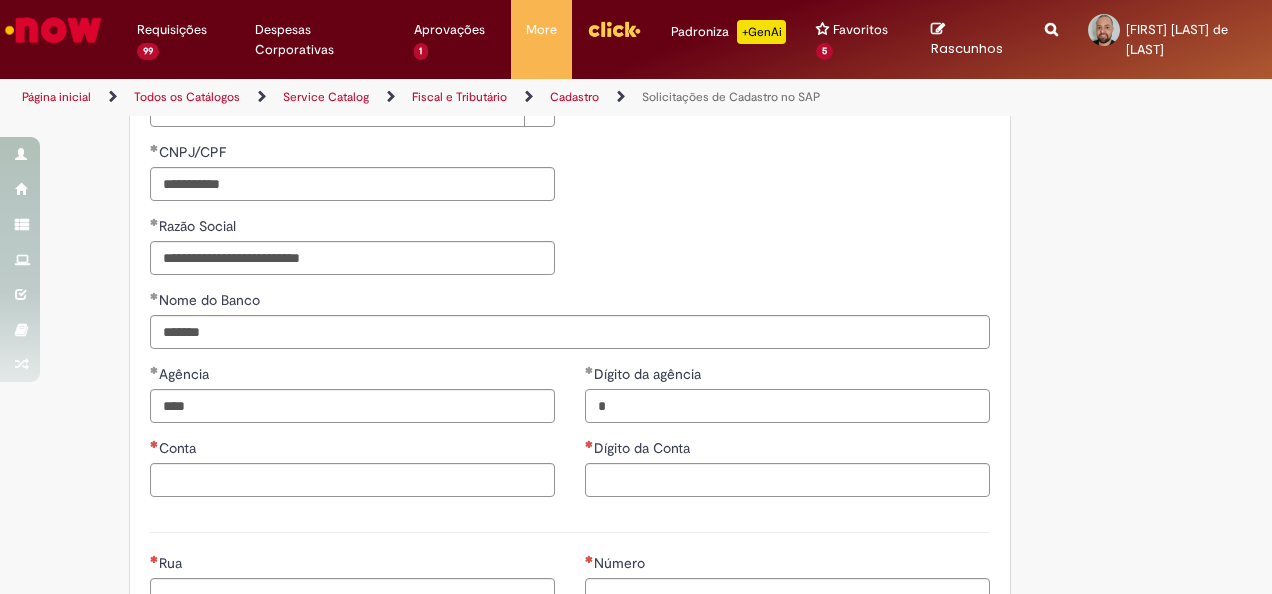 type on "*" 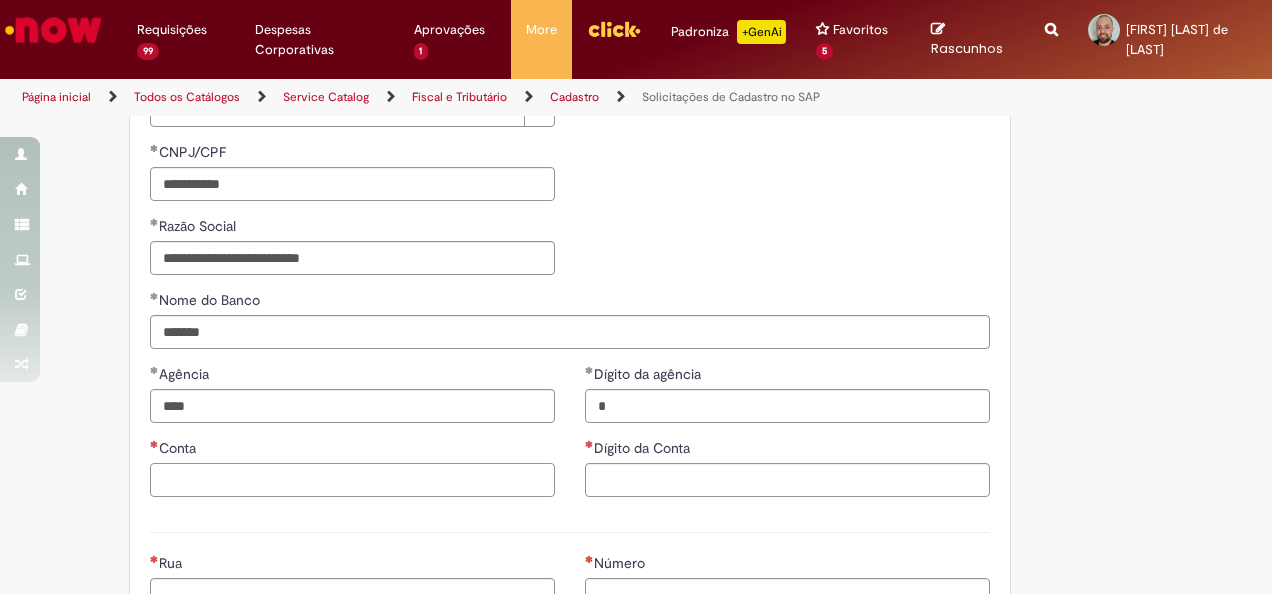 drag, startPoint x: 248, startPoint y: 480, endPoint x: 693, endPoint y: 513, distance: 446.22192 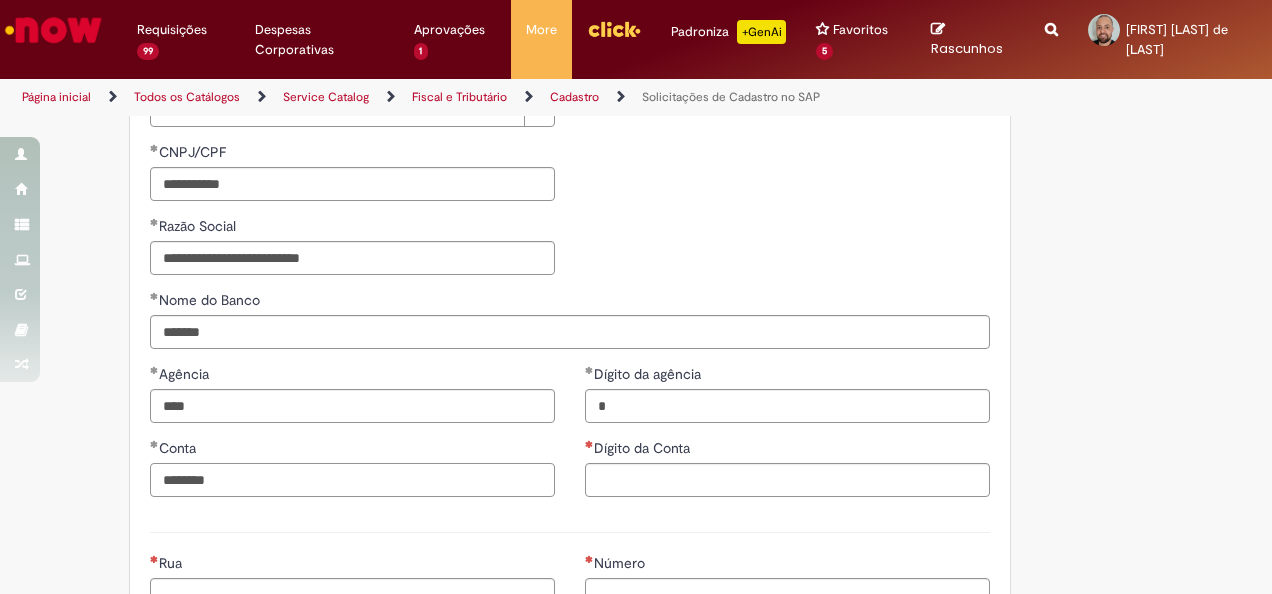 type on "********" 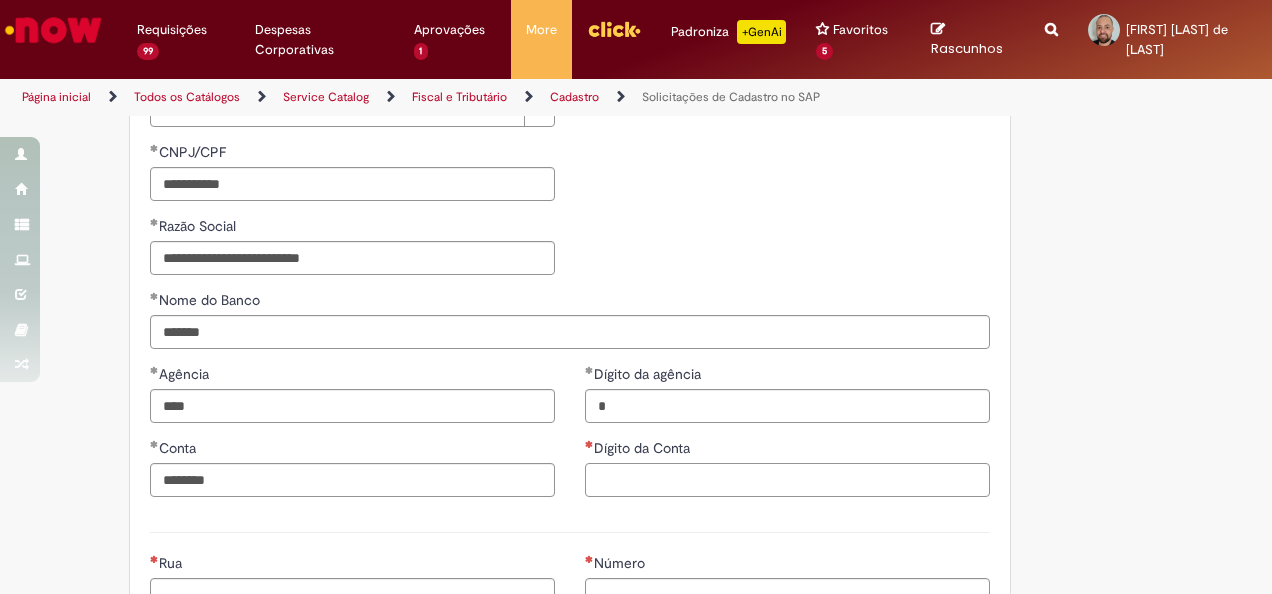 click on "Dígito da Conta" at bounding box center (787, 480) 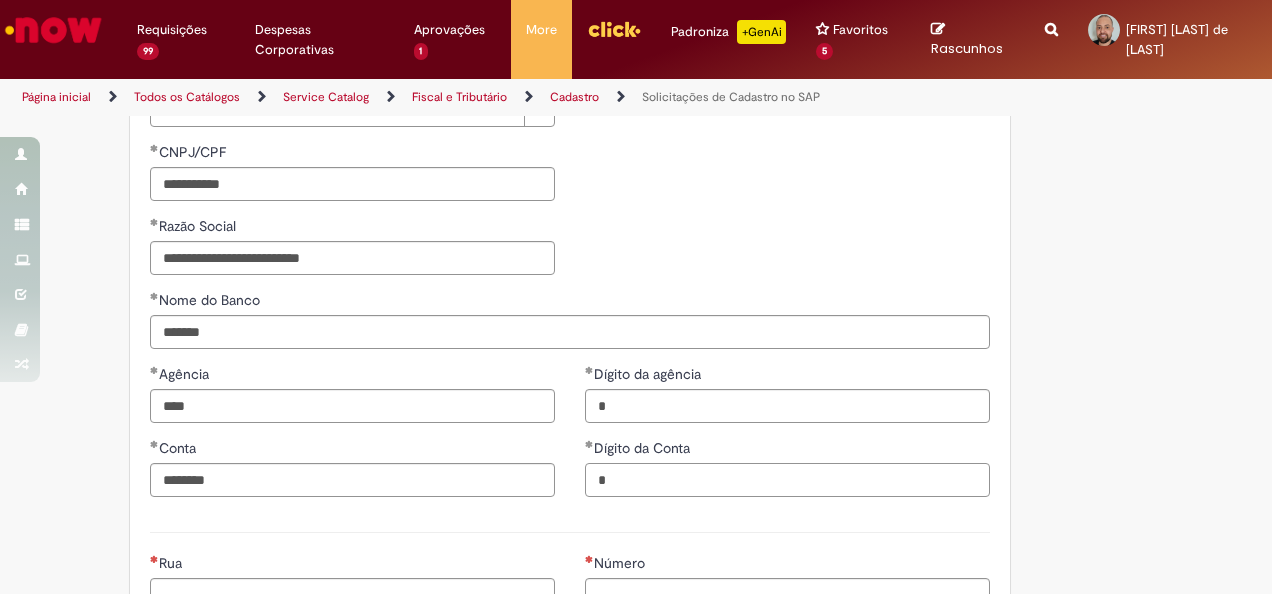 type on "*" 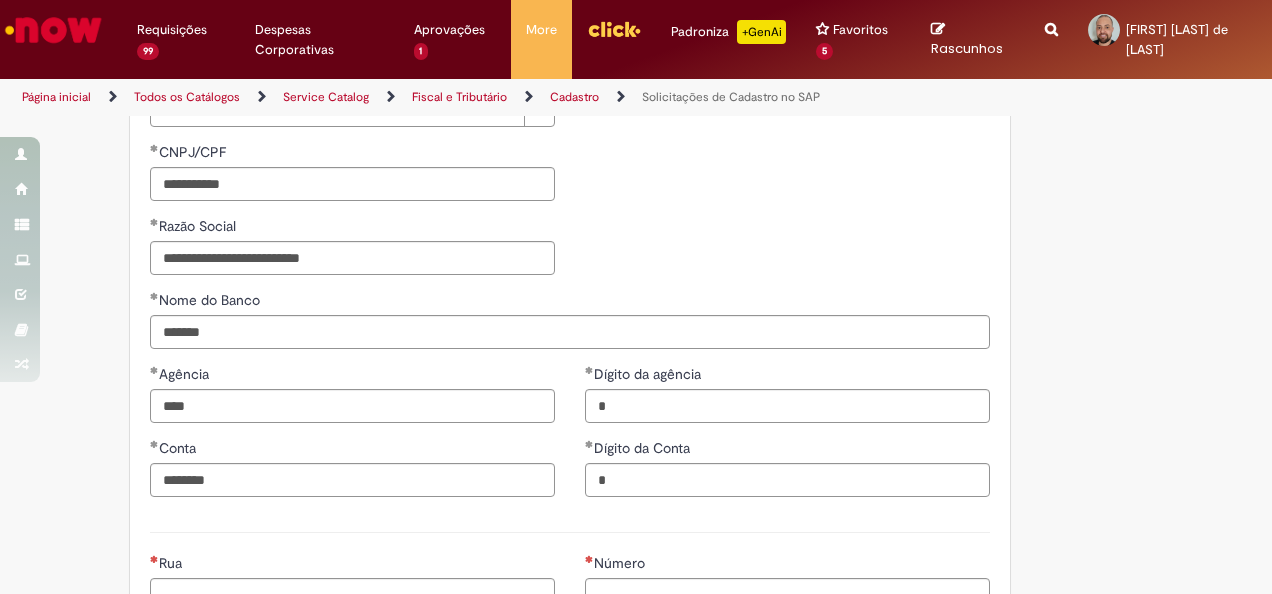 click at bounding box center [570, 532] 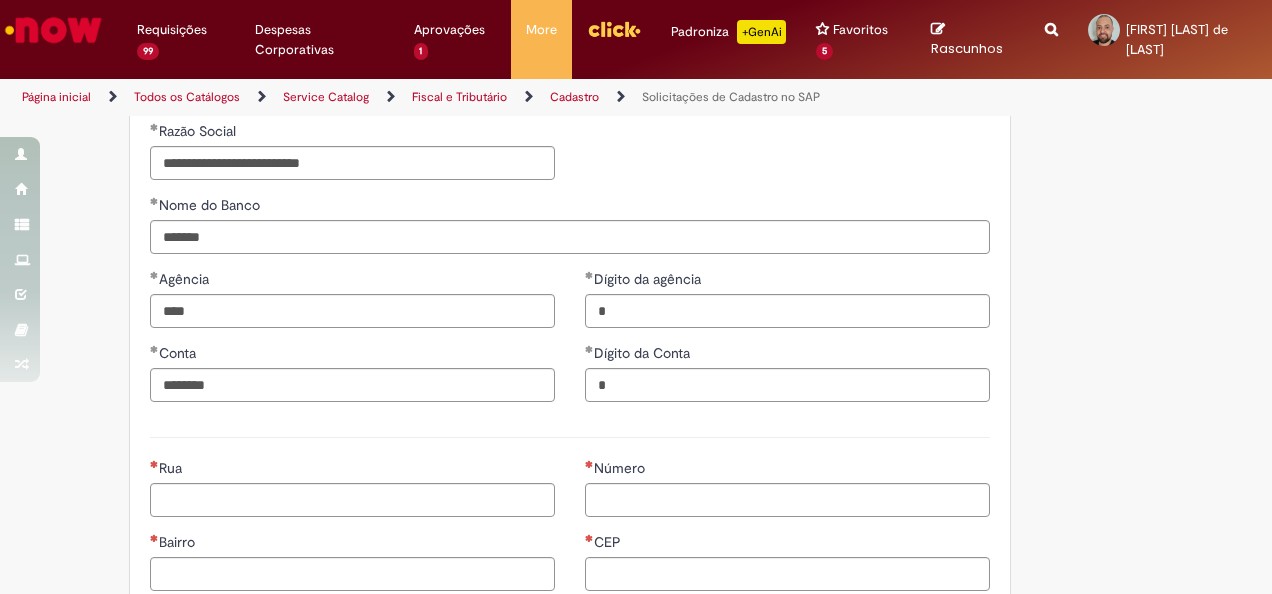 scroll, scrollTop: 900, scrollLeft: 0, axis: vertical 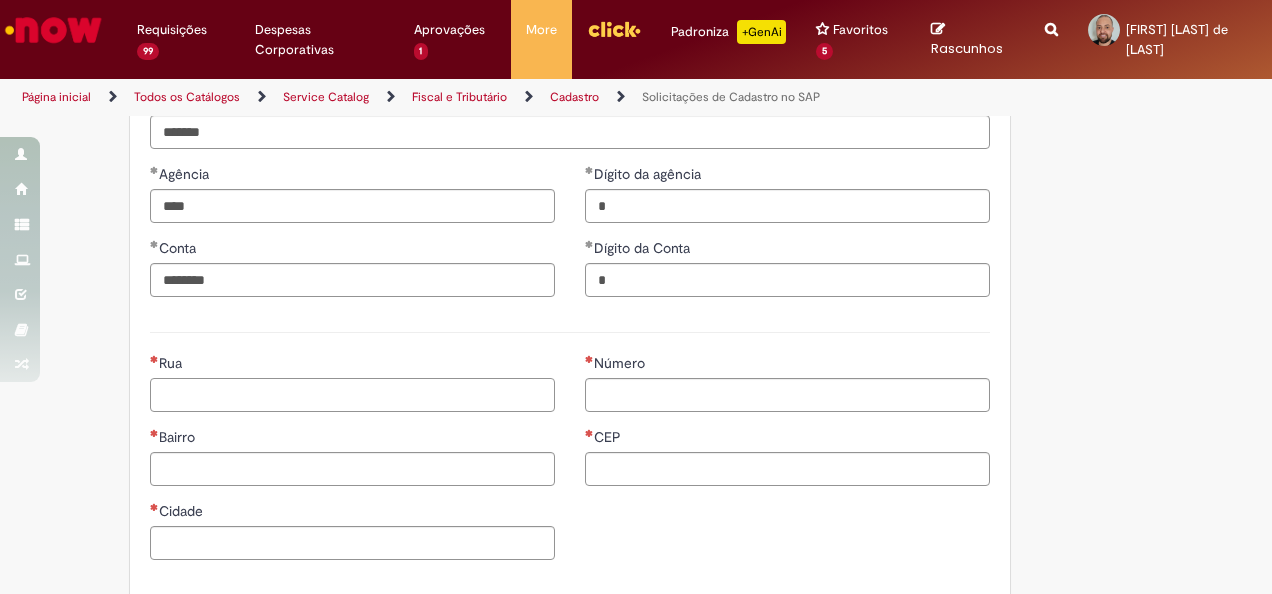 drag, startPoint x: 205, startPoint y: 396, endPoint x: 265, endPoint y: 394, distance: 60.033325 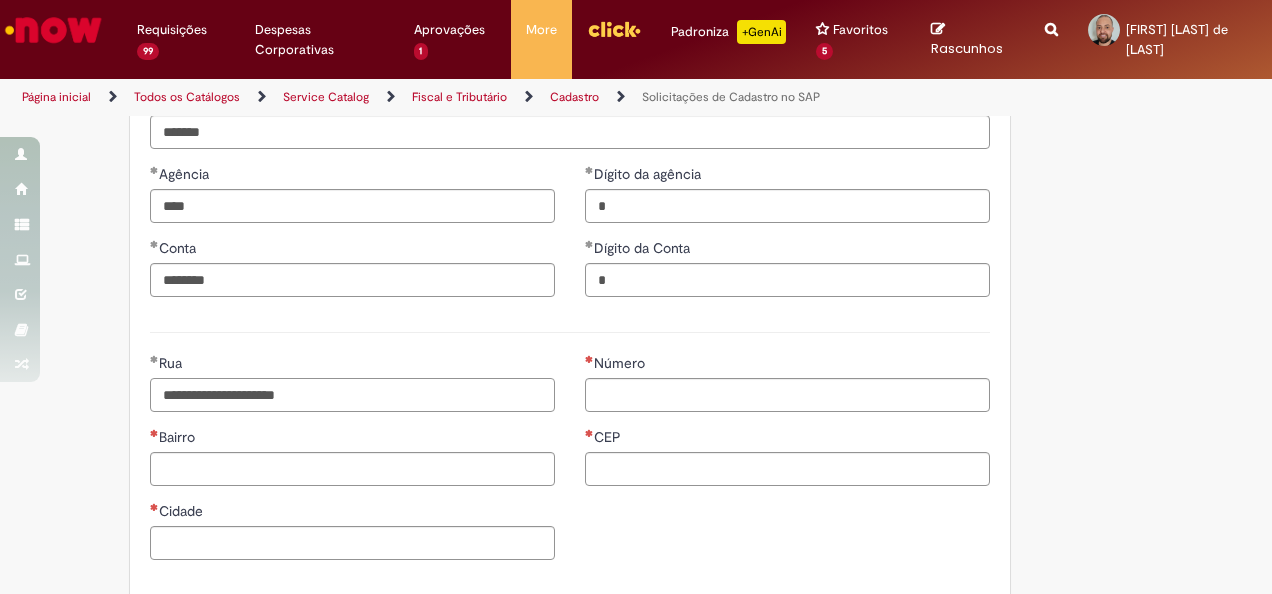 type on "**********" 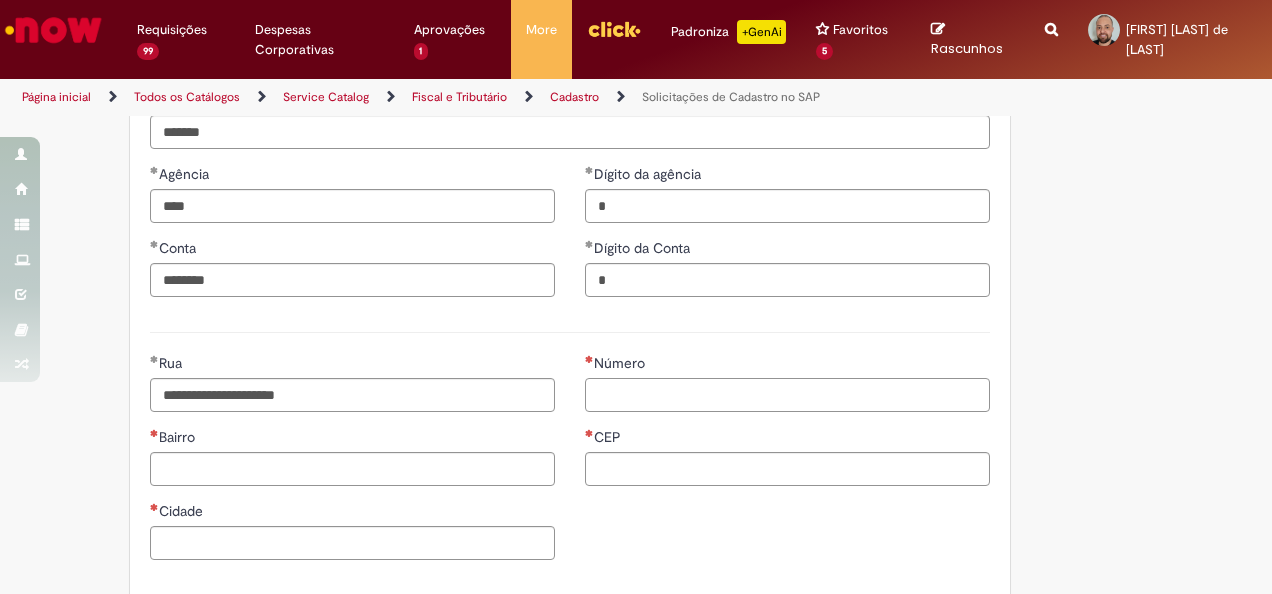 click on "Número" at bounding box center [787, 395] 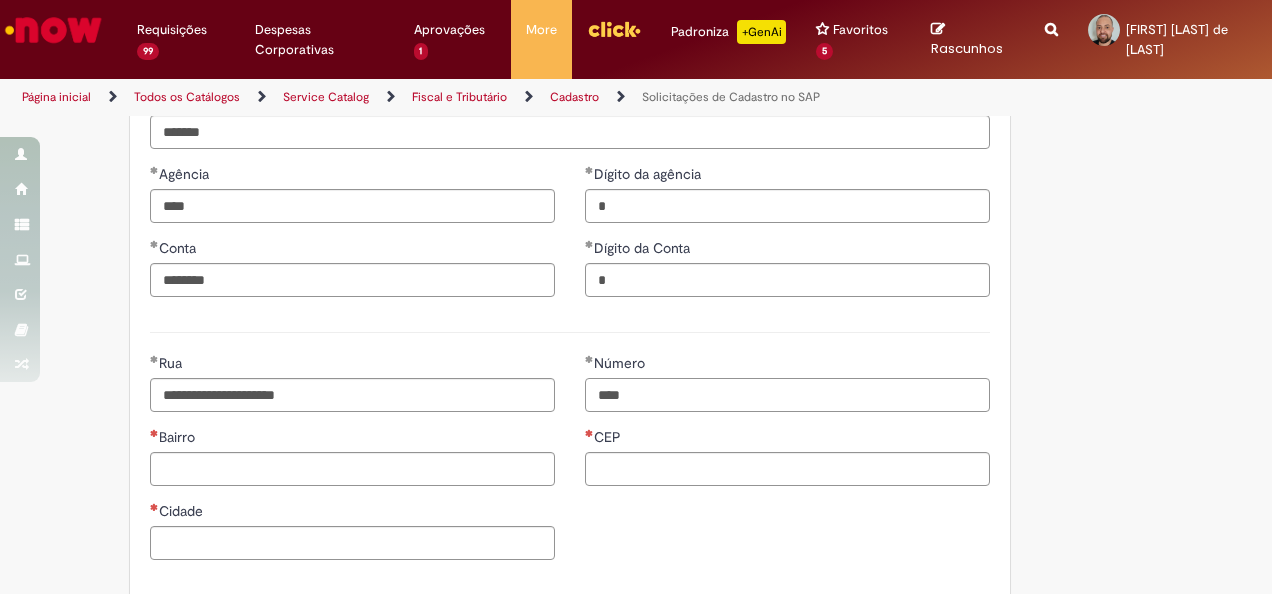 type on "****" 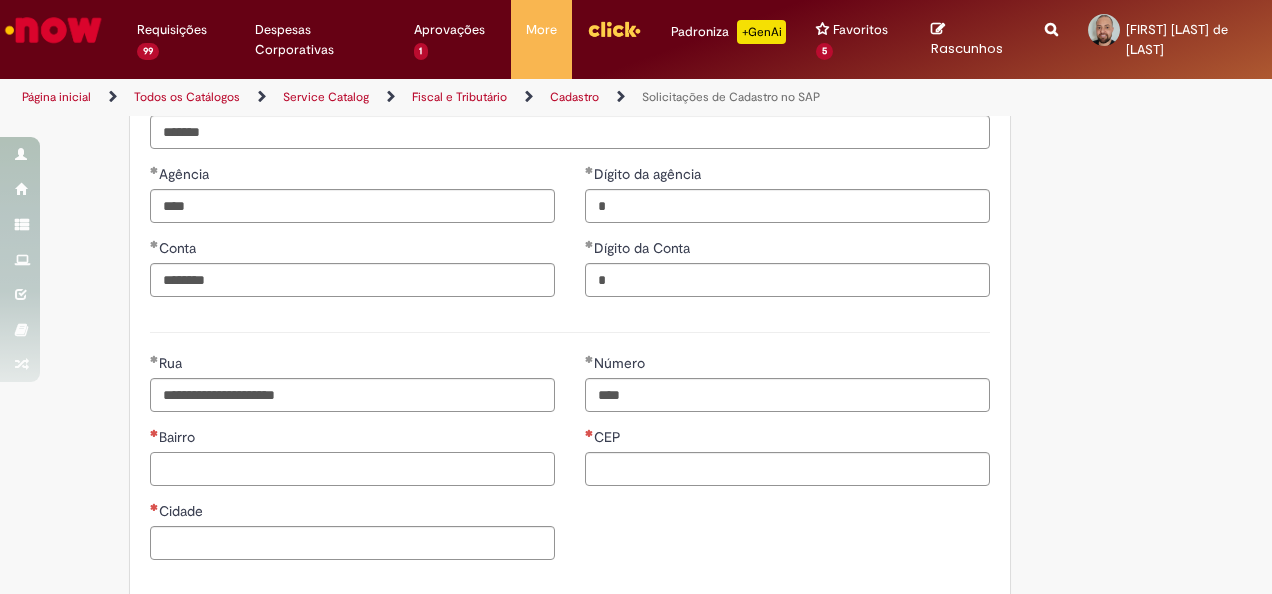 click on "Bairro" at bounding box center (352, 469) 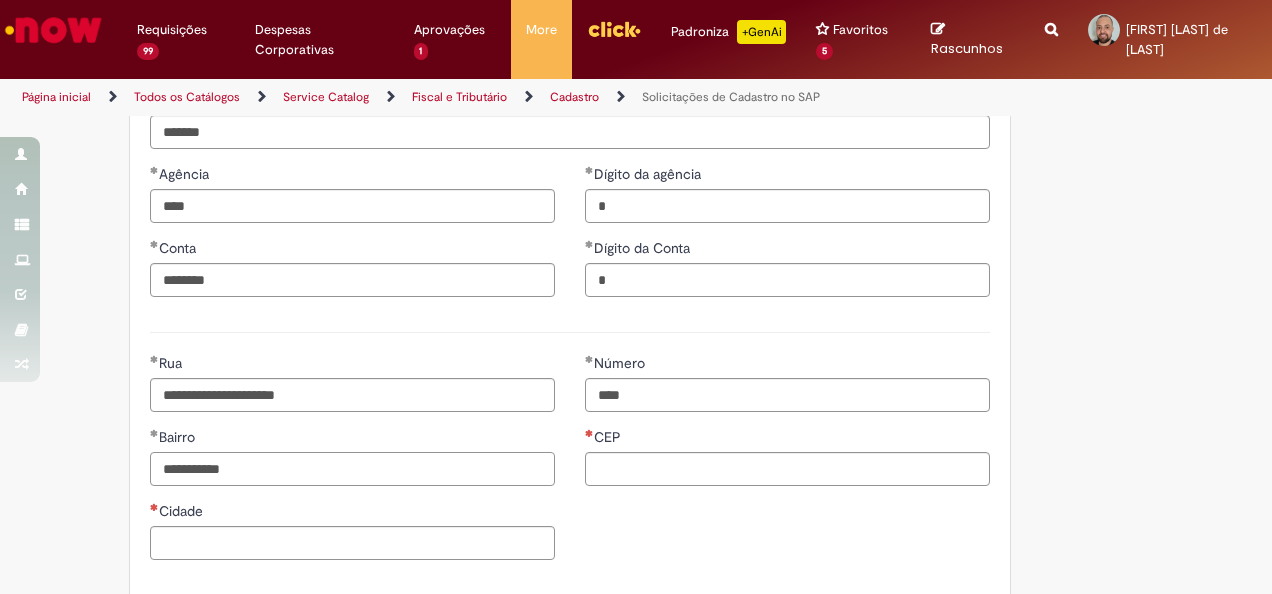 type on "**********" 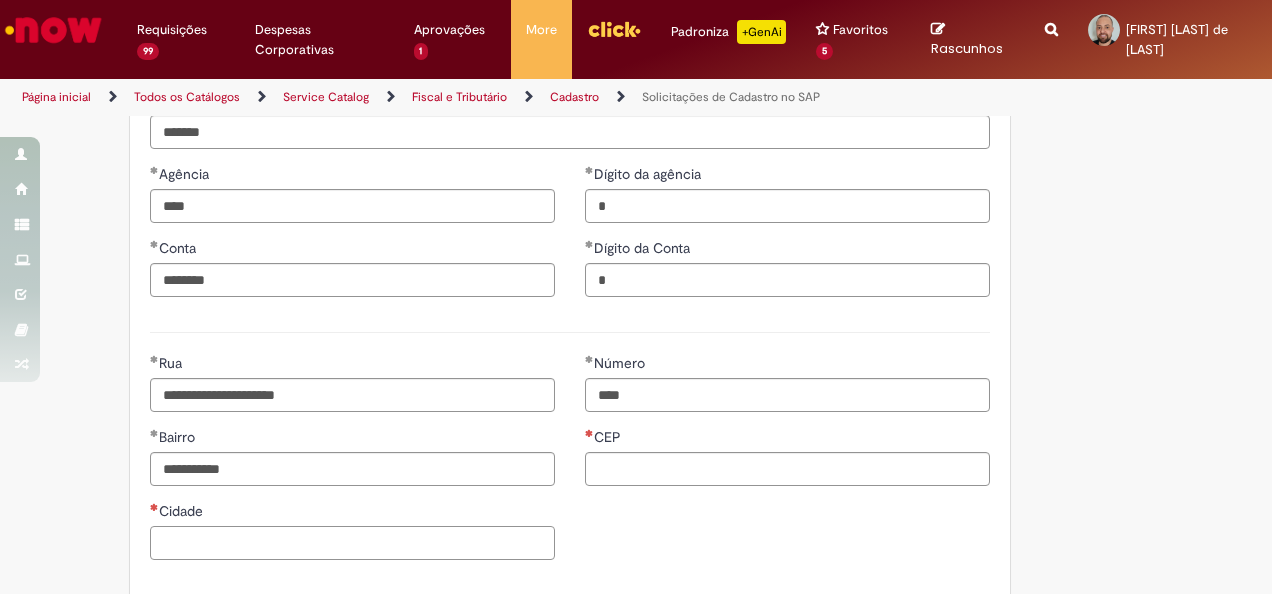click on "Cidade" at bounding box center (352, 543) 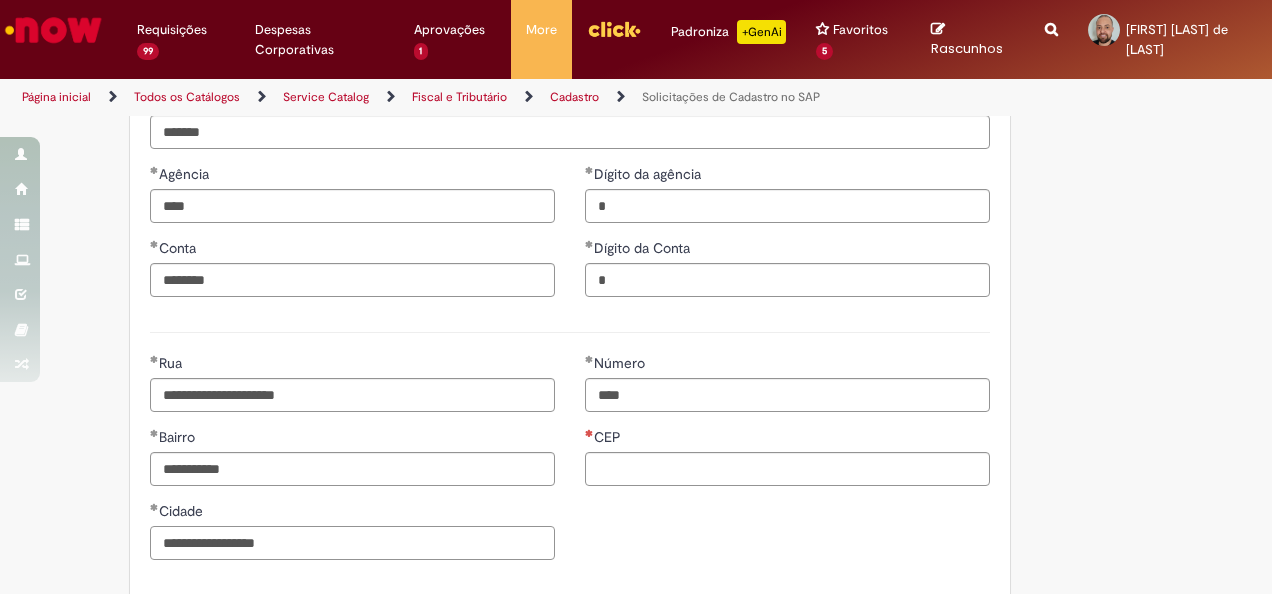 type on "**********" 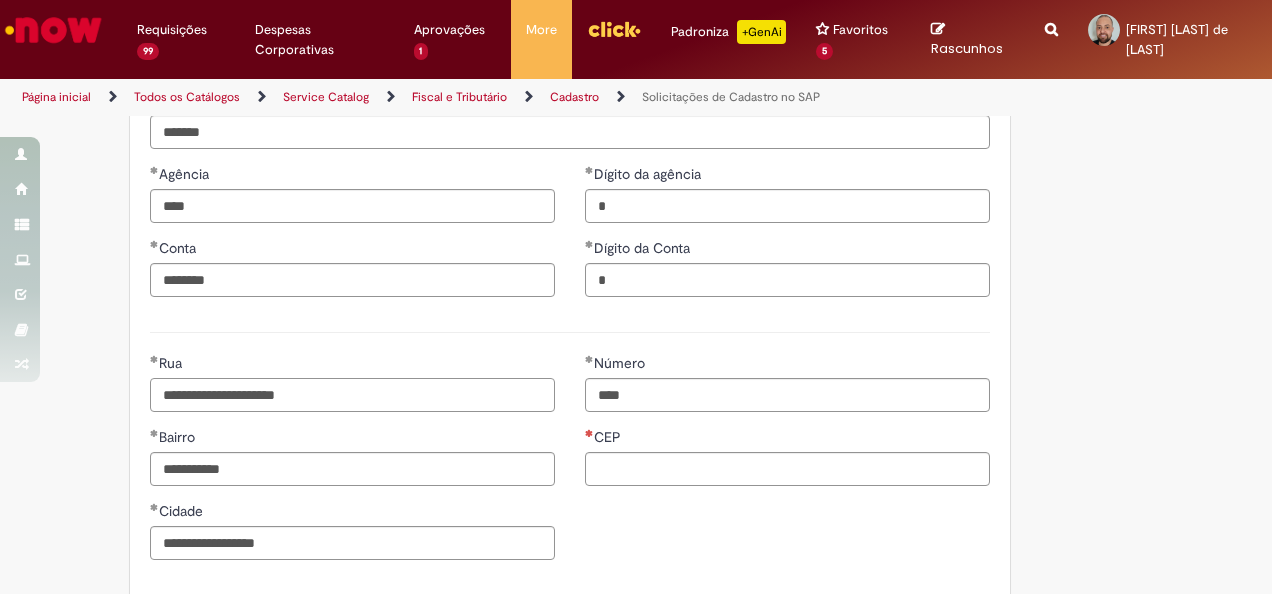 paste 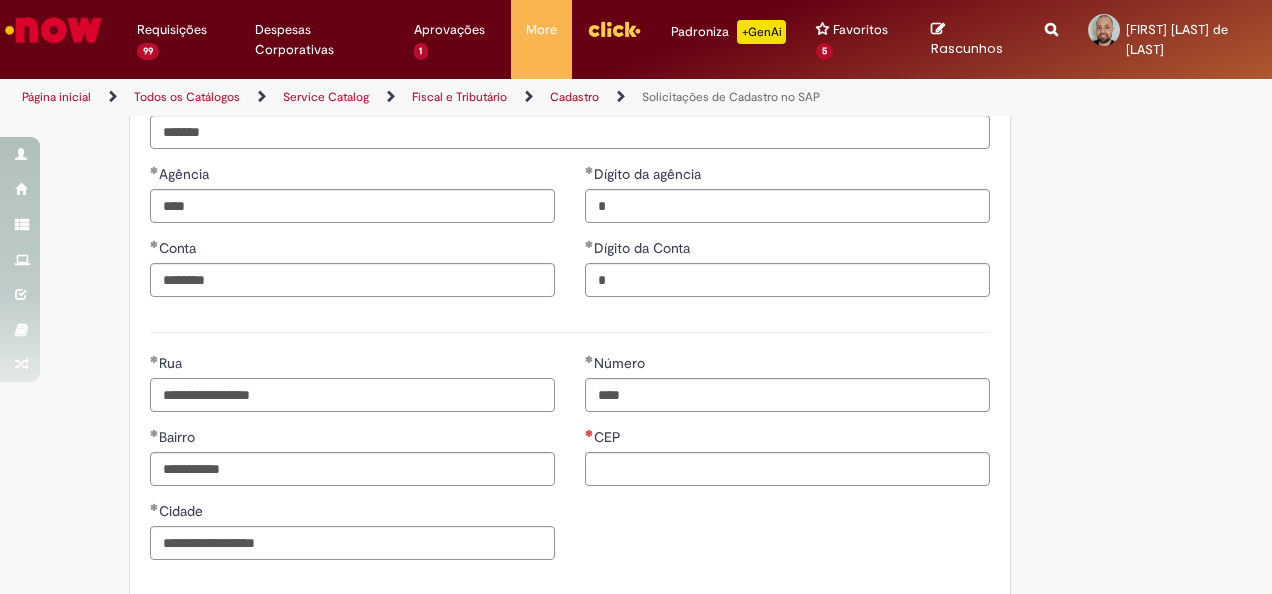 drag, startPoint x: 340, startPoint y: 388, endPoint x: -27, endPoint y: 379, distance: 367.11035 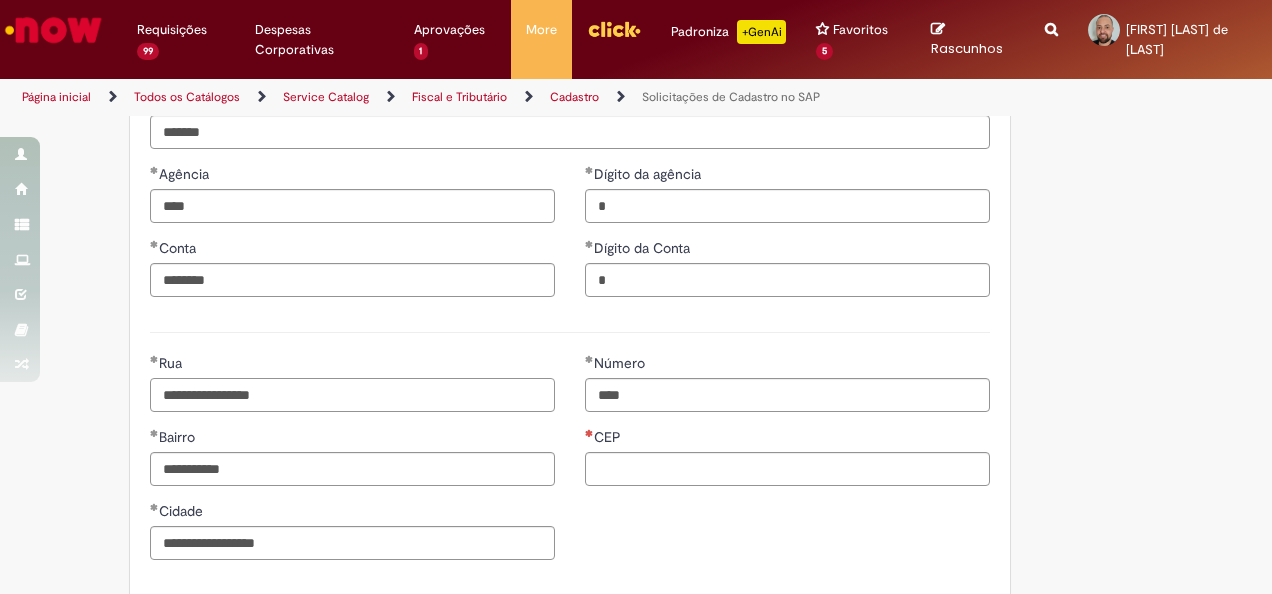type on "**********" 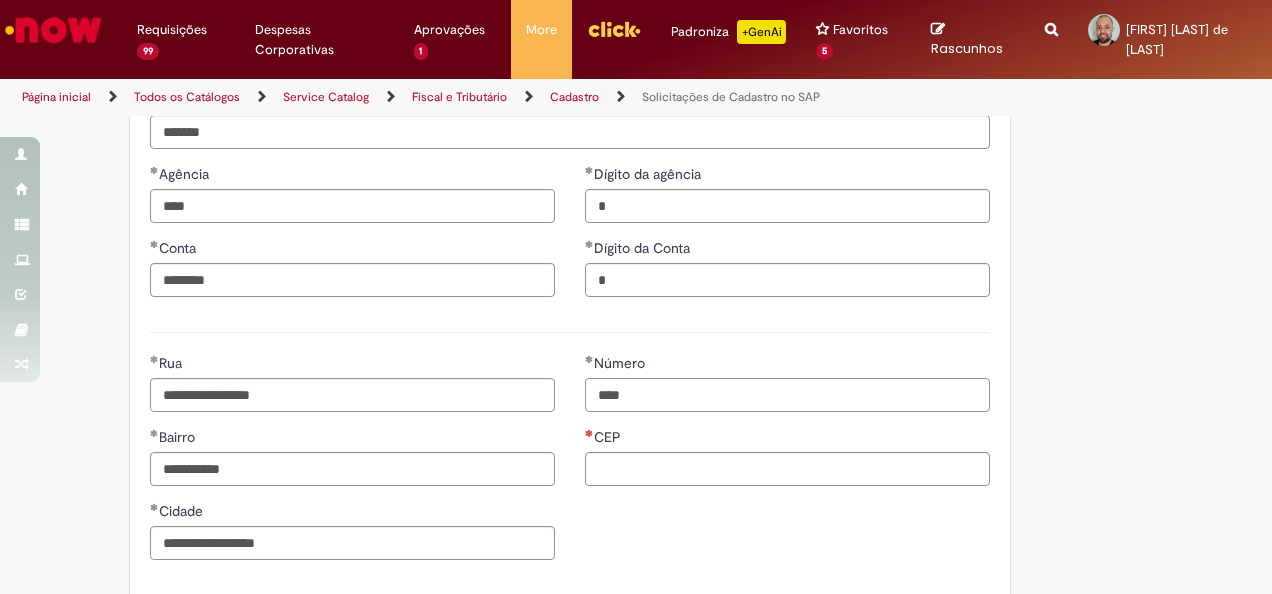 drag, startPoint x: 443, startPoint y: 390, endPoint x: 431, endPoint y: 390, distance: 12 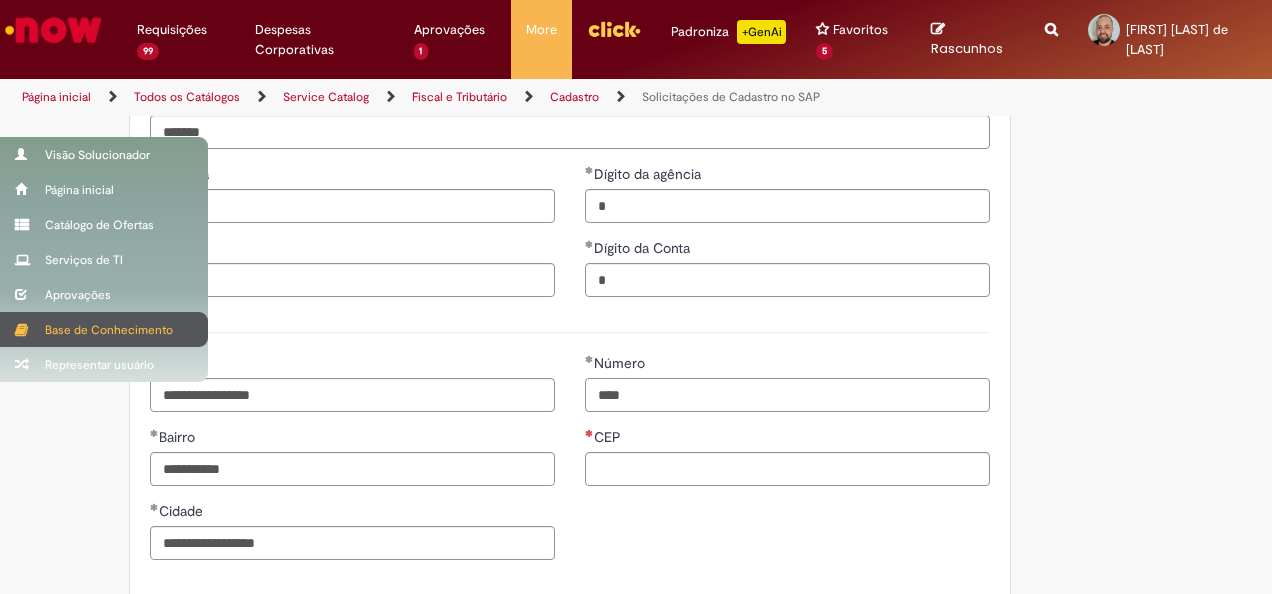 type on "****" 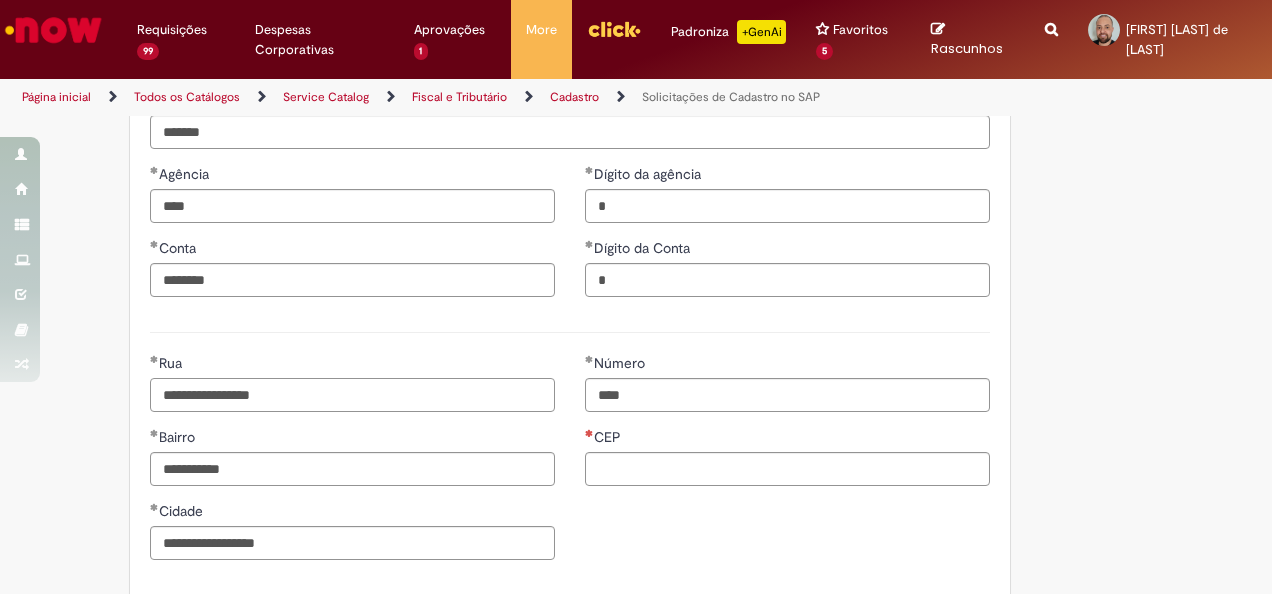 click on "**********" at bounding box center [352, 395] 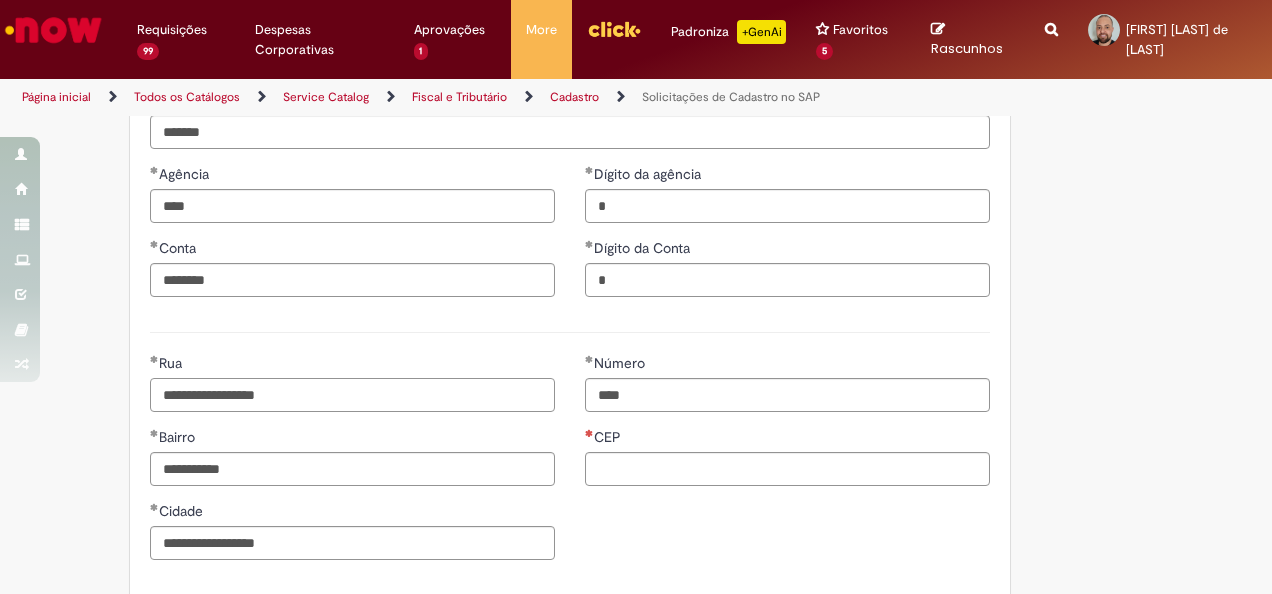 paste on "*******" 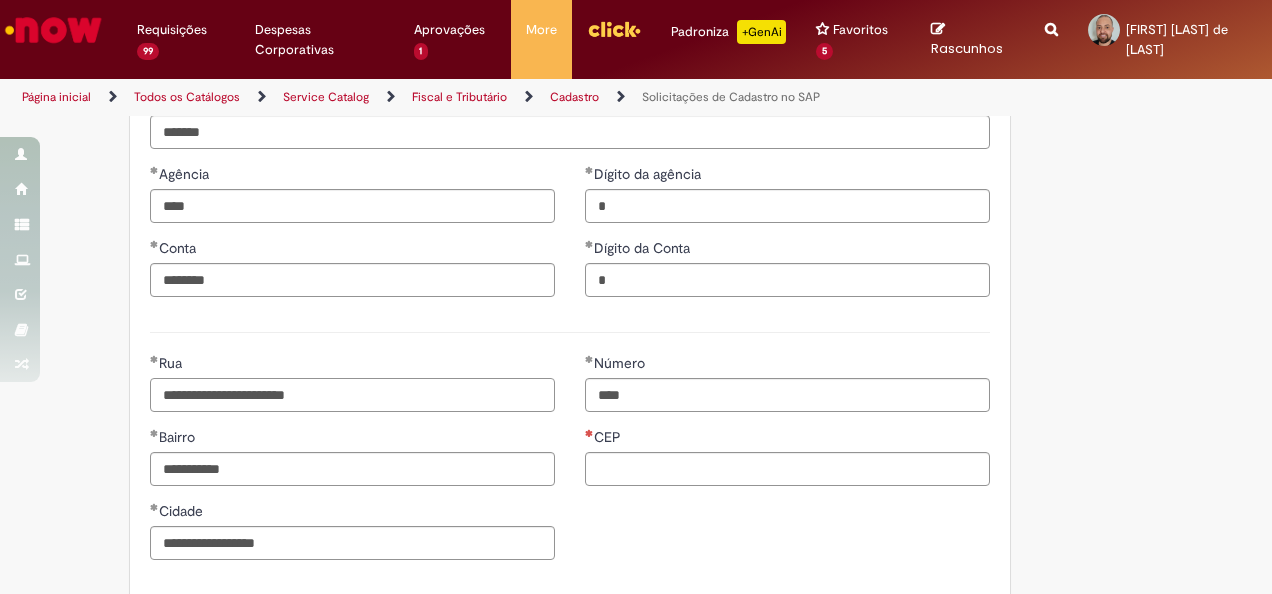 type on "**********" 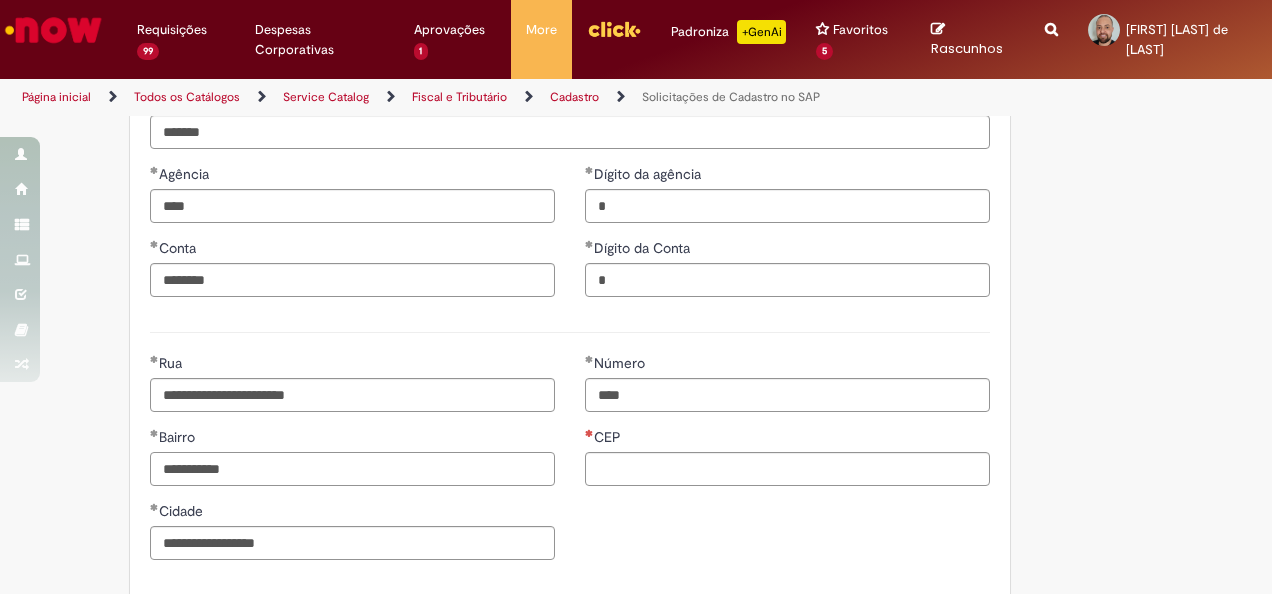 paste 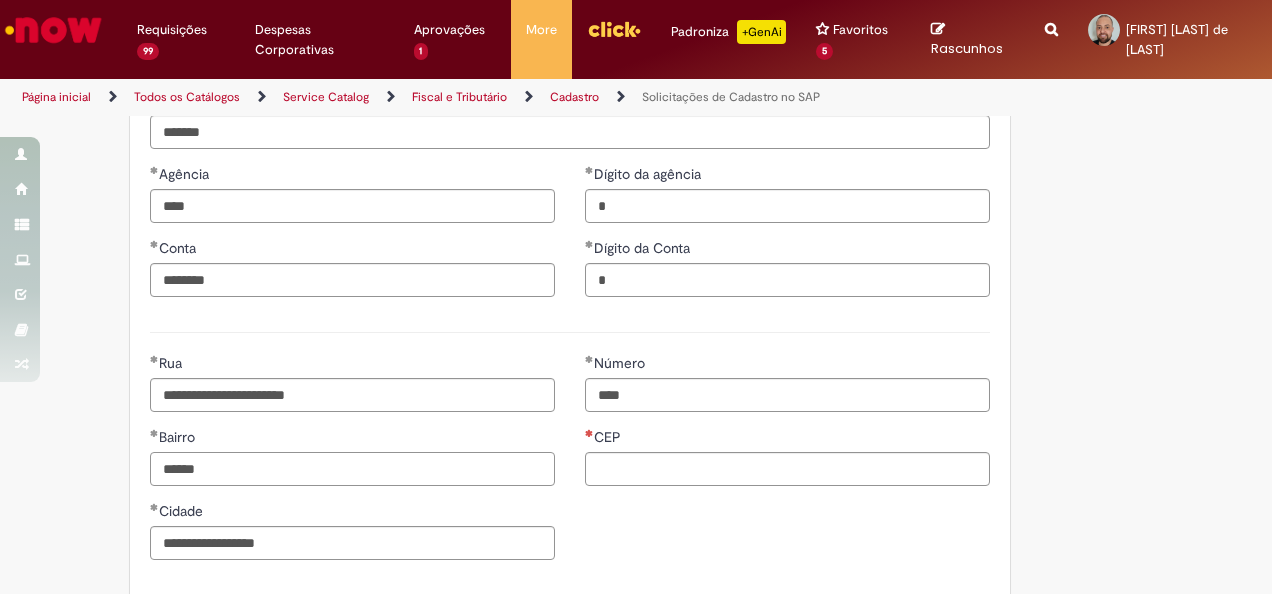 drag, startPoint x: 256, startPoint y: 468, endPoint x: 66, endPoint y: 446, distance: 191.26944 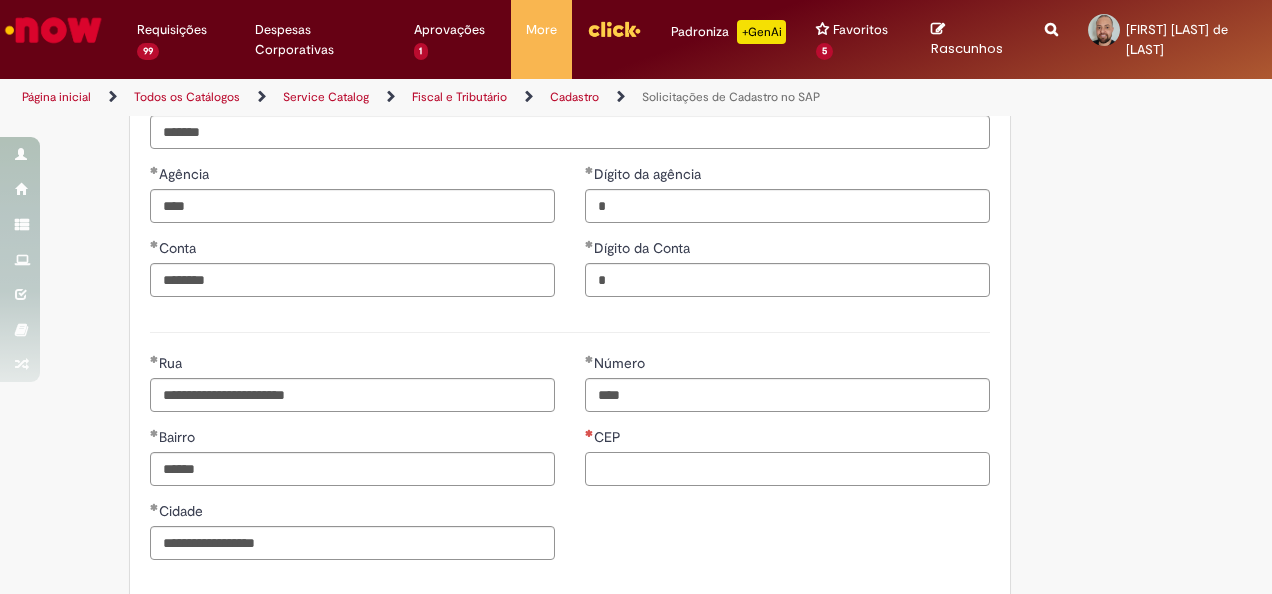 click on "CEP" at bounding box center [787, 469] 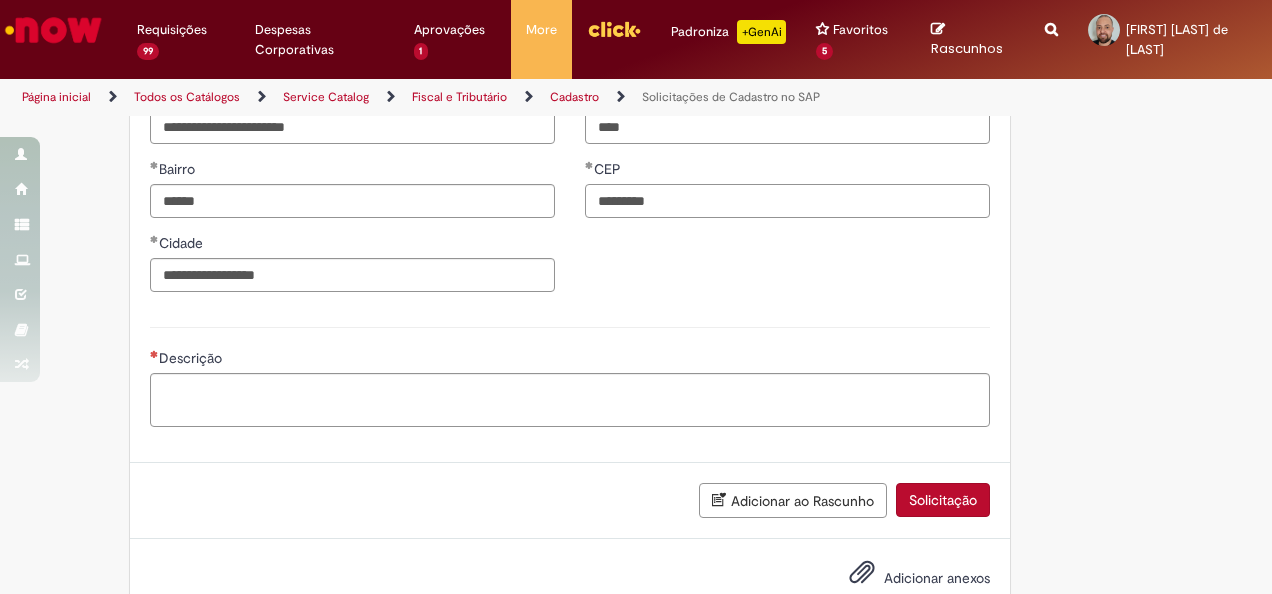 scroll, scrollTop: 1200, scrollLeft: 0, axis: vertical 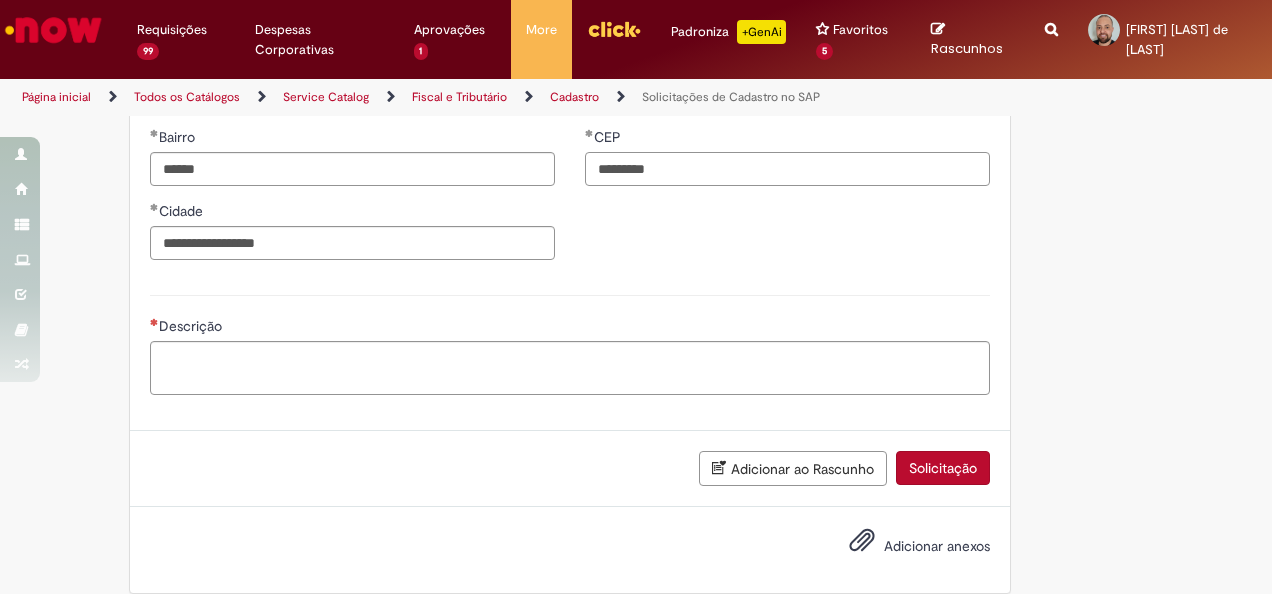 type on "*********" 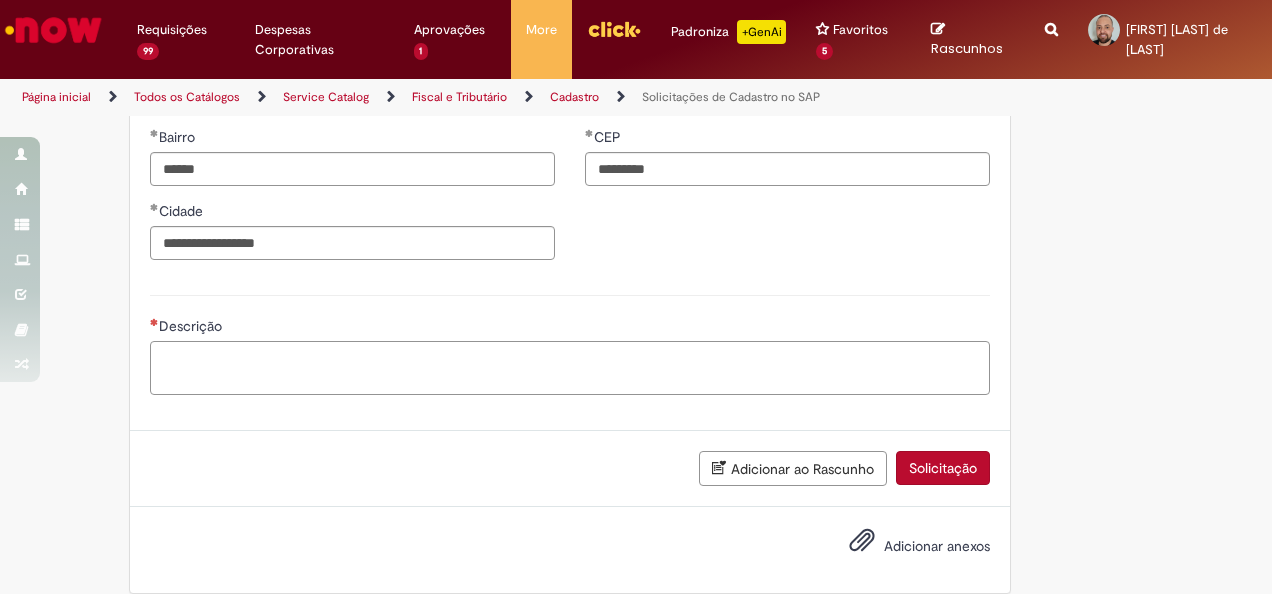 click on "Descrição" at bounding box center [570, 367] 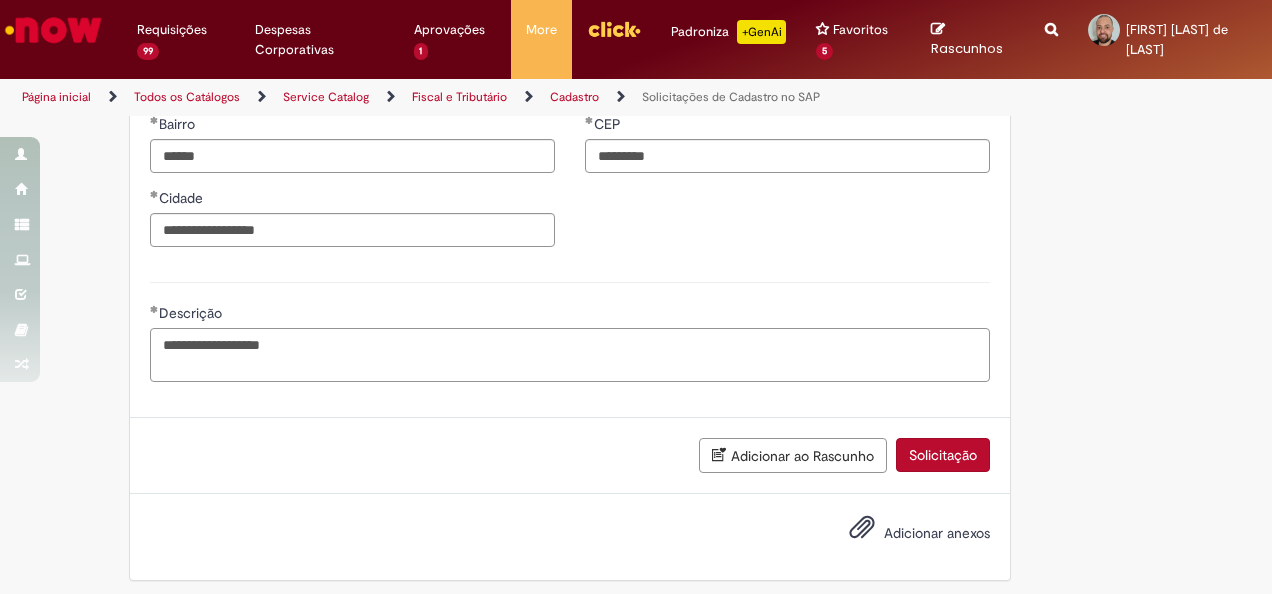 scroll, scrollTop: 1216, scrollLeft: 0, axis: vertical 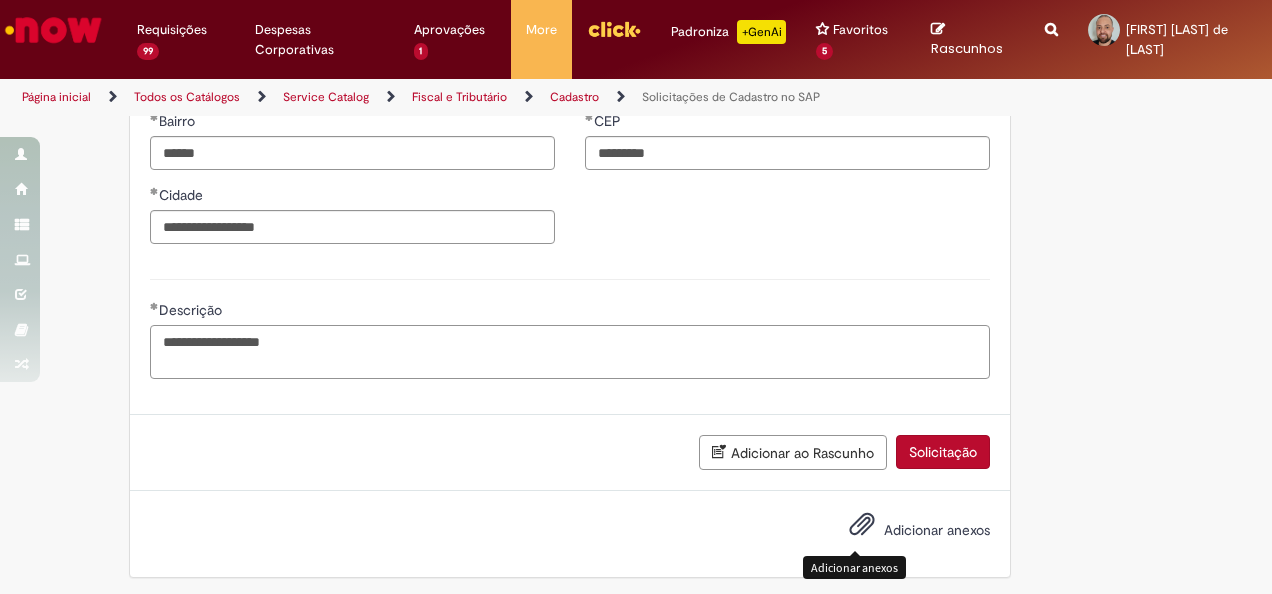 type on "**********" 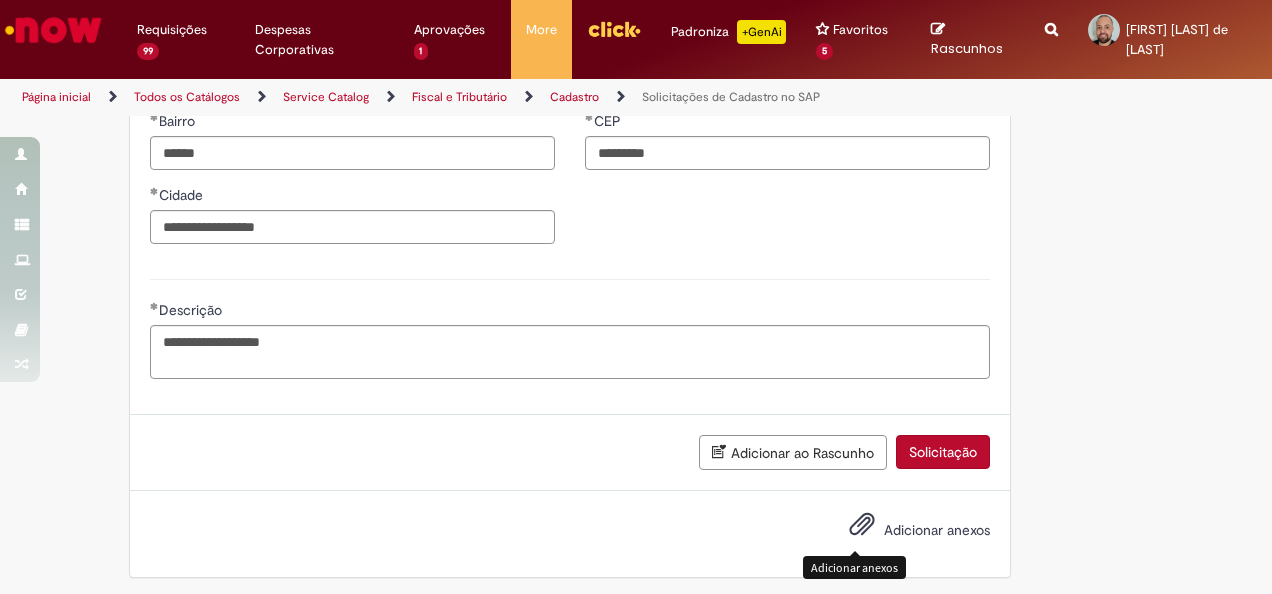 click at bounding box center [862, 525] 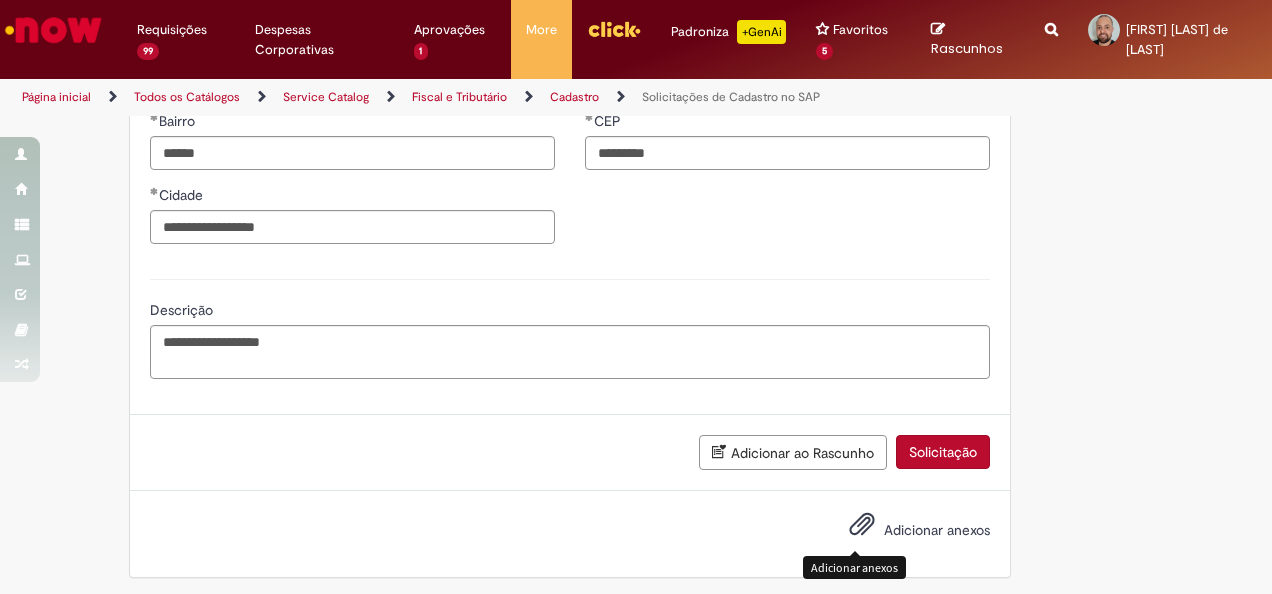 click on "Solicitação" at bounding box center [943, 452] 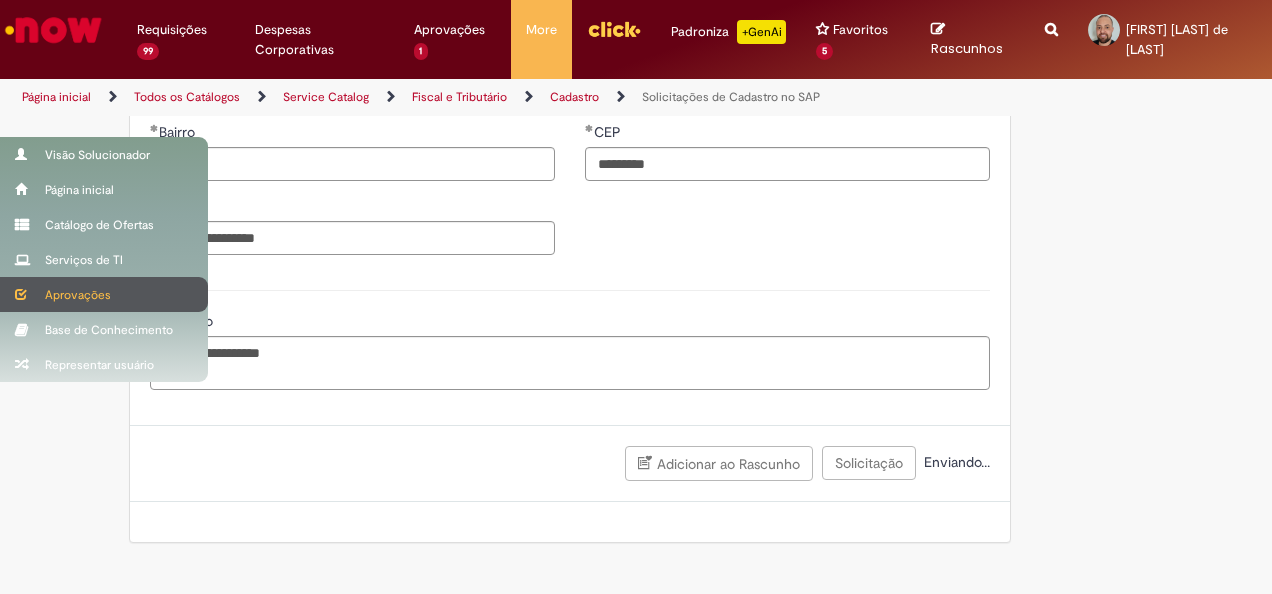 scroll, scrollTop: 1171, scrollLeft: 0, axis: vertical 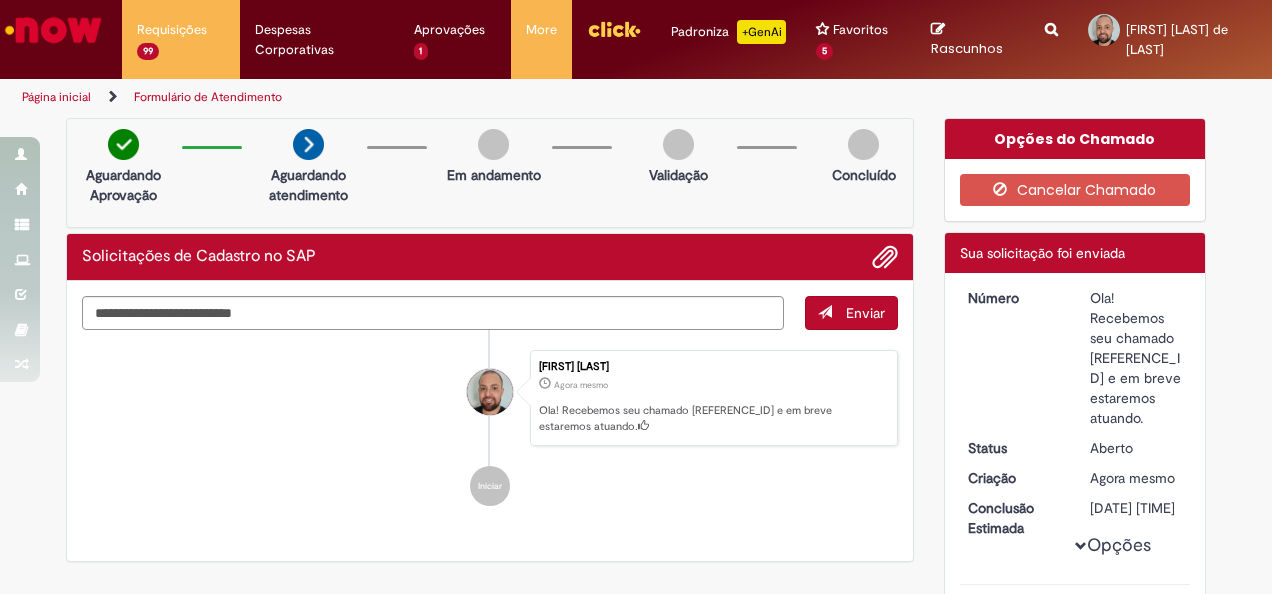 click on "Ola! Recebemos seu chamado [REFERENCE_ID] e em breve estaremos atuando." at bounding box center (1136, 358) 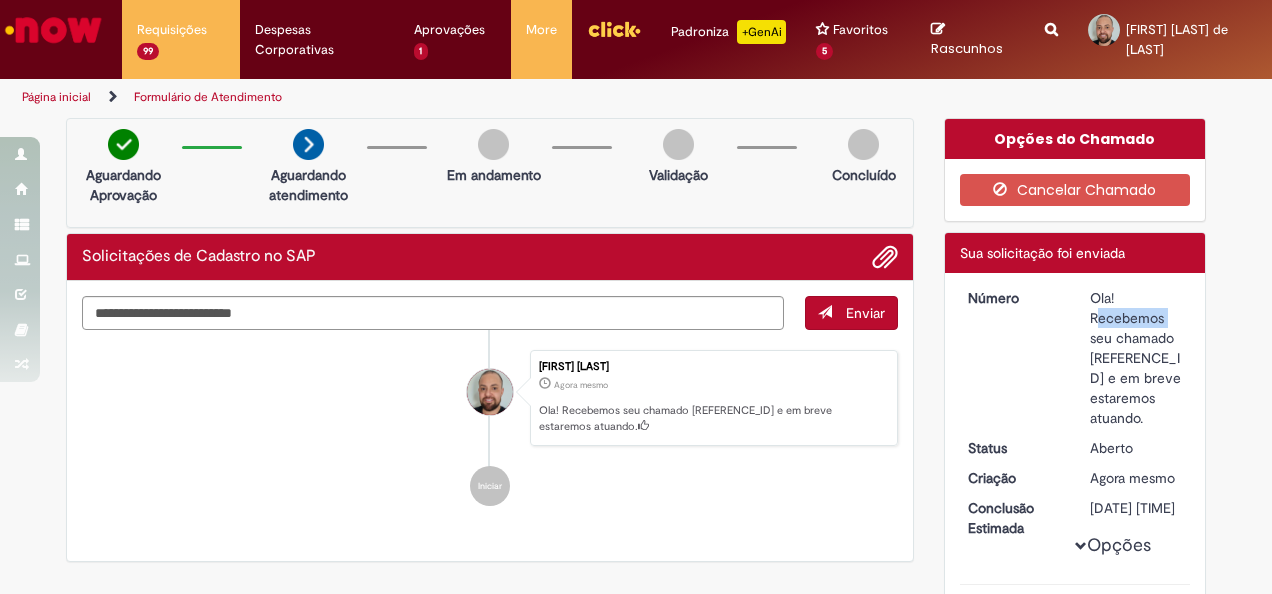 click on "Ola! Recebemos seu chamado [REFERENCE_ID] e em breve estaremos atuando." at bounding box center [1136, 358] 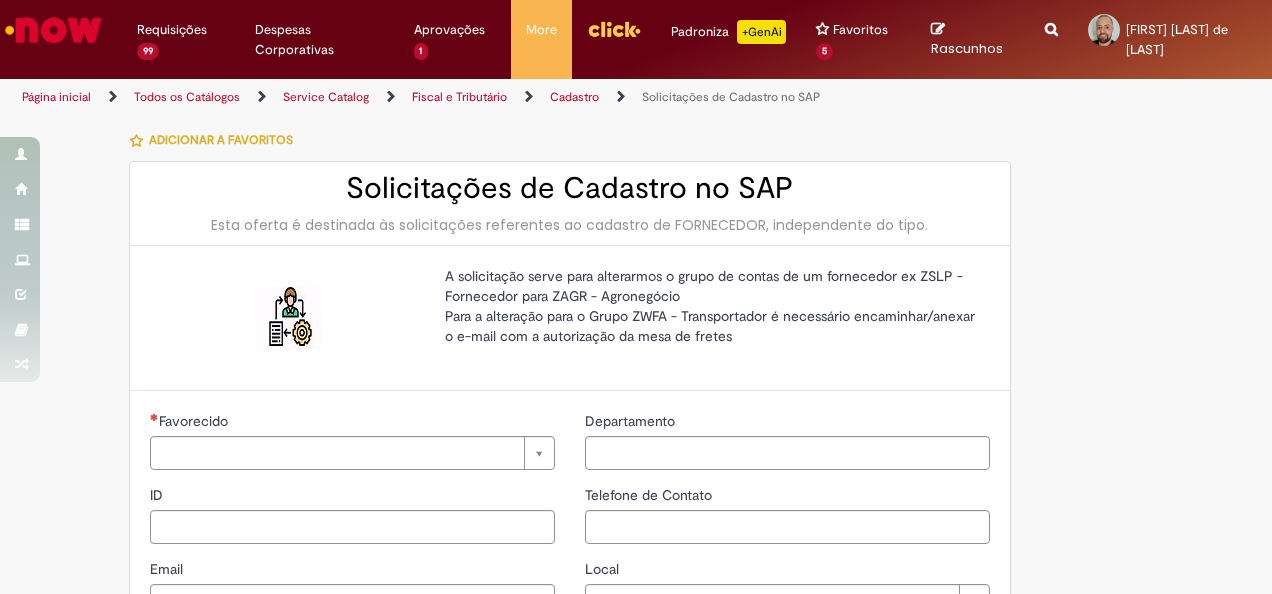 type on "********" 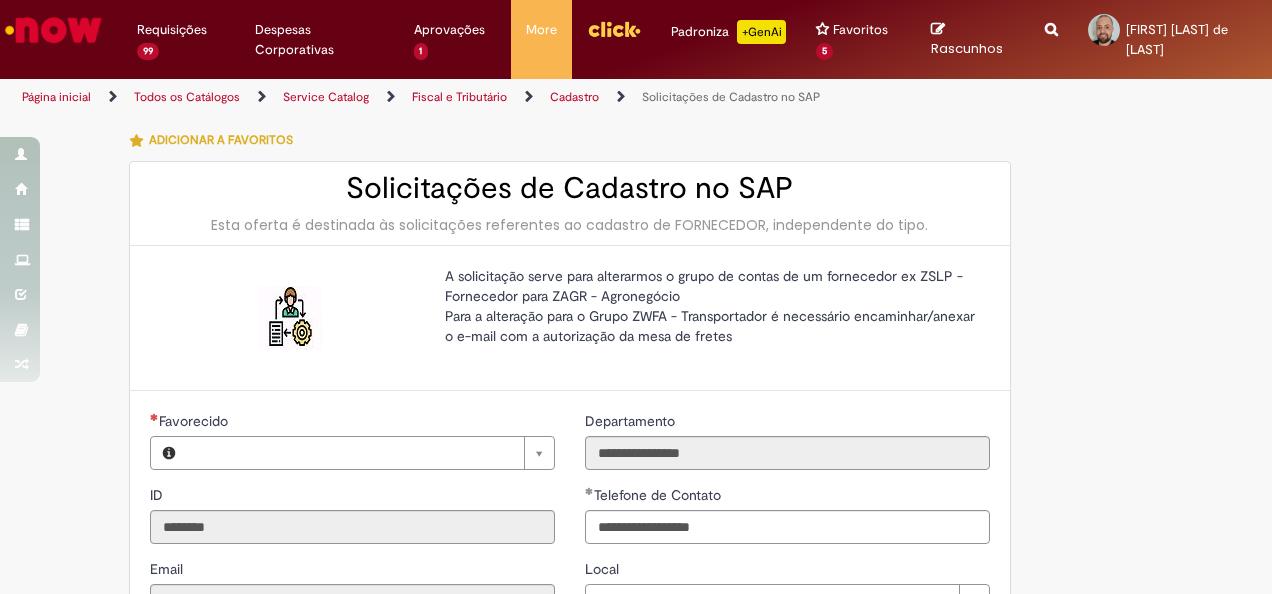 type on "**********" 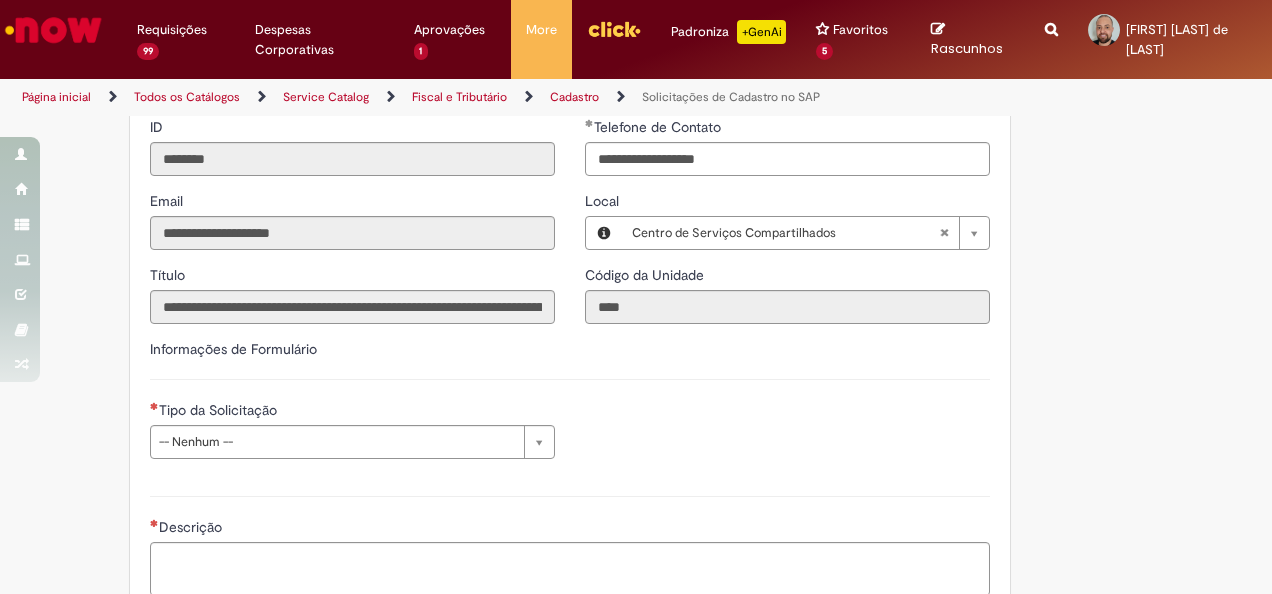 scroll, scrollTop: 400, scrollLeft: 0, axis: vertical 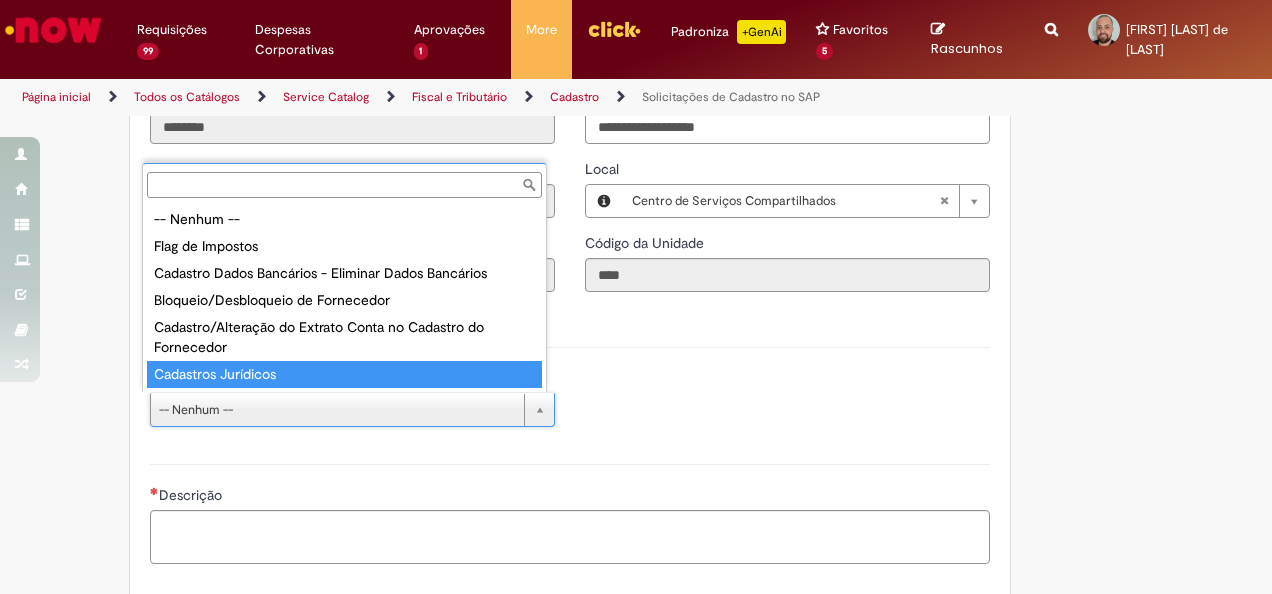 type on "**********" 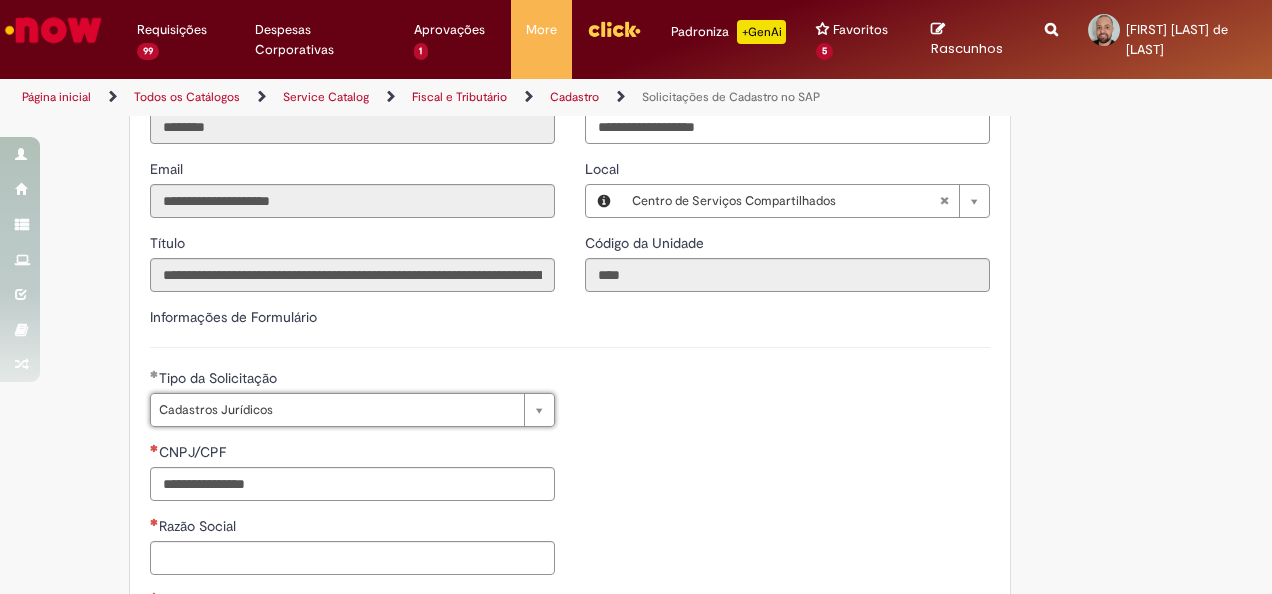 scroll, scrollTop: 600, scrollLeft: 0, axis: vertical 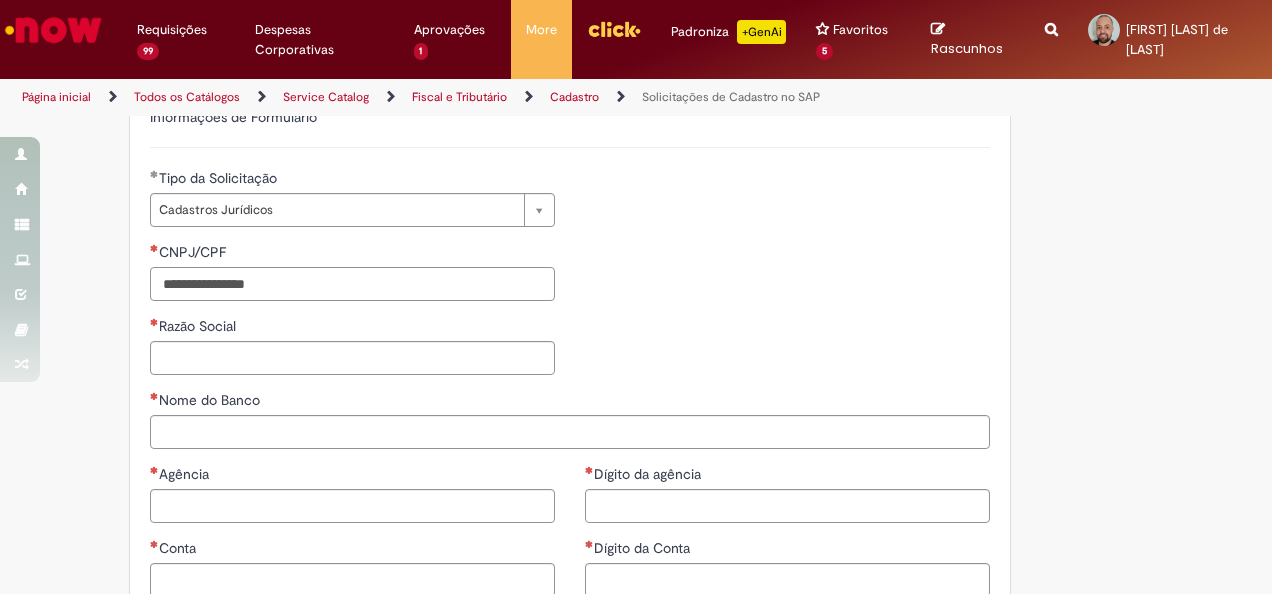 click on "CNPJ/CPF" at bounding box center [352, 284] 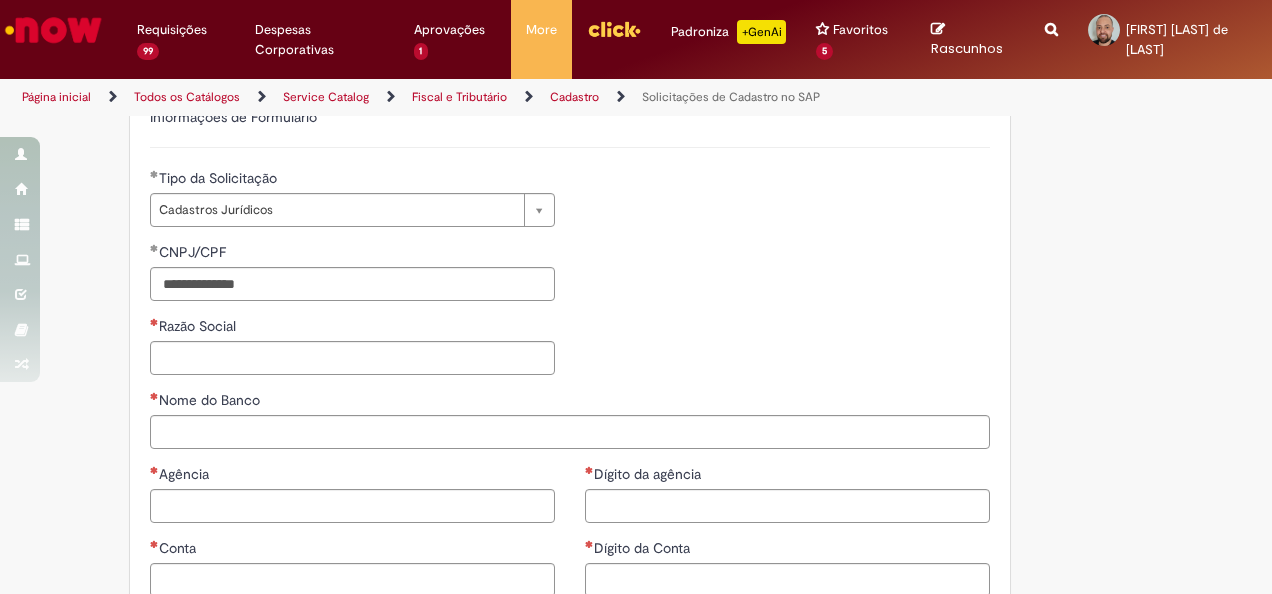 type on "**********" 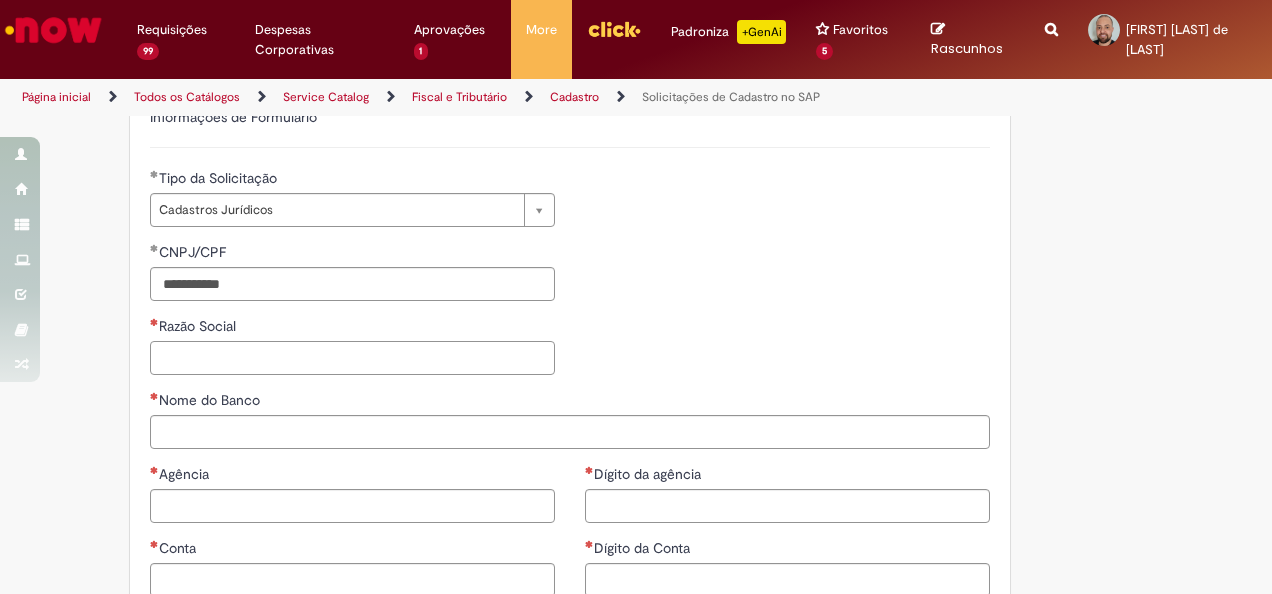 drag, startPoint x: 224, startPoint y: 352, endPoint x: 308, endPoint y: 391, distance: 92.61209 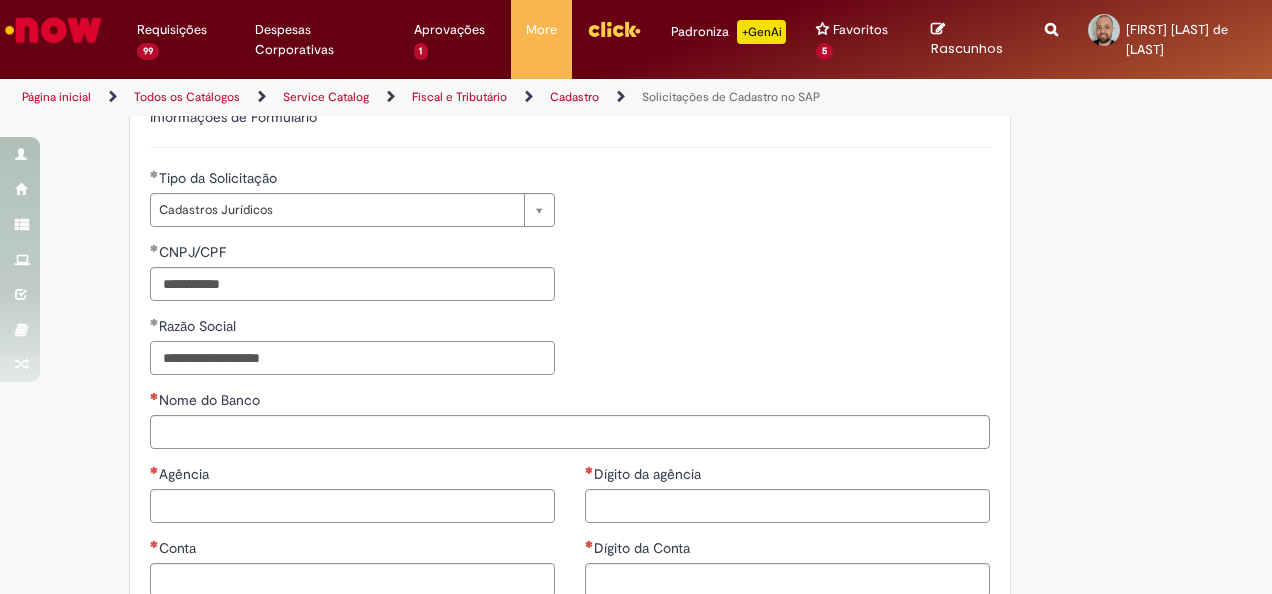 type on "**********" 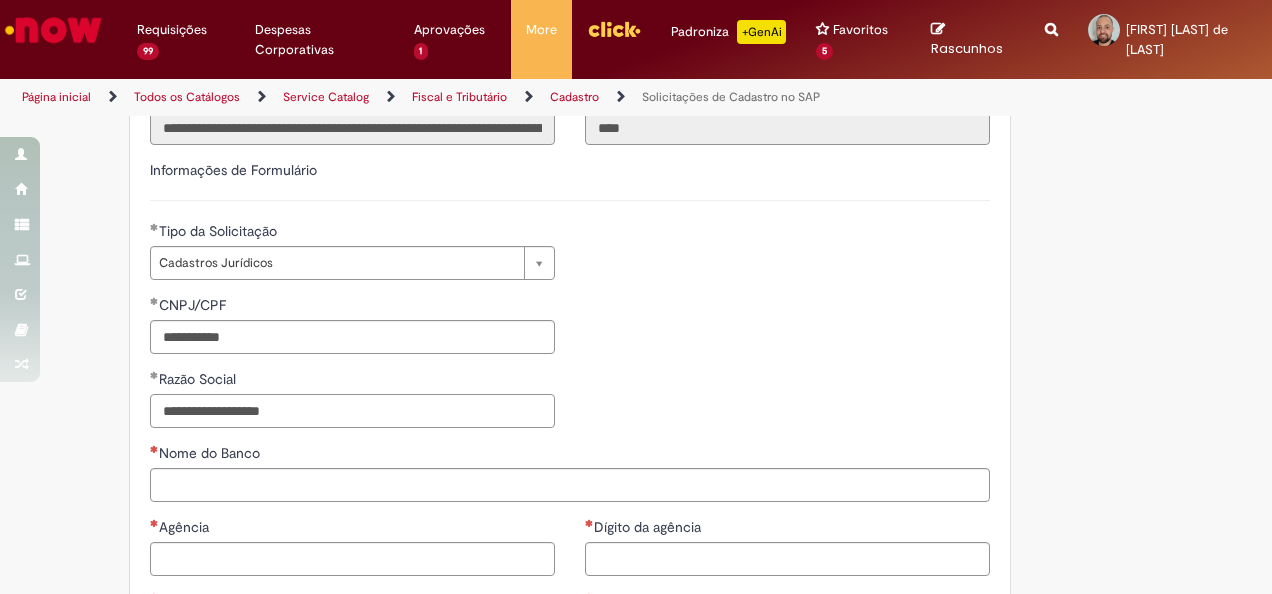 scroll, scrollTop: 500, scrollLeft: 0, axis: vertical 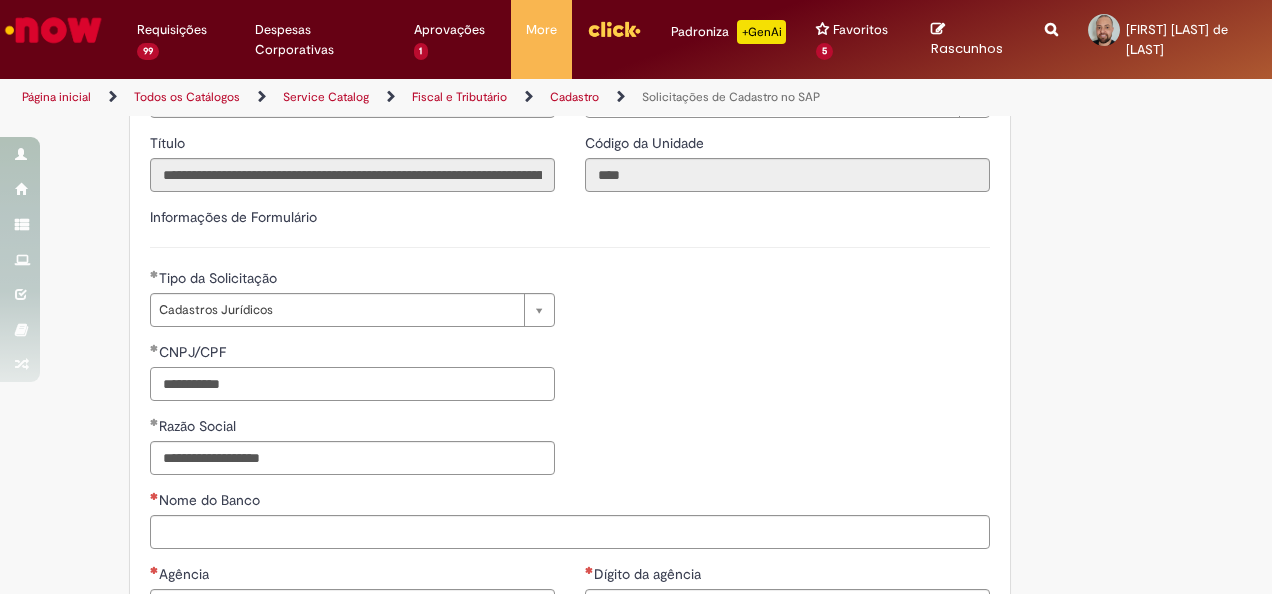 drag, startPoint x: 268, startPoint y: 386, endPoint x: 47, endPoint y: 386, distance: 221 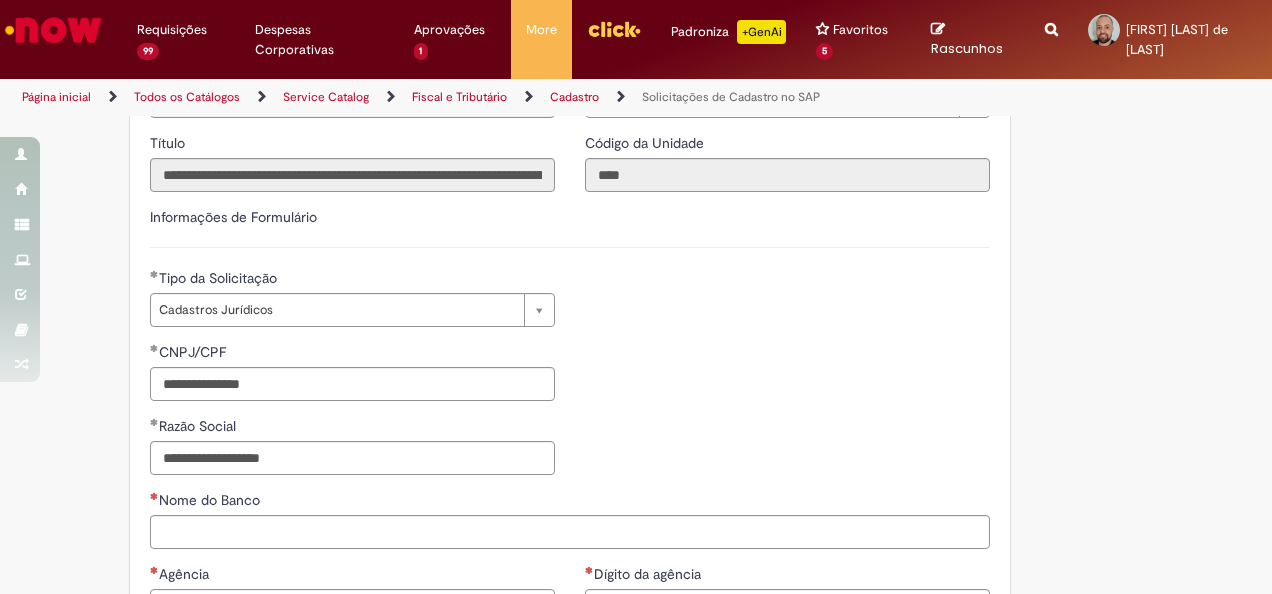 type on "**********" 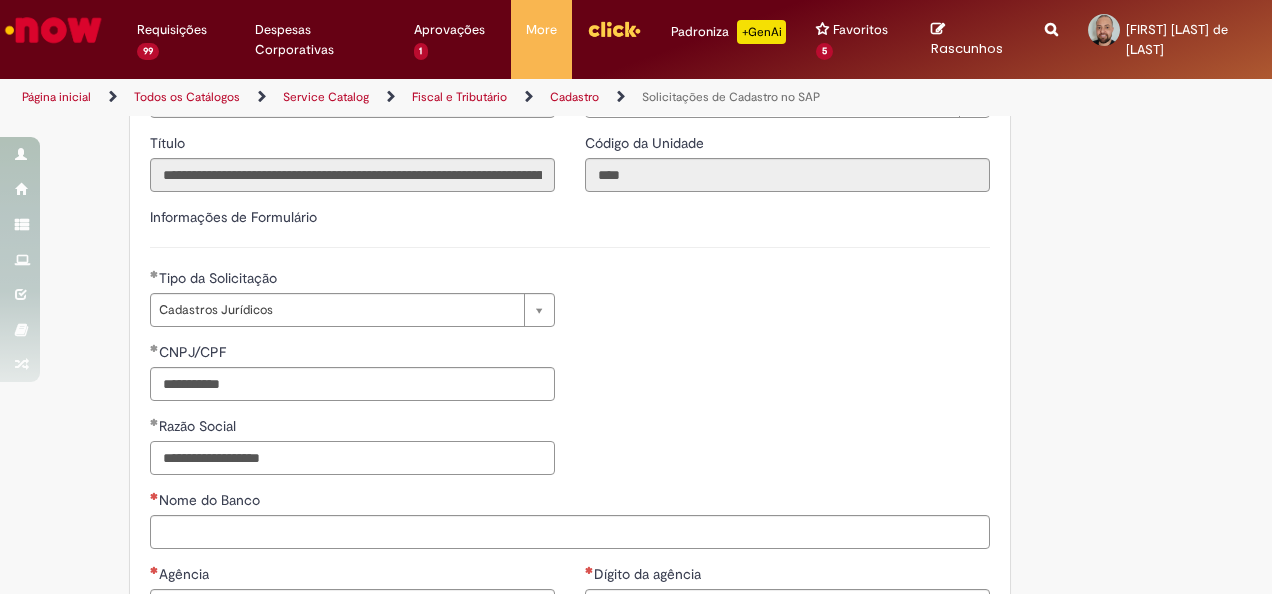 paste on "*****" 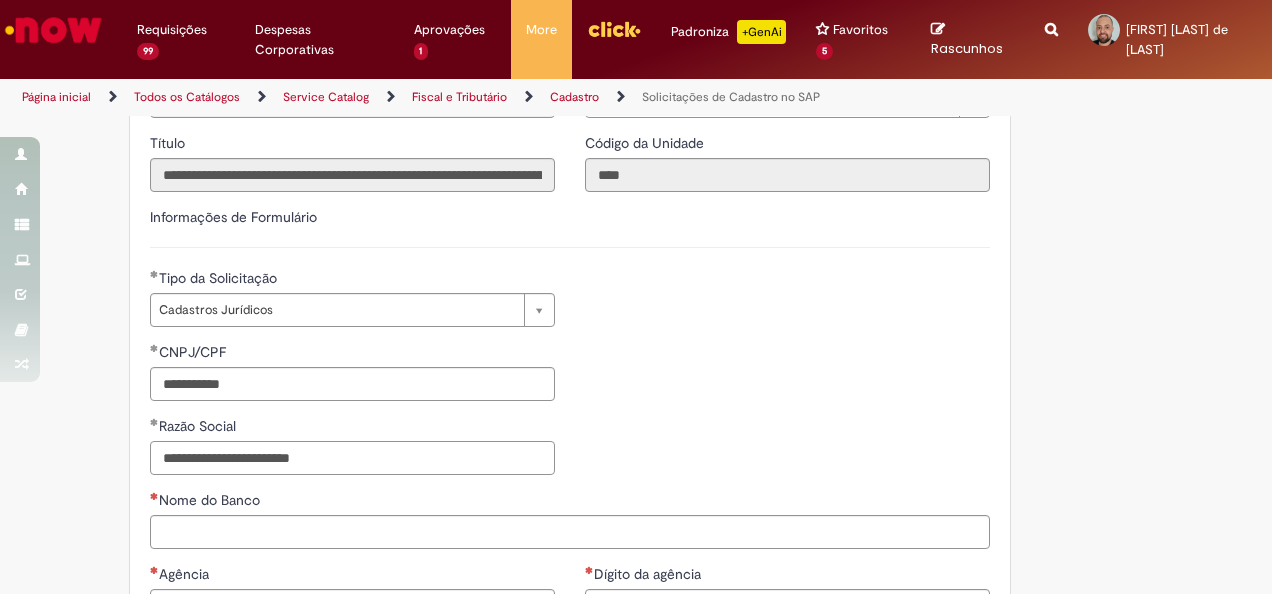 type on "**********" 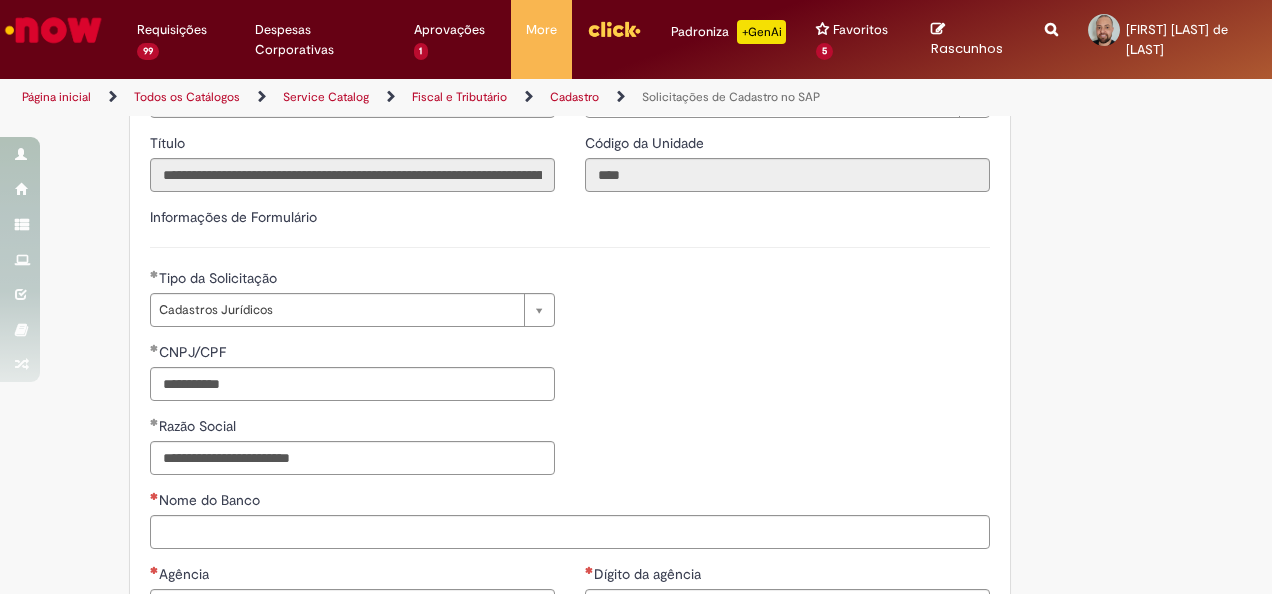 click on "CNPJ/CPF [DOCUMENT_ID] Empresa Razão Social [COMPANY_NAME] Motivo da Eliminação Código do fornecedor no SAP Qual o tipo de imposto? Bloquear para Pagamento (Bloqueio A) -- Nenhum -- [DOCUMENT_ID] Bloquear para Pagamento (Bloqueio A) [DOCUMENT_ID] [DOCUMENT_ID] [DOCUMENT_ID]" at bounding box center (570, 416) 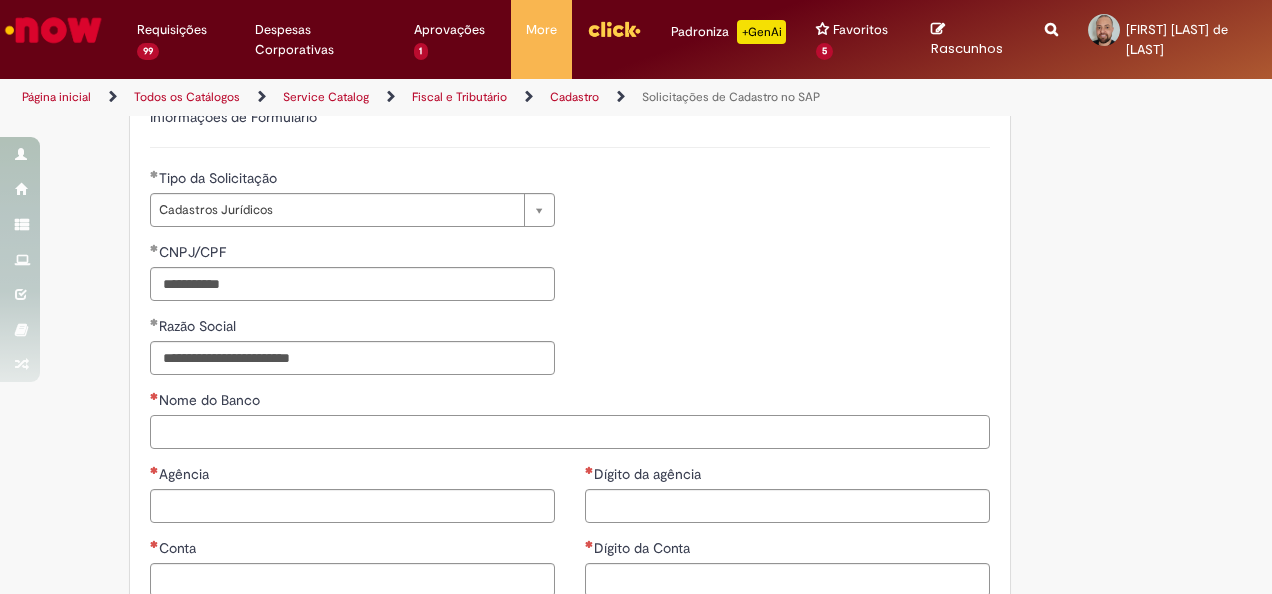 click on "Nome do Banco" at bounding box center [570, 432] 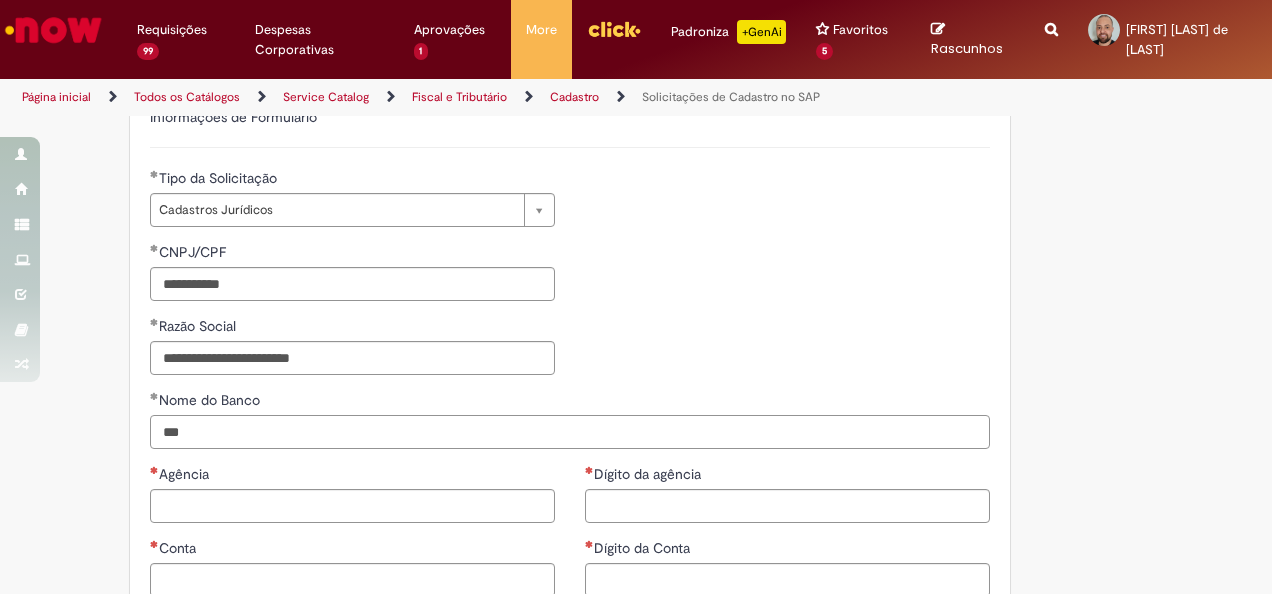 scroll, scrollTop: 700, scrollLeft: 0, axis: vertical 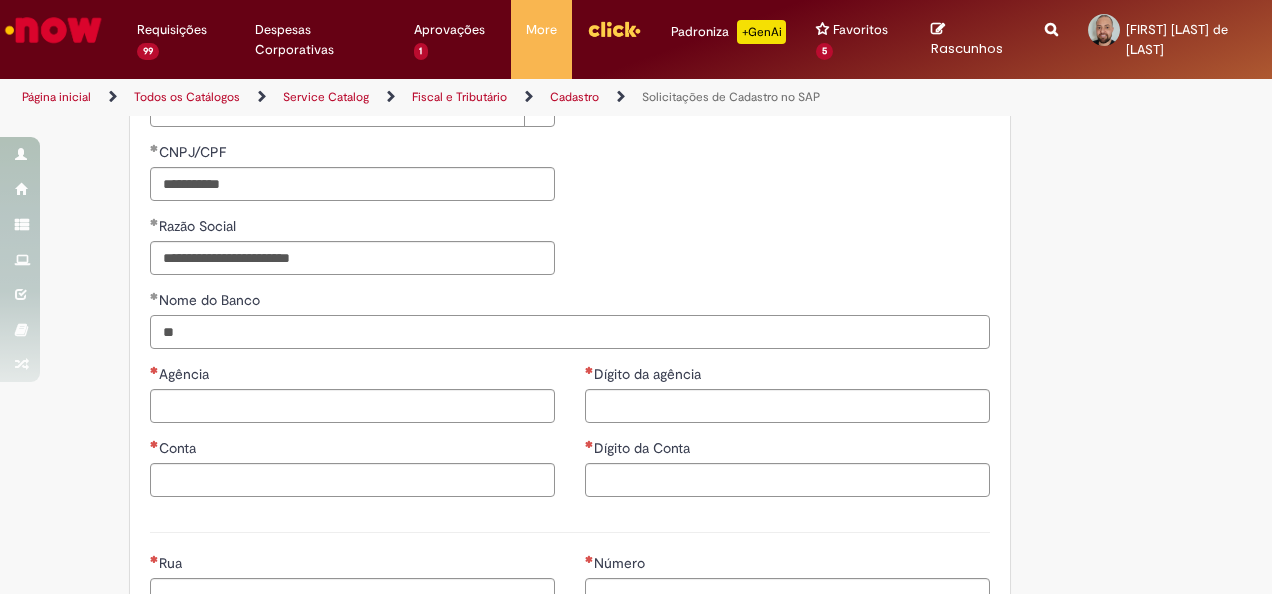 type on "*" 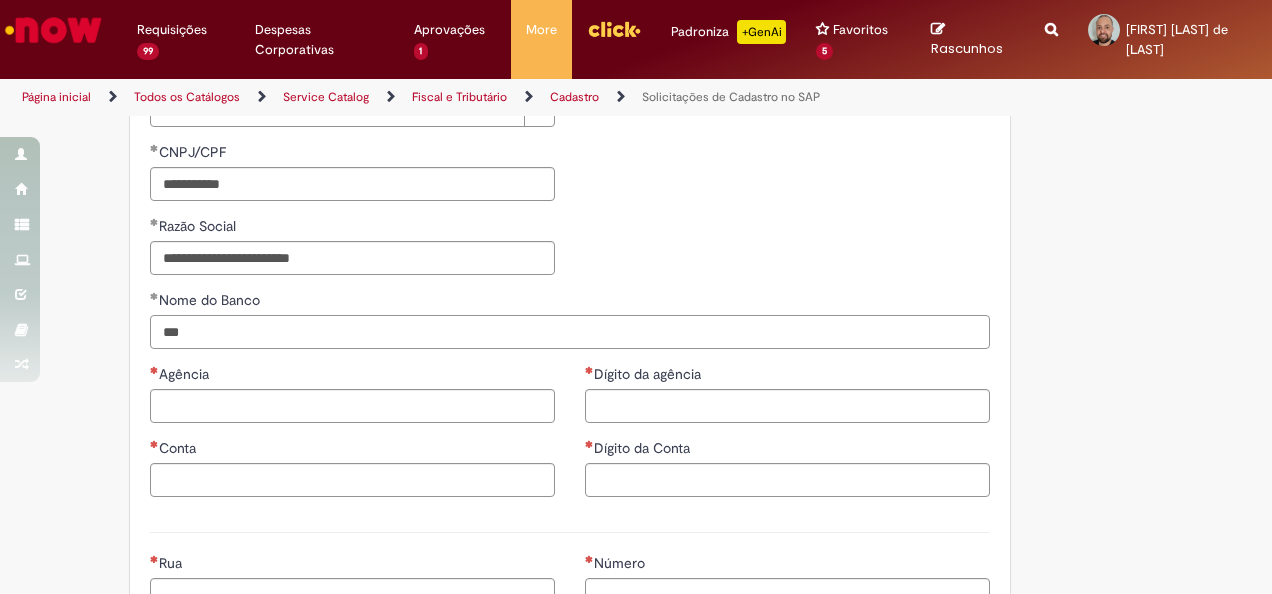 type on "***" 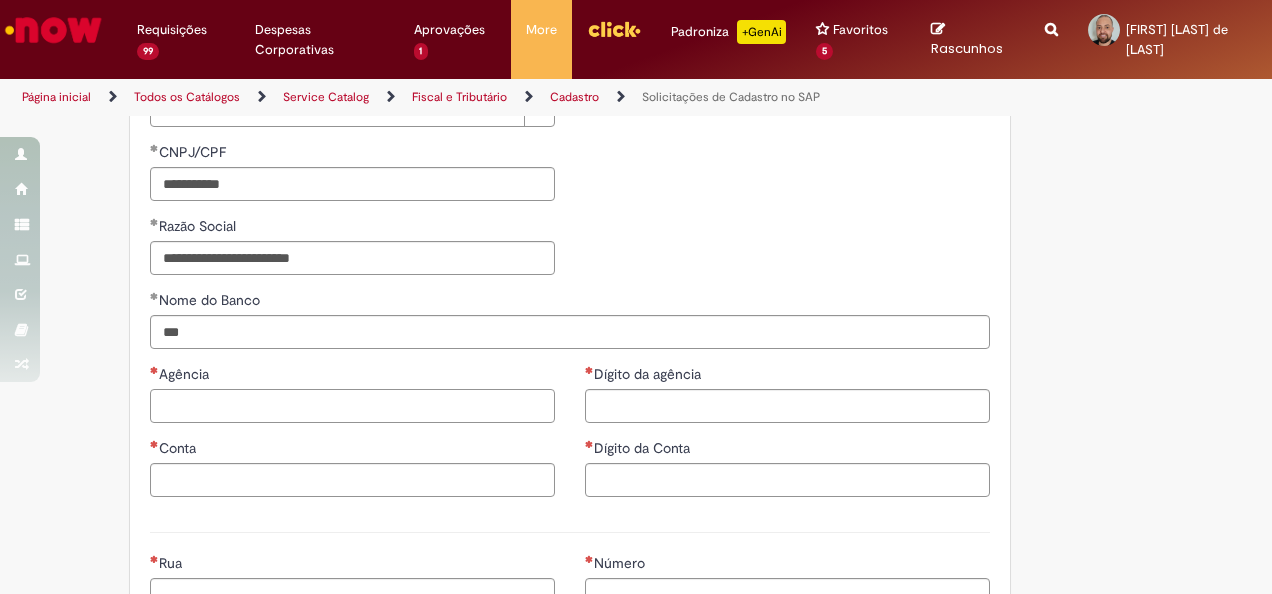 click on "Agência" at bounding box center [352, 406] 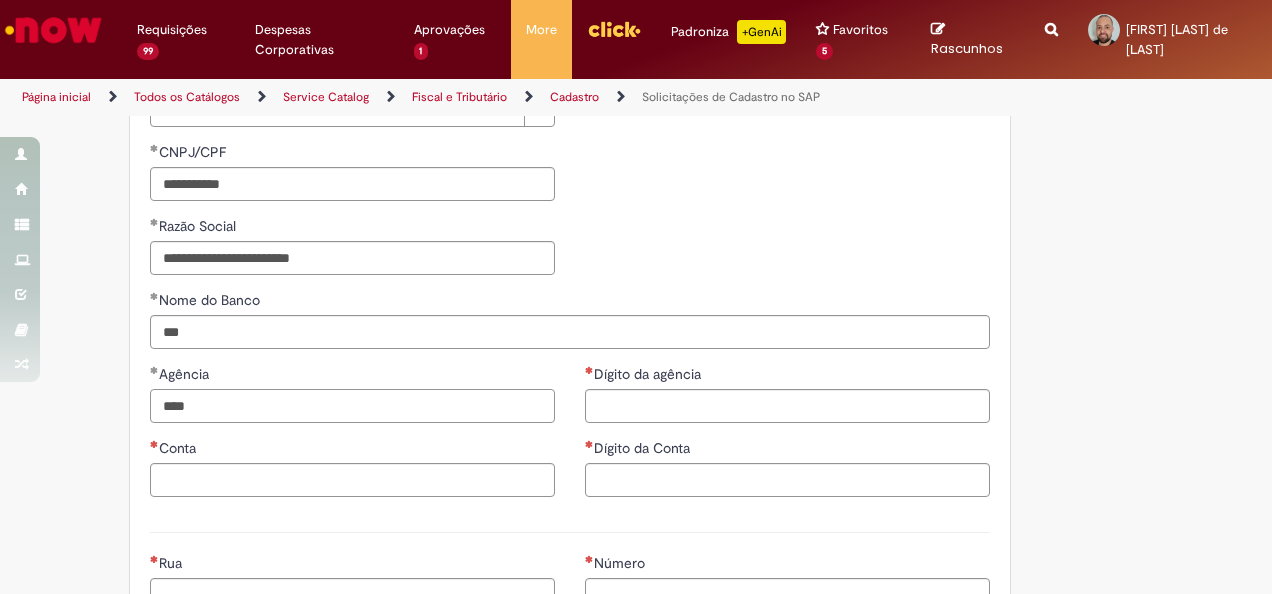type on "****" 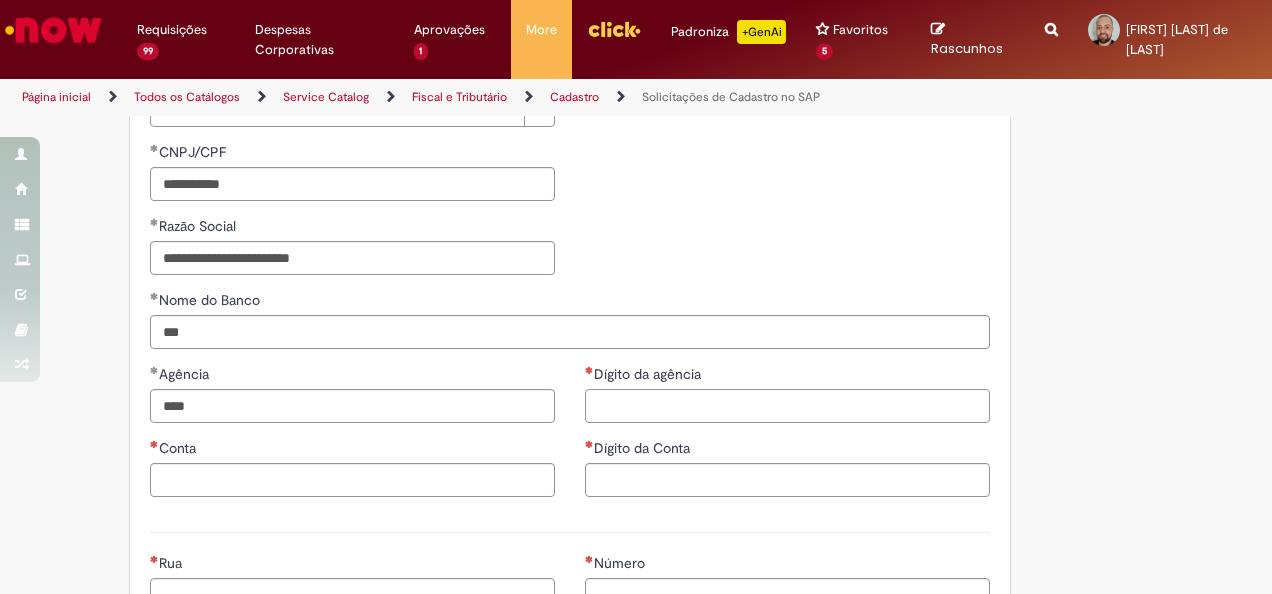 click on "Dígito da agência" at bounding box center (787, 406) 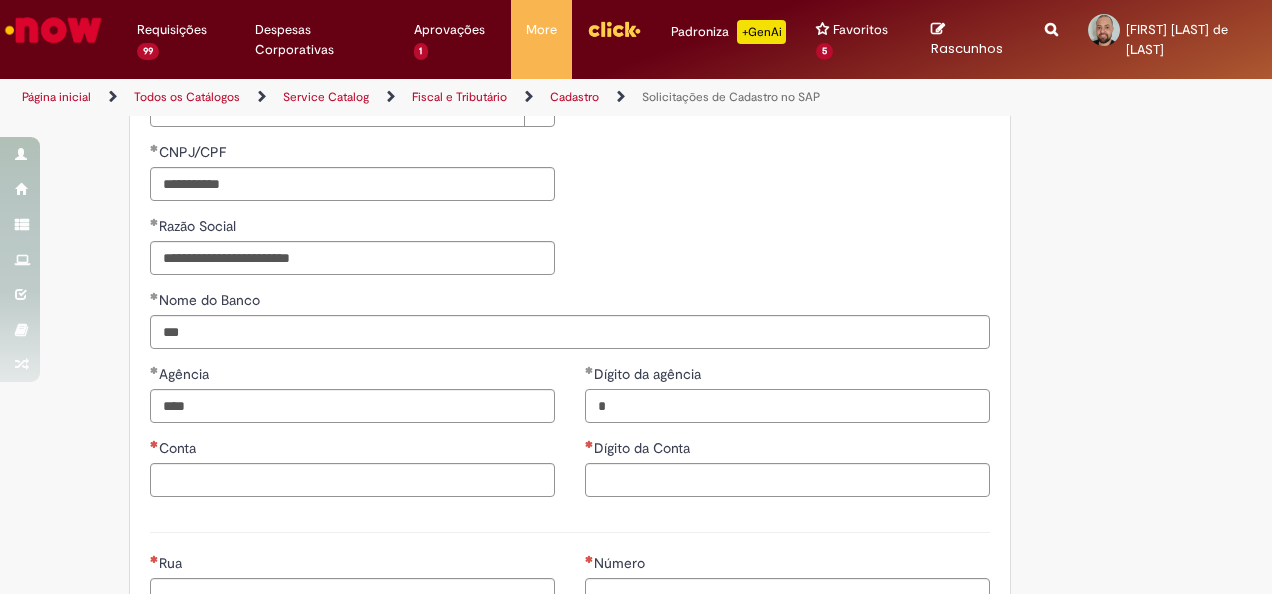 type on "*" 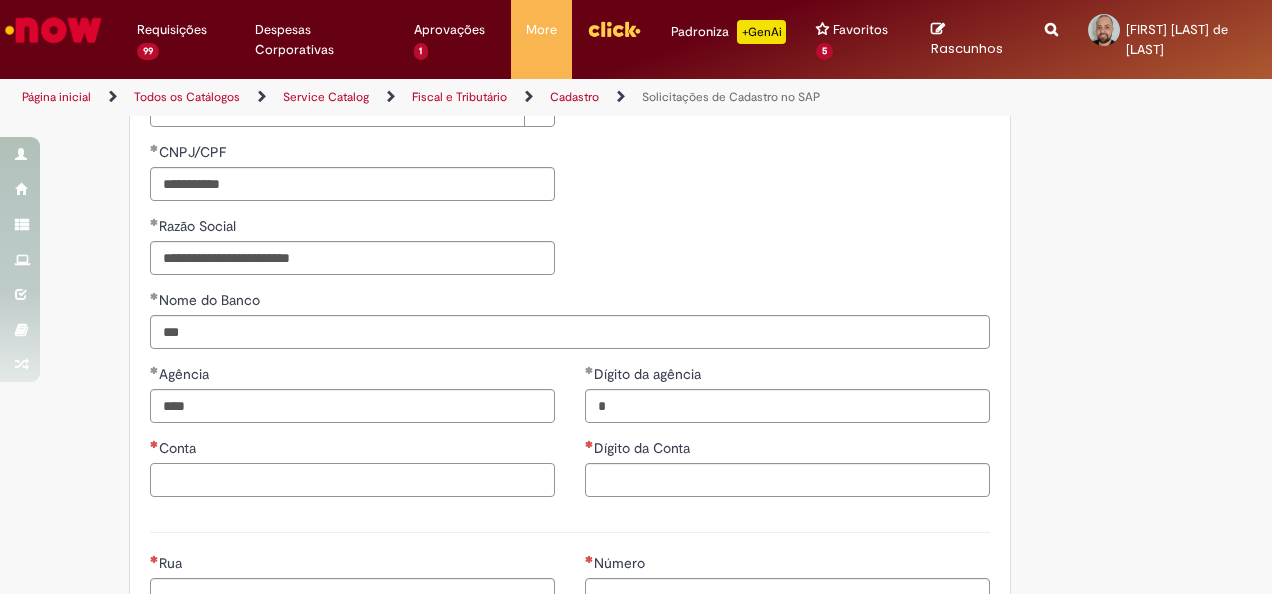 click on "Conta" at bounding box center (352, 480) 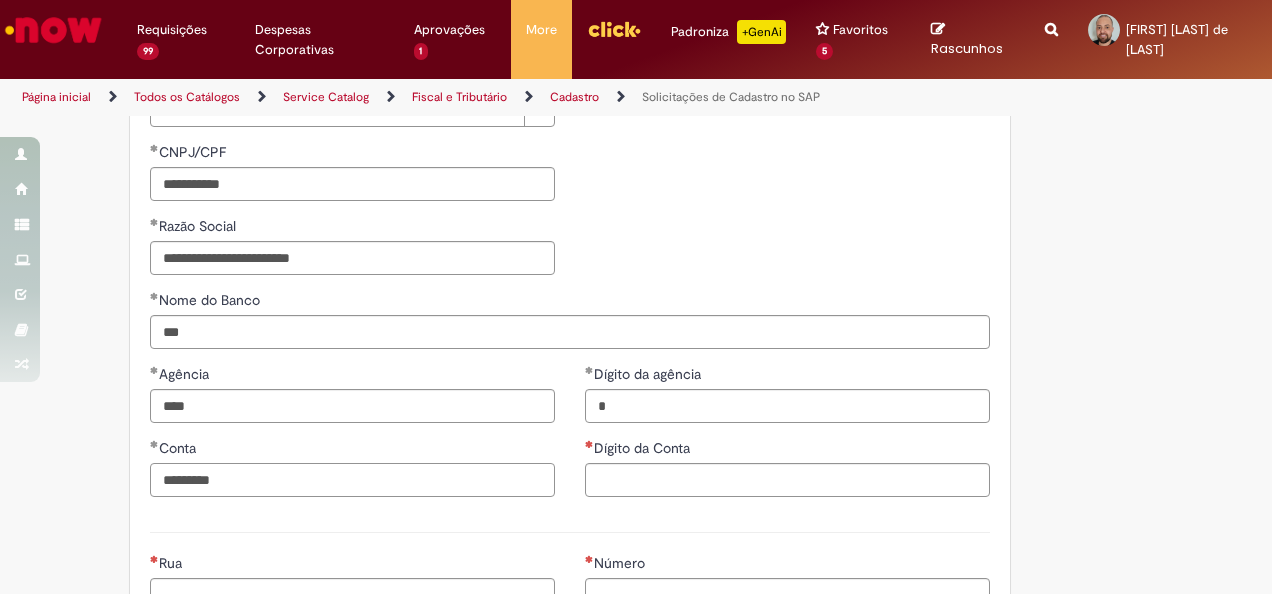 type on "*********" 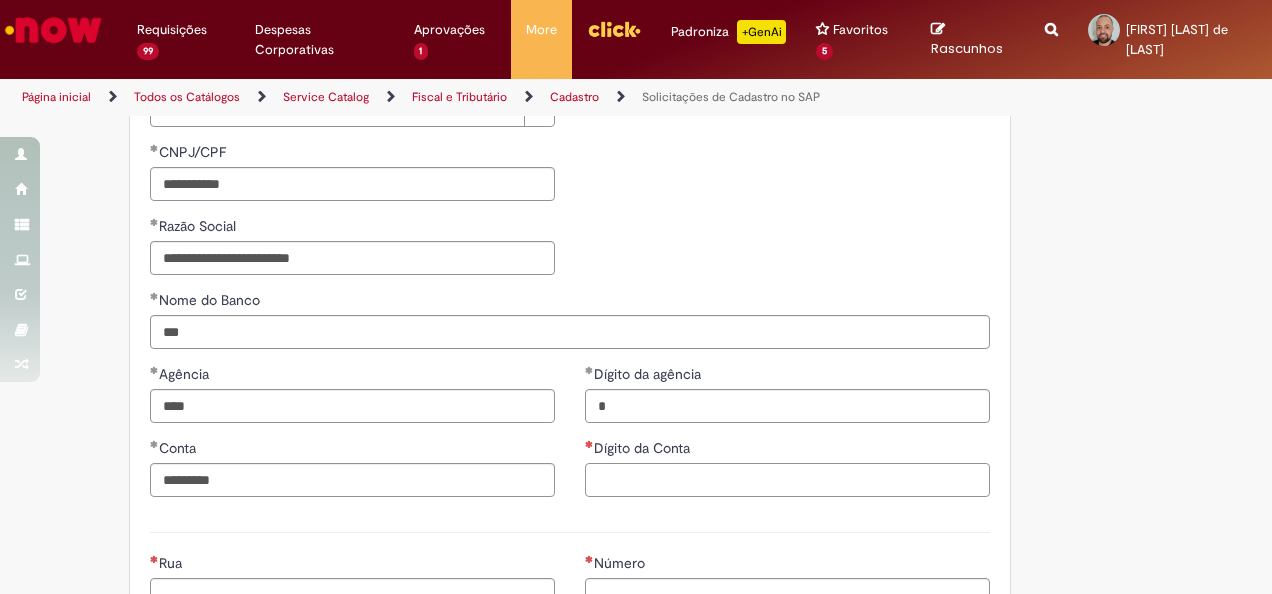 click on "Dígito da Conta" at bounding box center (787, 480) 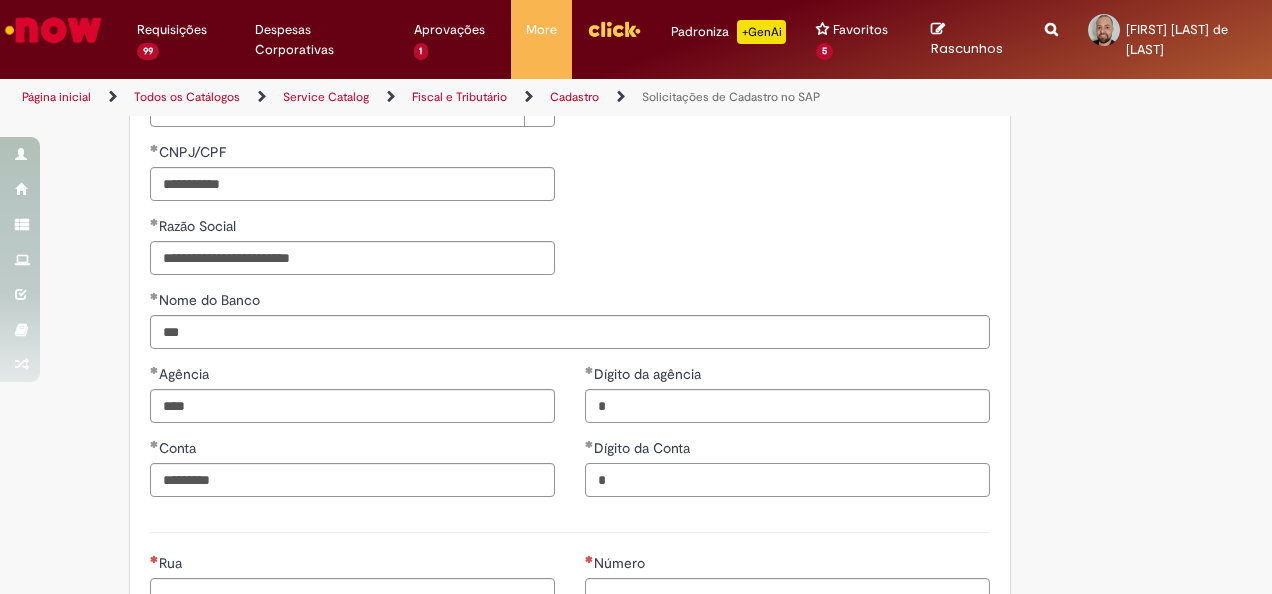 scroll, scrollTop: 900, scrollLeft: 0, axis: vertical 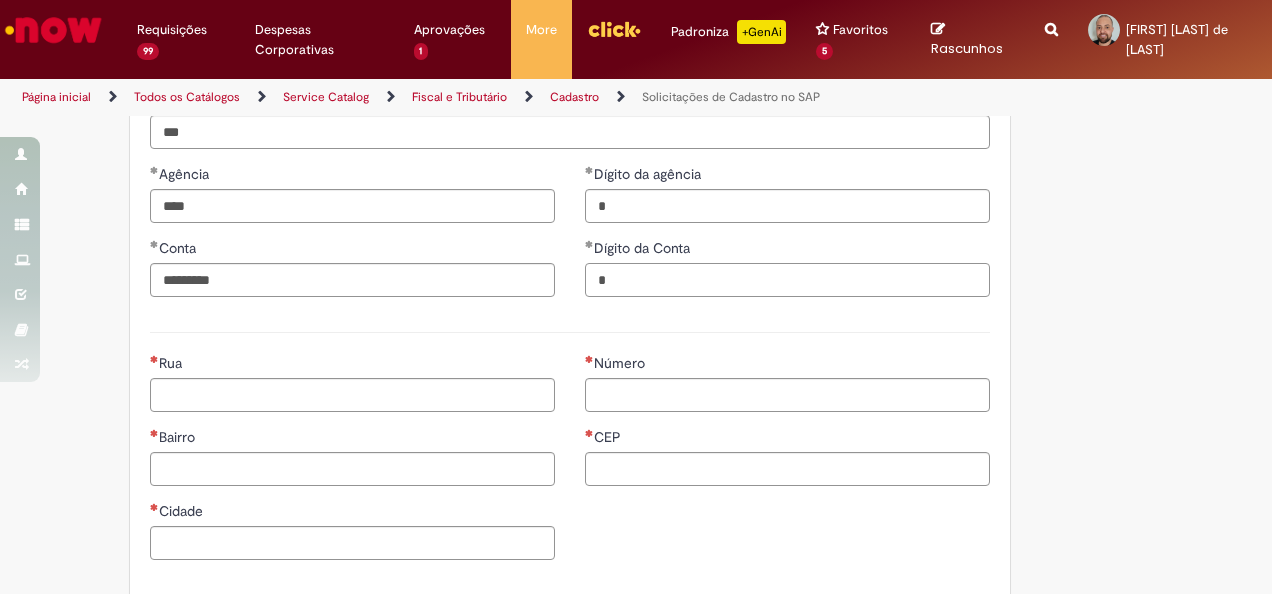 type on "*" 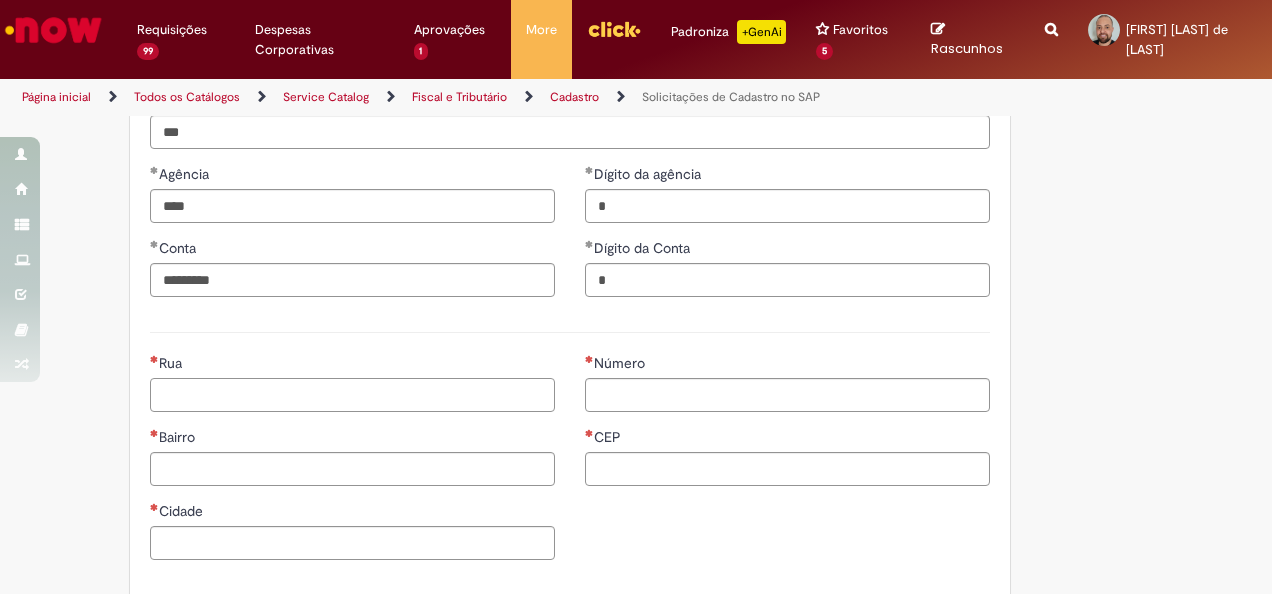 click on "Rua" at bounding box center (352, 395) 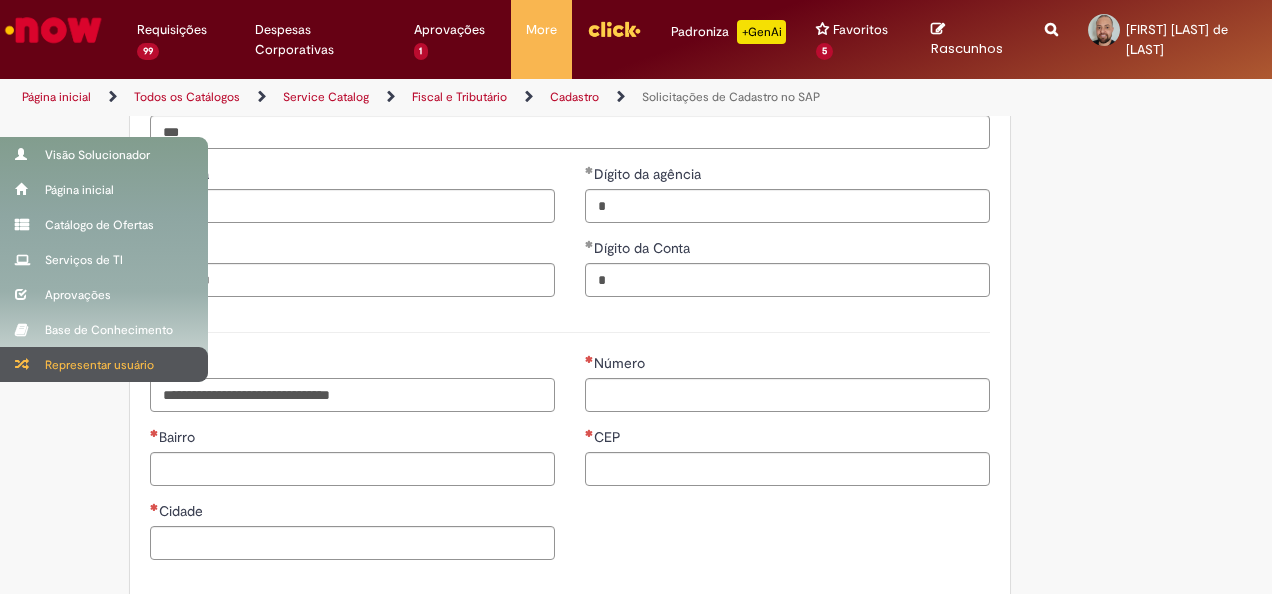type on "**********" 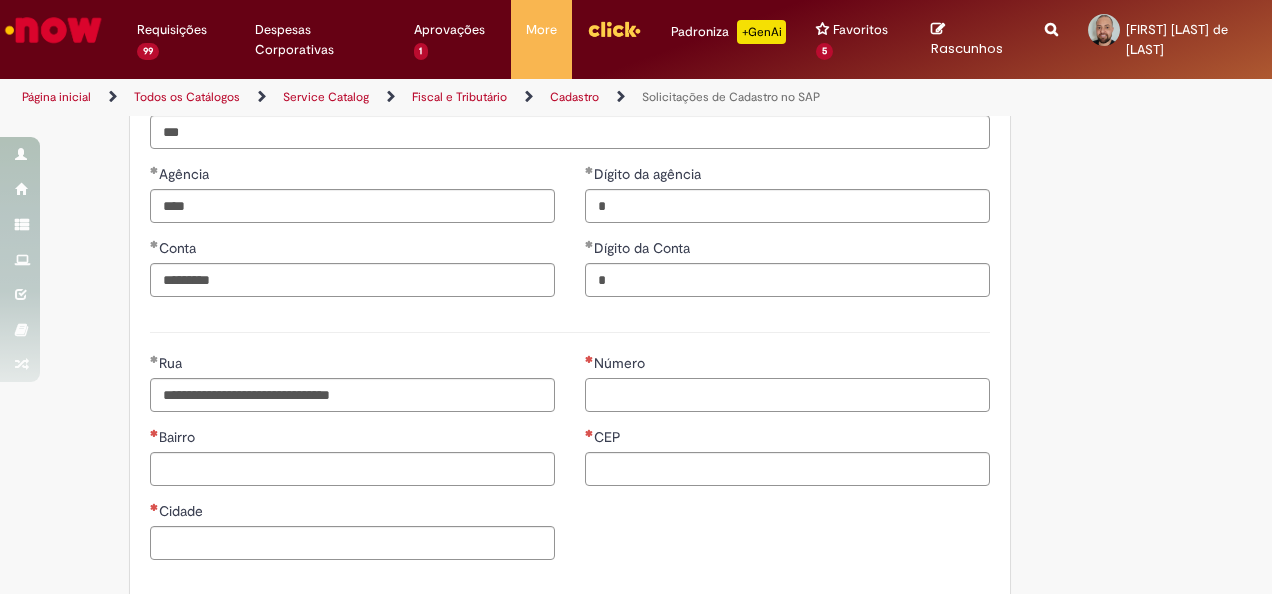click on "Número" at bounding box center (787, 395) 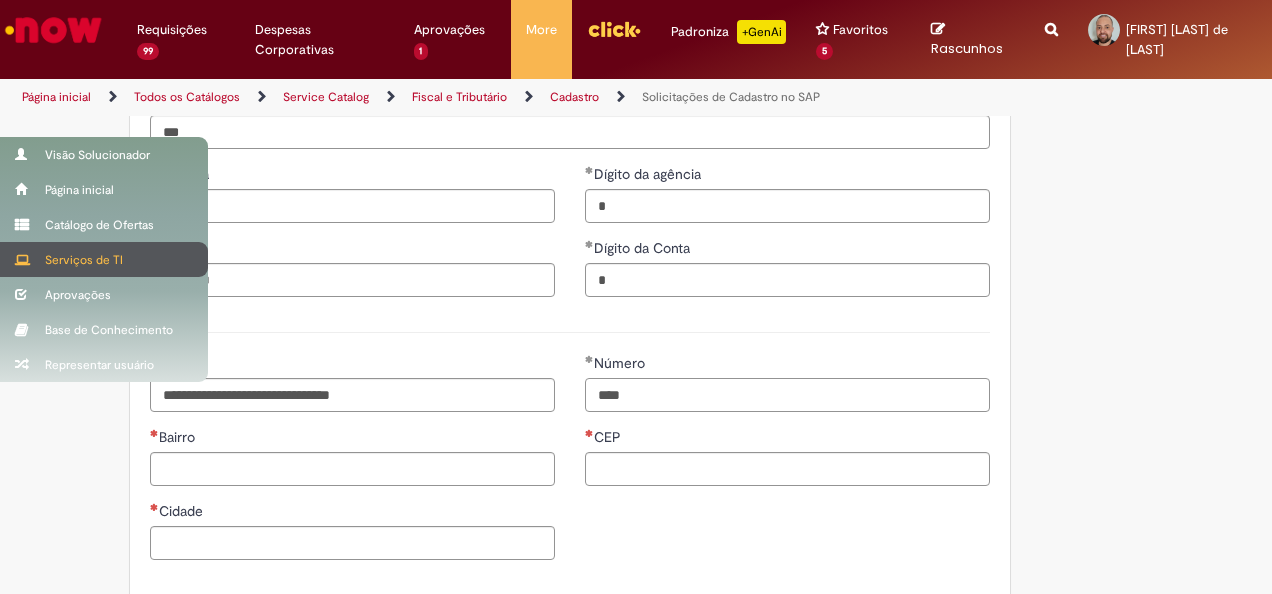 type on "****" 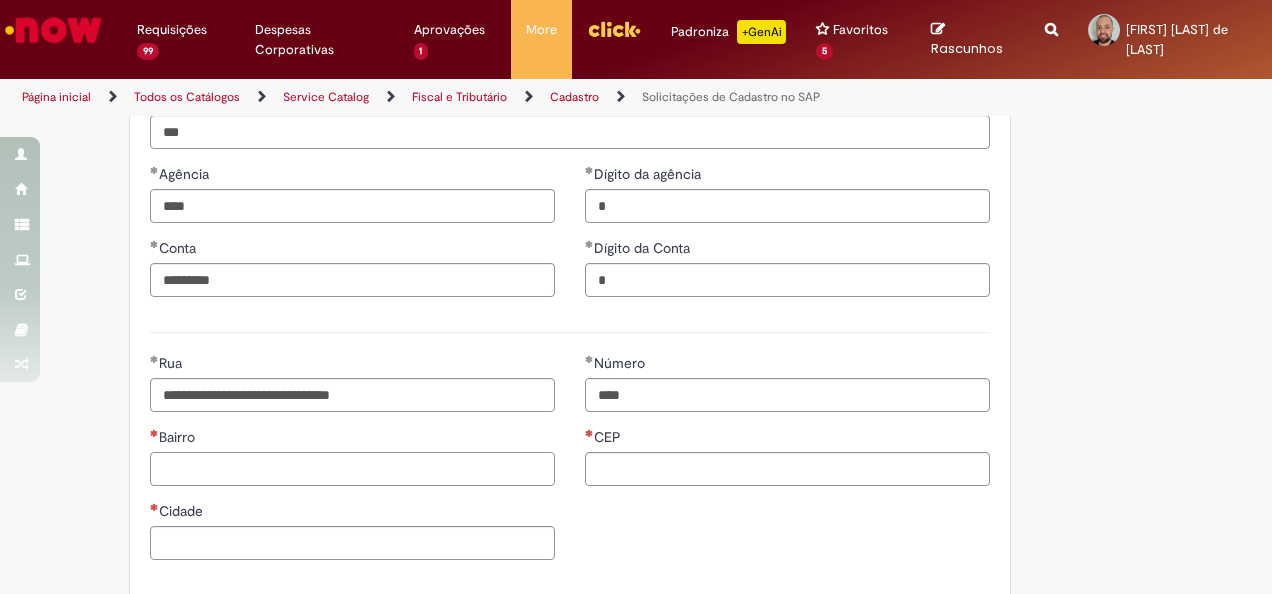 click on "Bairro" at bounding box center [352, 469] 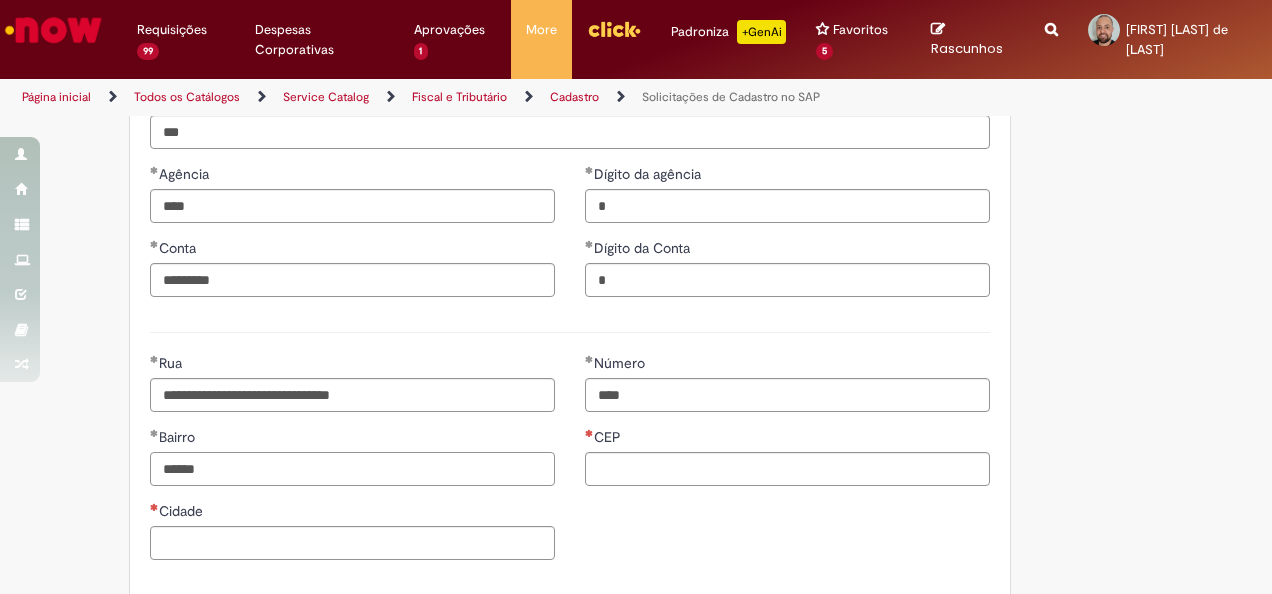 type on "******" 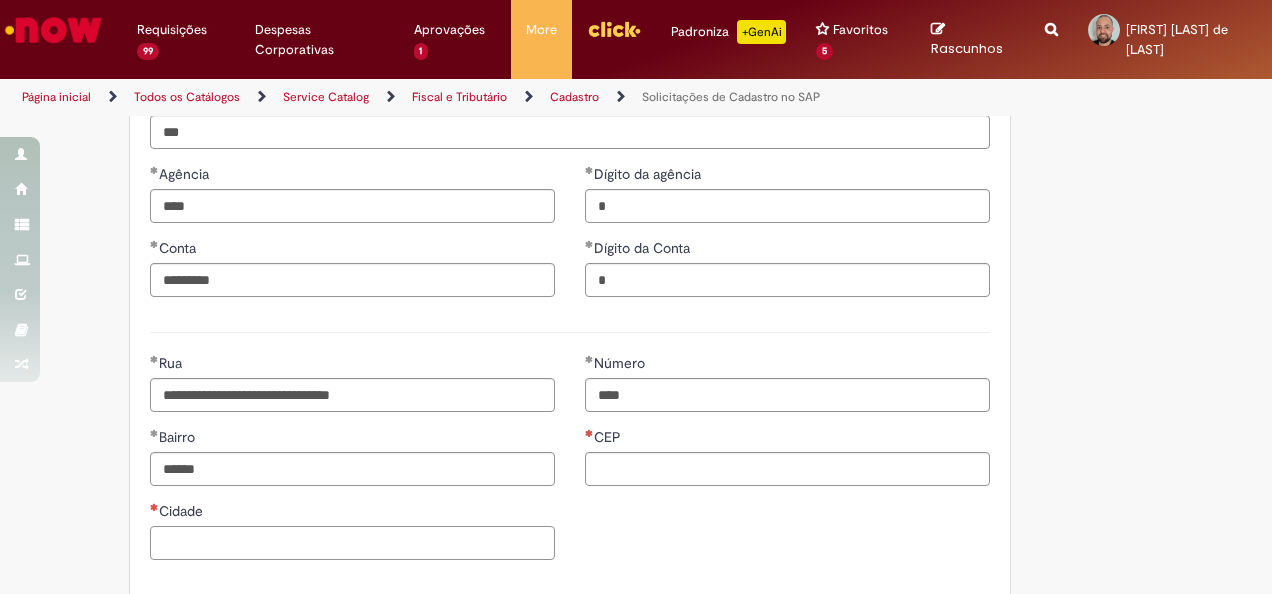 click on "Cidade" at bounding box center [352, 543] 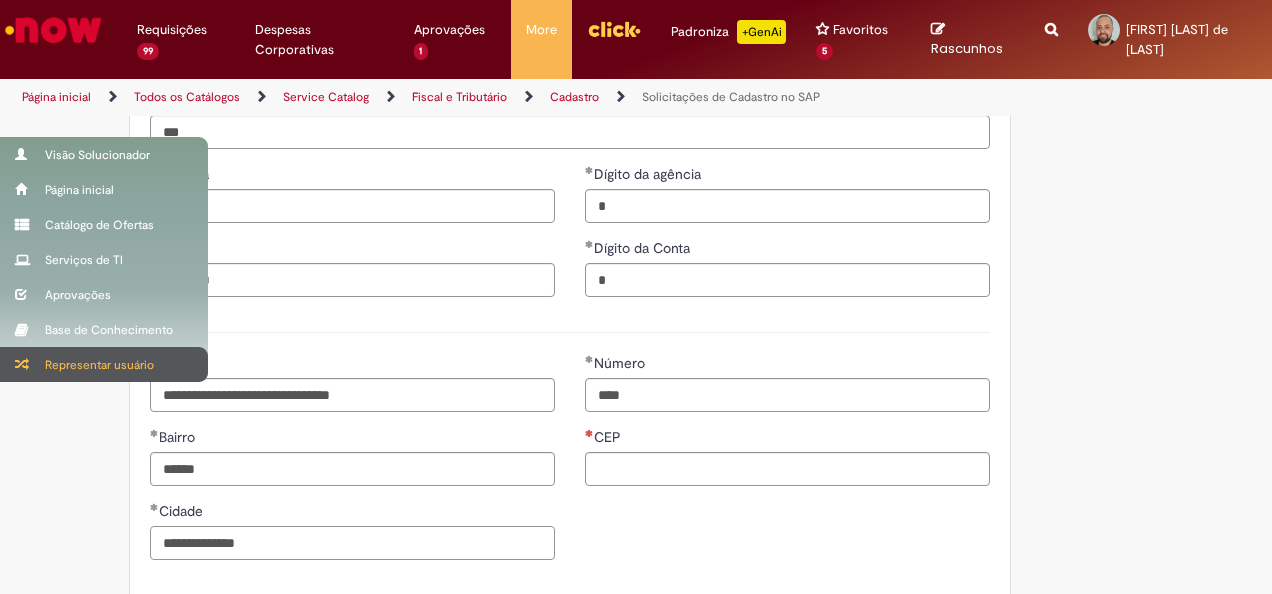 type on "**********" 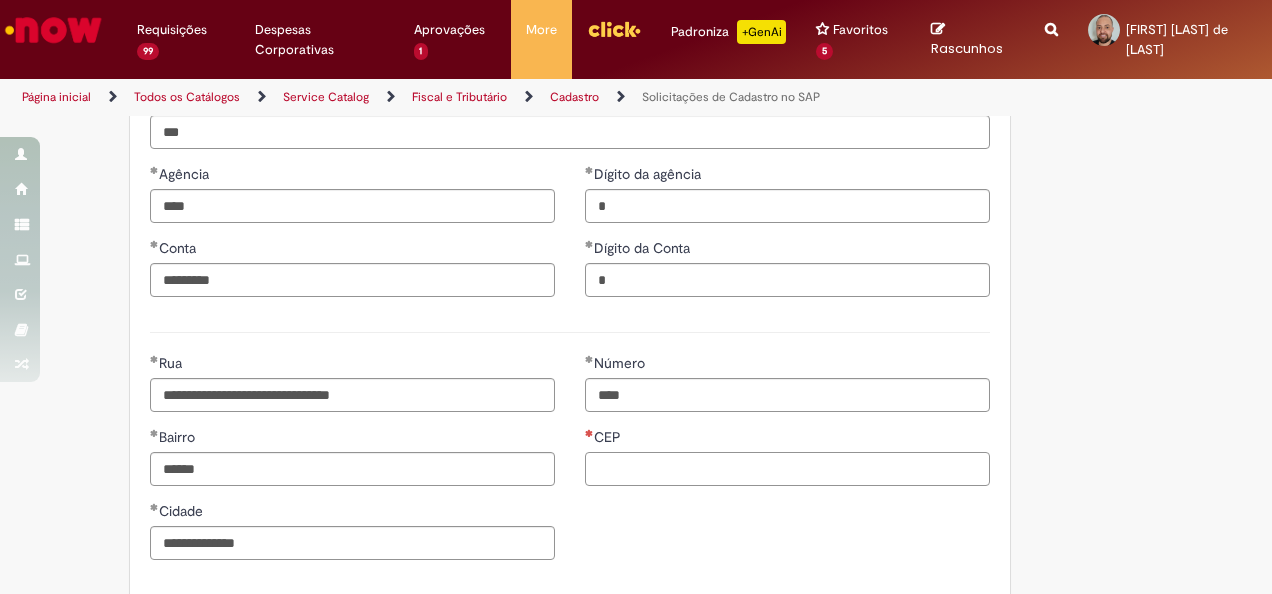 click on "CEP" at bounding box center (787, 469) 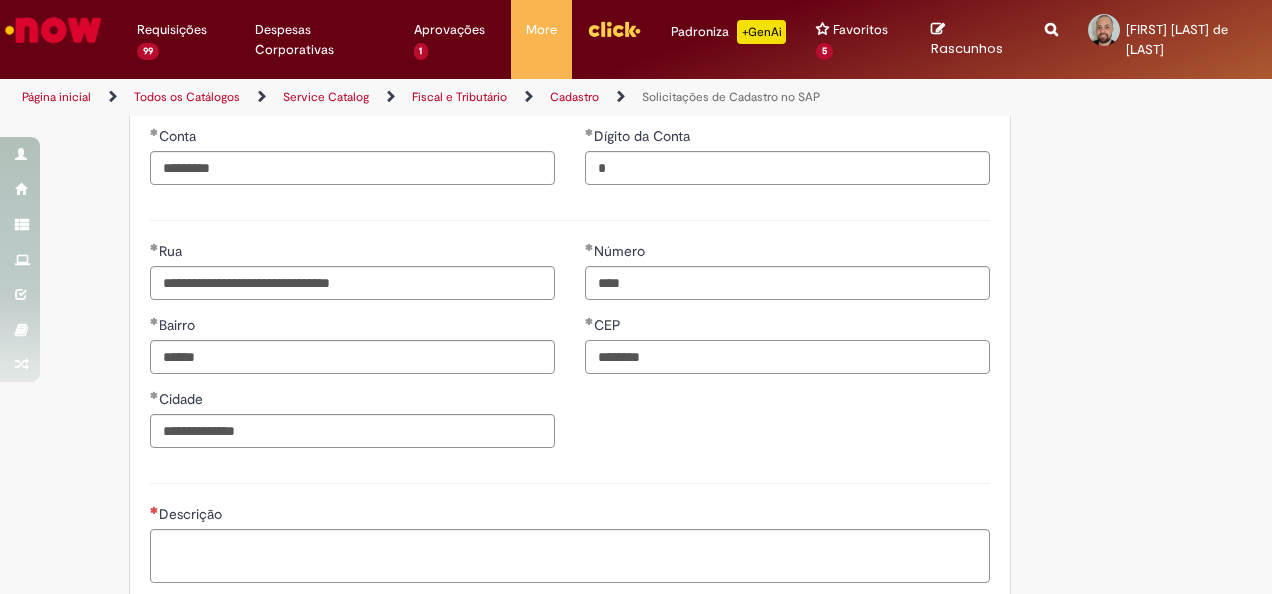 scroll, scrollTop: 1200, scrollLeft: 0, axis: vertical 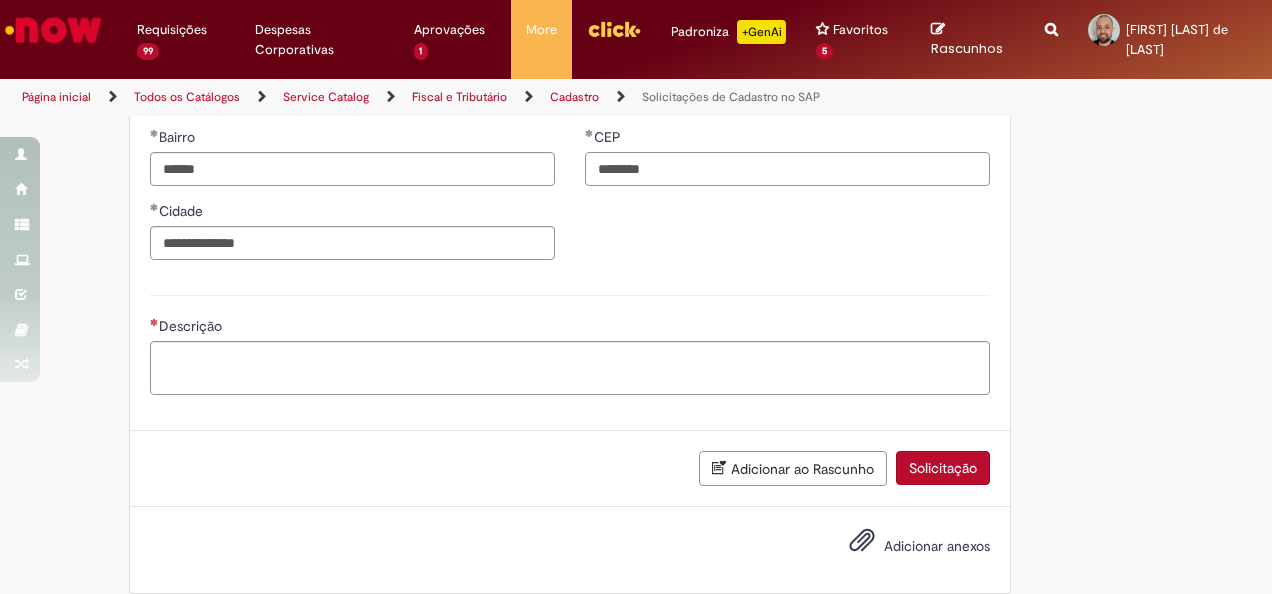 type on "********" 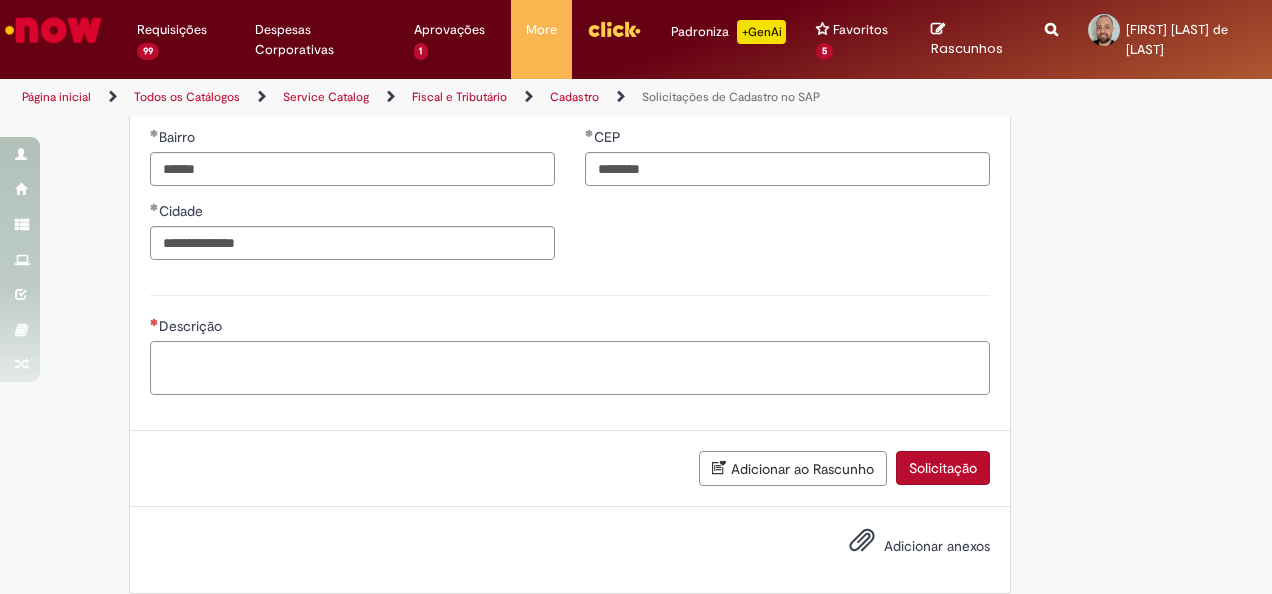 click on "Descrição" at bounding box center (570, 367) 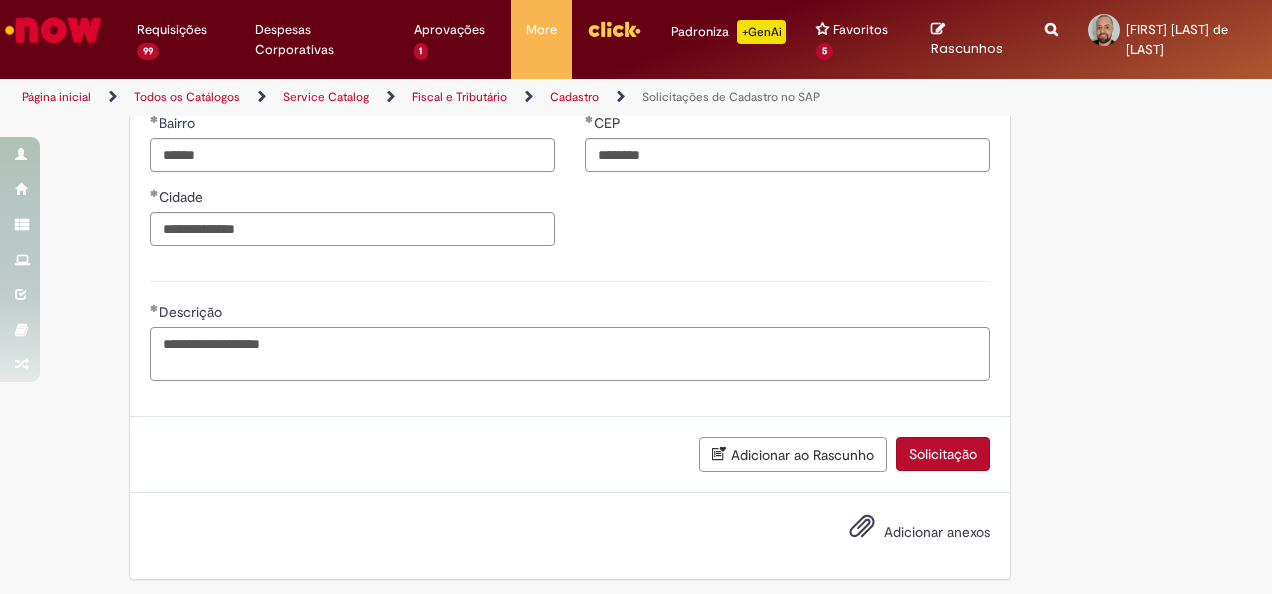 scroll, scrollTop: 1216, scrollLeft: 0, axis: vertical 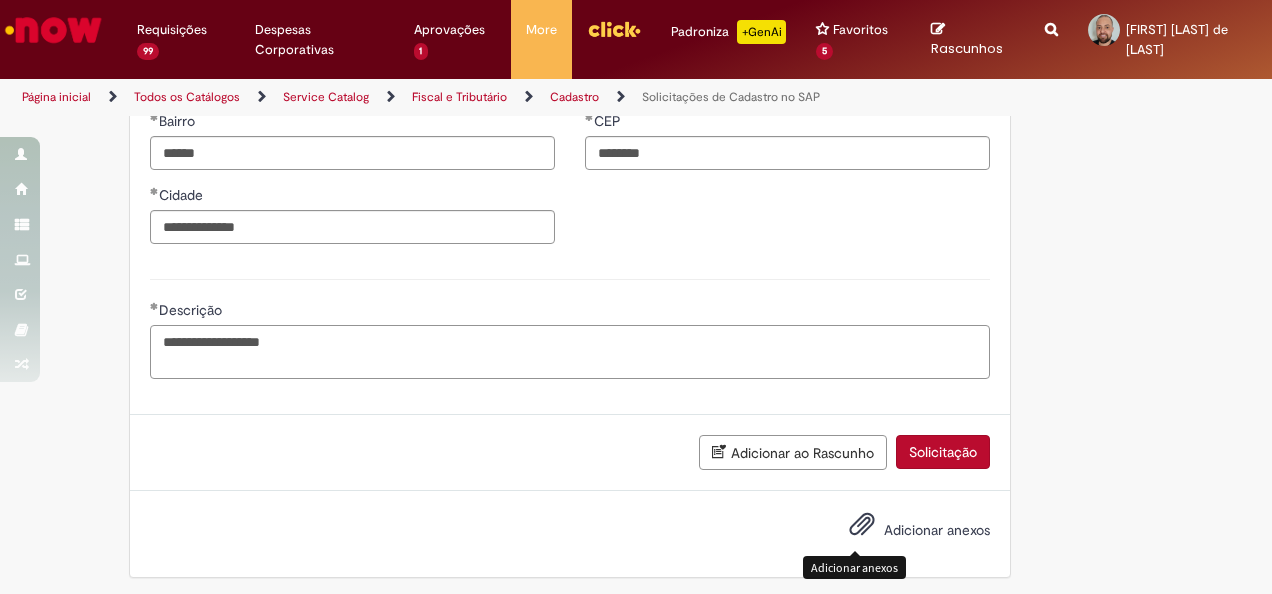 type on "**********" 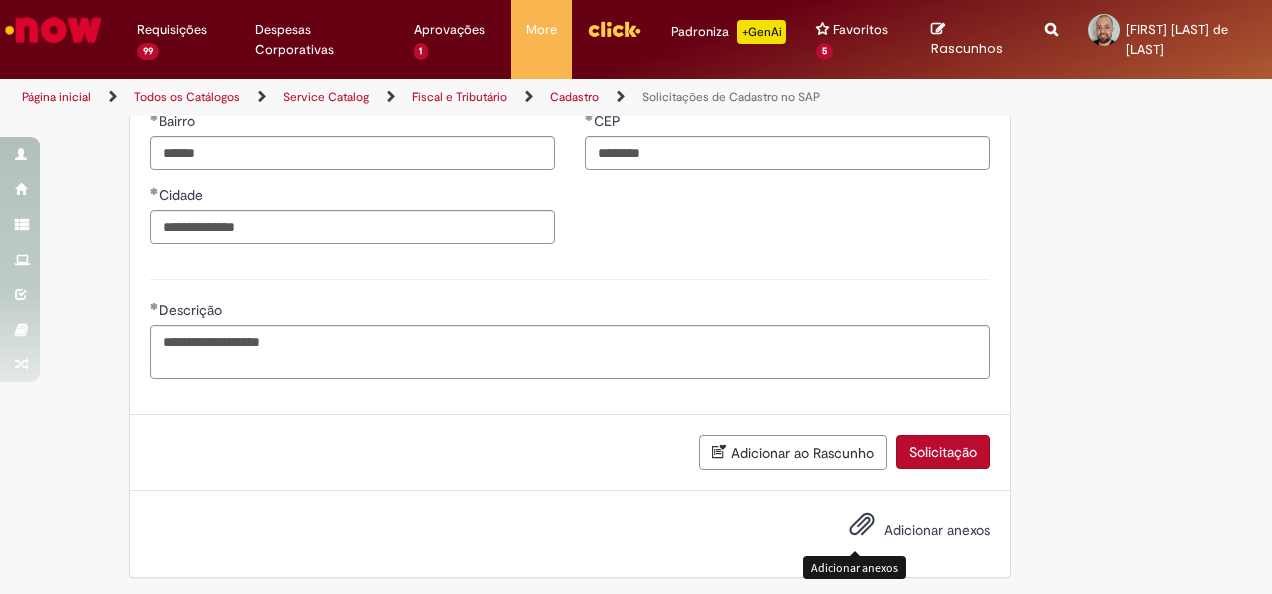 click at bounding box center (862, 525) 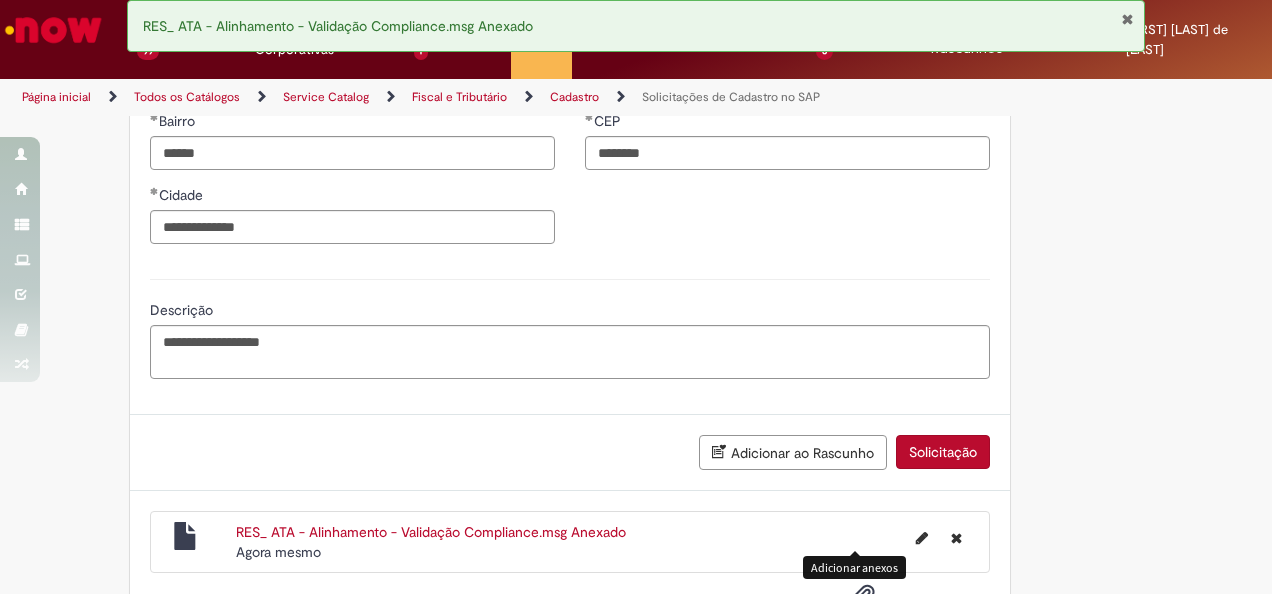 click on "Solicitação" at bounding box center (943, 452) 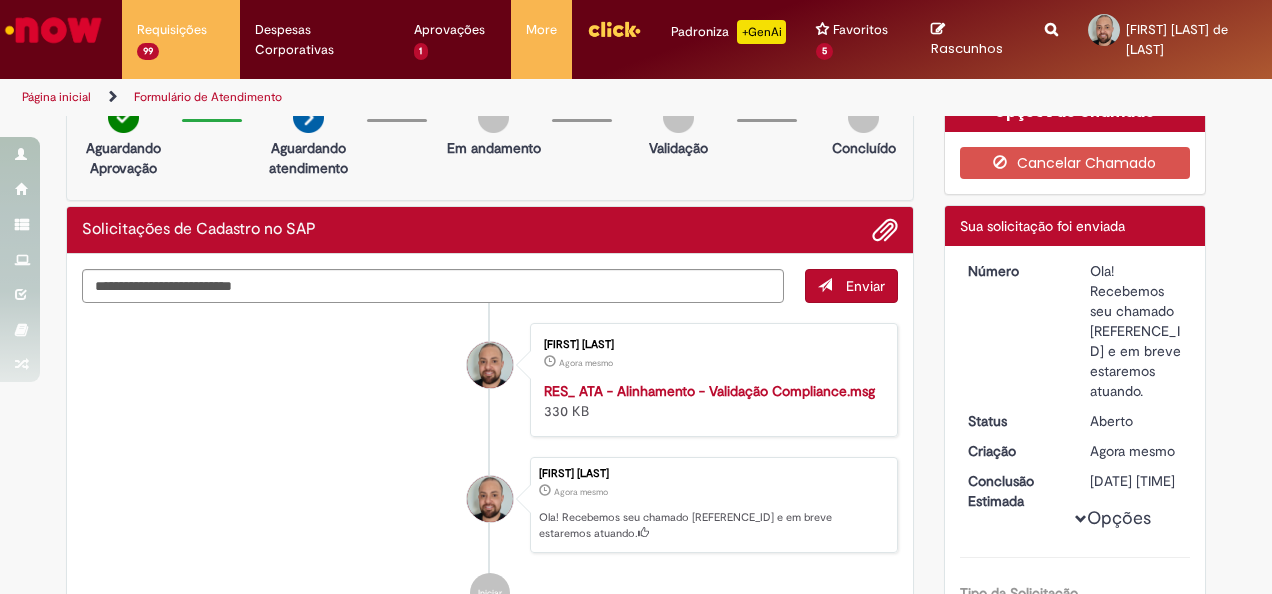 scroll, scrollTop: 0, scrollLeft: 0, axis: both 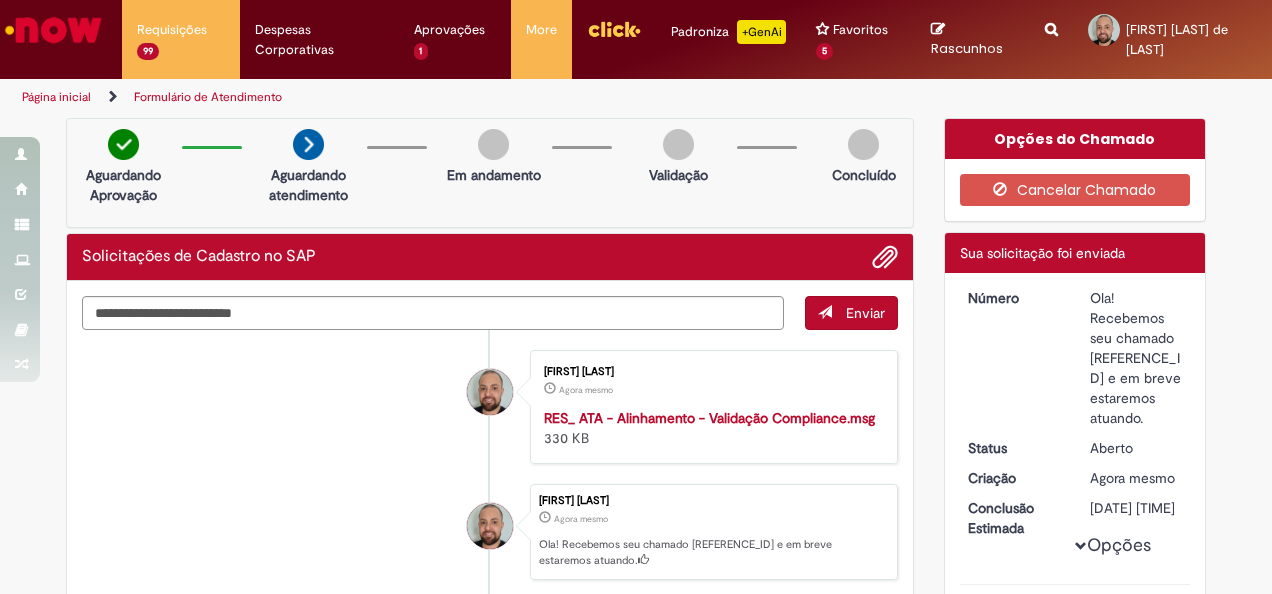 click on "Ola! Recebemos seu chamado [REFERENCE_ID] e em breve estaremos atuando." at bounding box center (1136, 358) 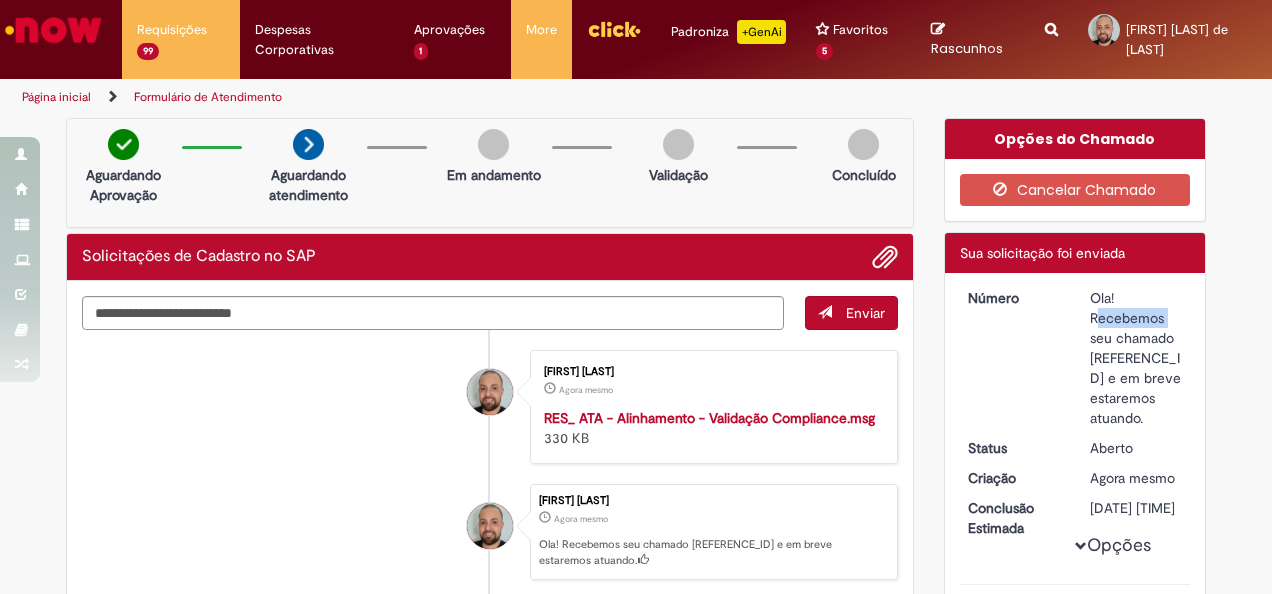 click on "Ola! Recebemos seu chamado [REFERENCE_ID] e em breve estaremos atuando." at bounding box center [1136, 358] 